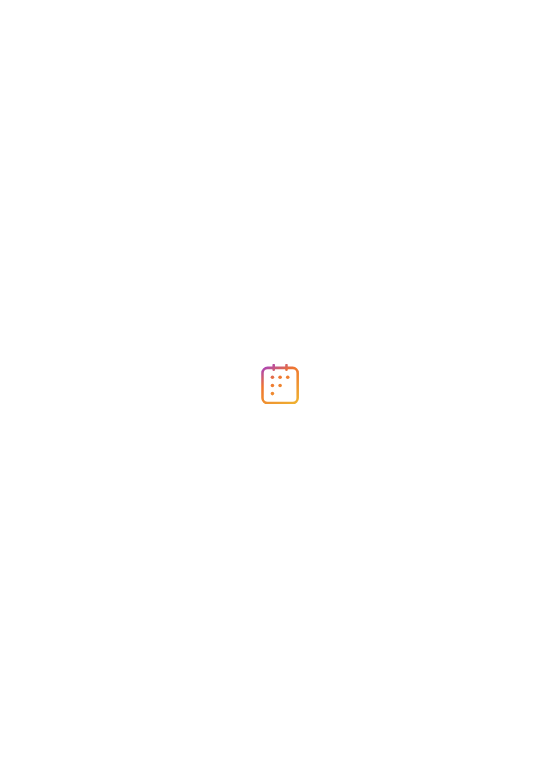 scroll, scrollTop: 0, scrollLeft: 0, axis: both 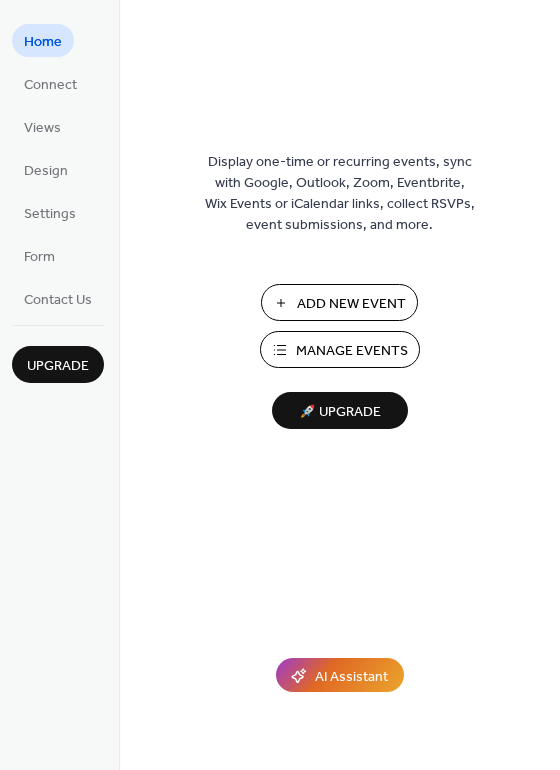 click on "Add New Event" at bounding box center [351, 304] 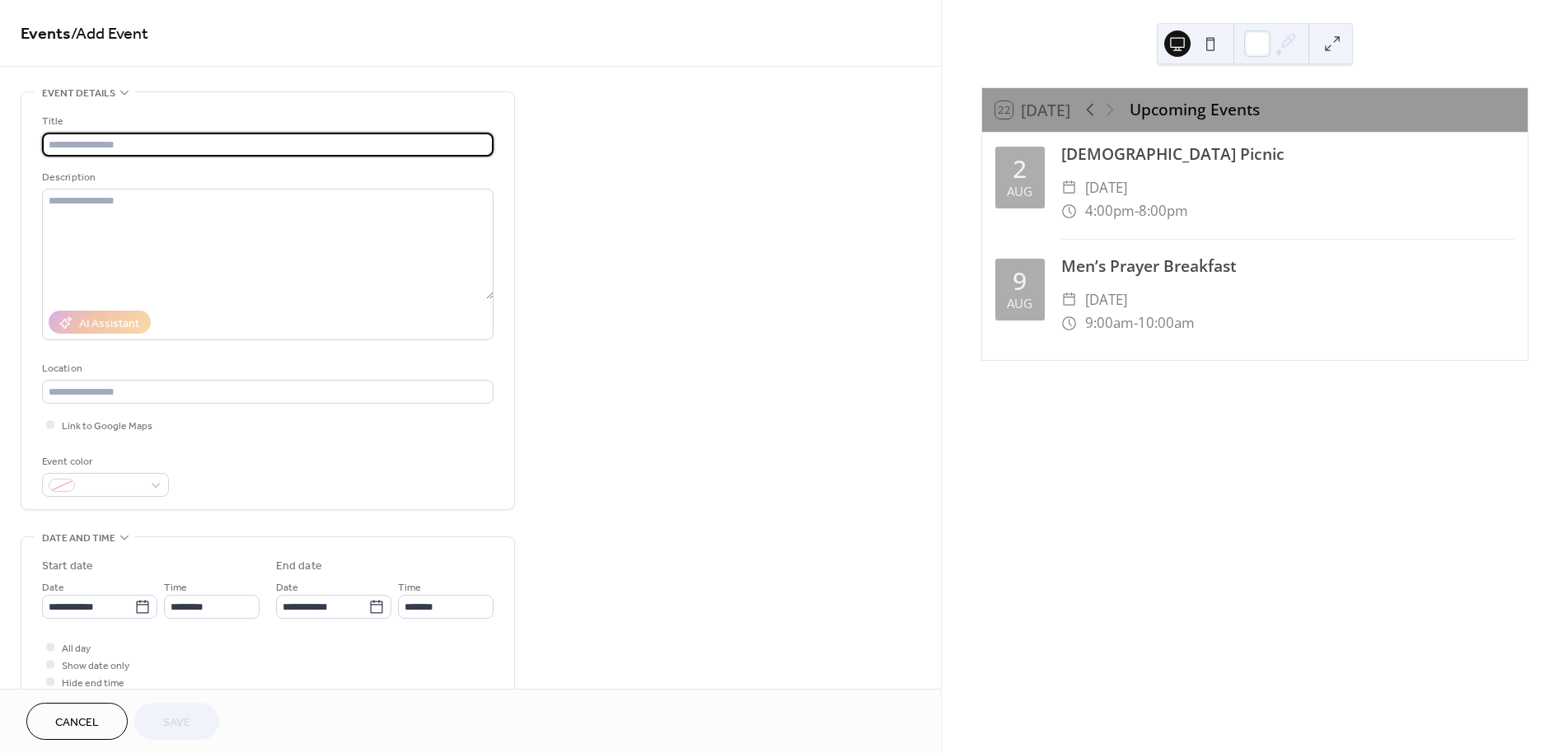 scroll, scrollTop: 0, scrollLeft: 0, axis: both 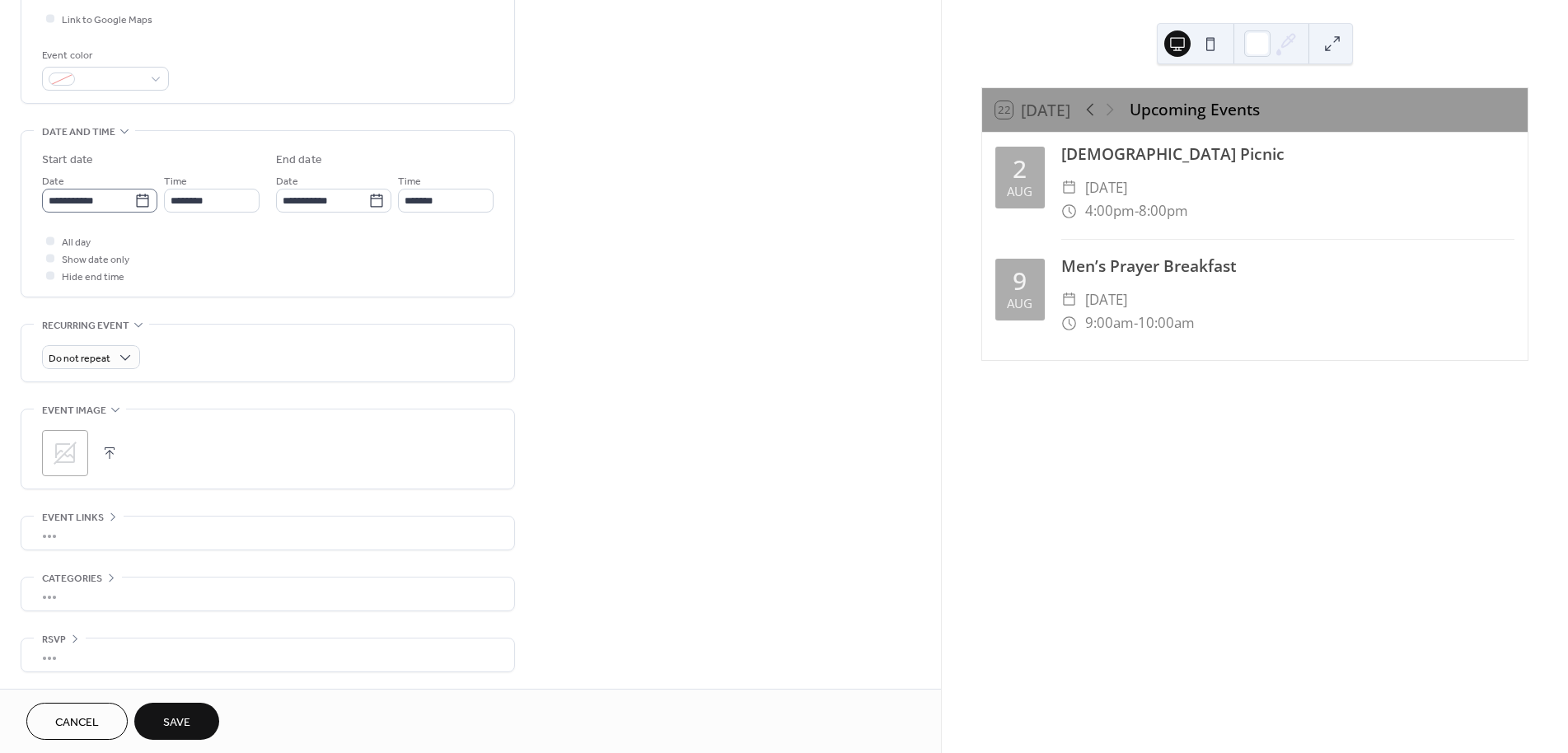 type on "**********" 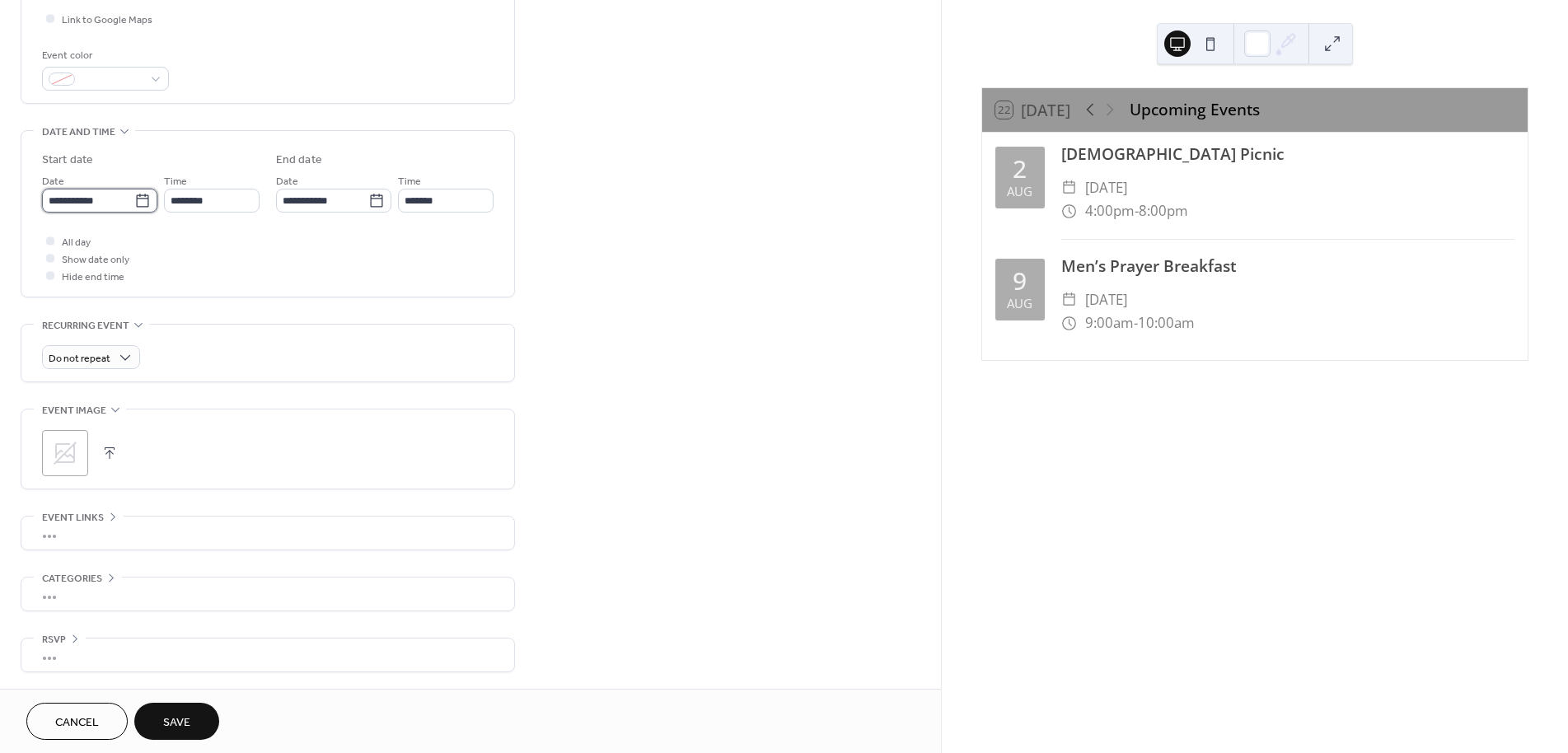 click on "**********" at bounding box center (88, 200) 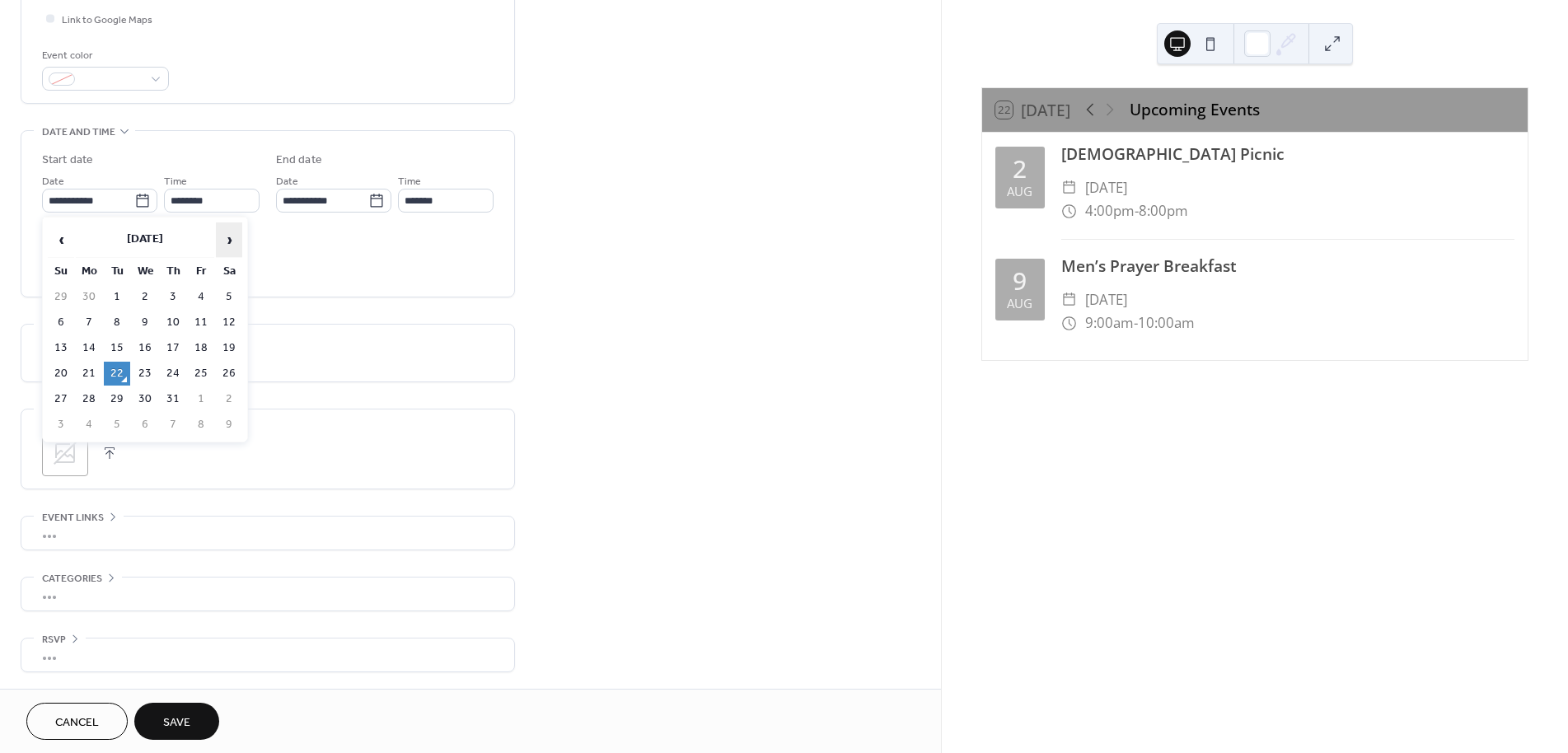 click on "›" at bounding box center [229, 240] 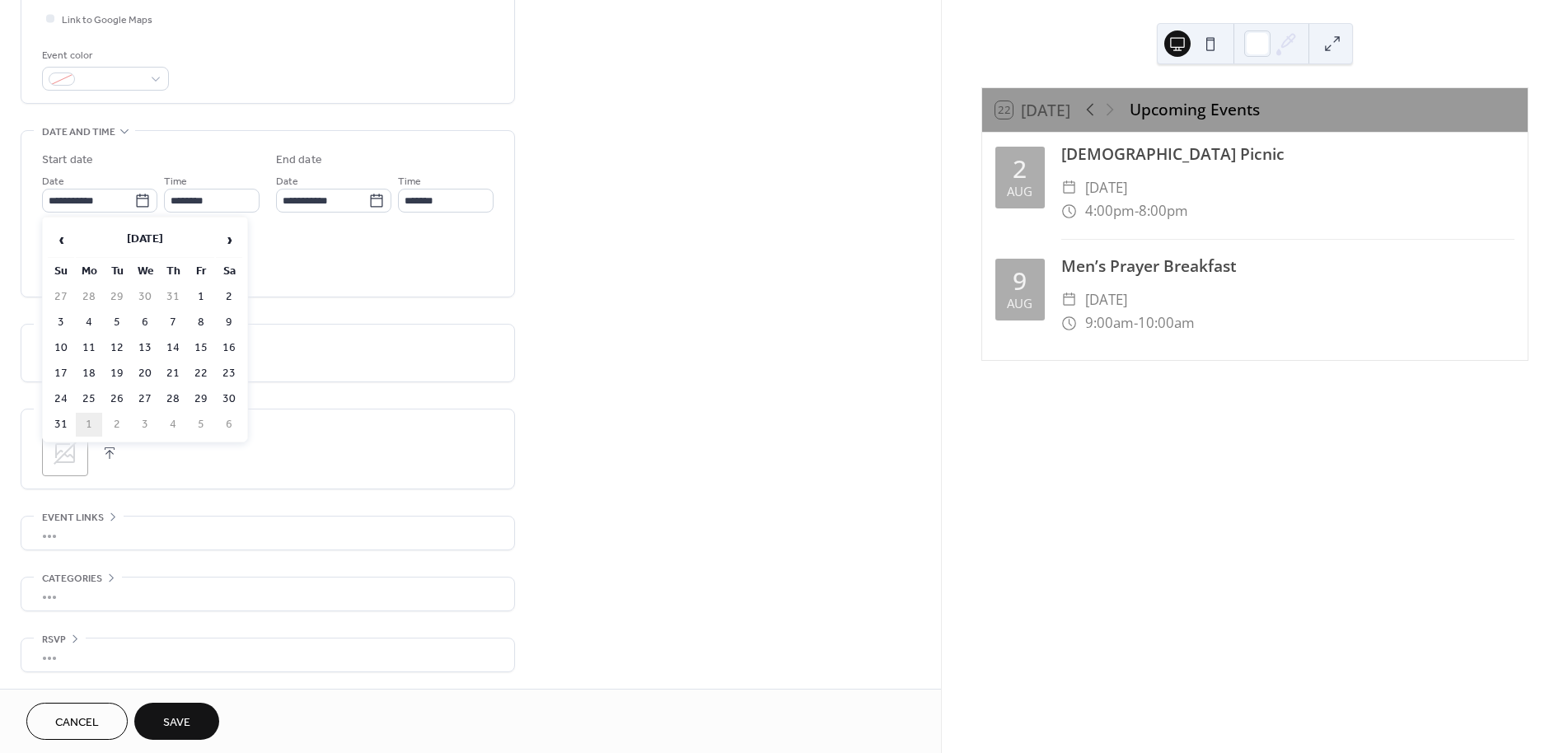 click on "1" at bounding box center (89, 424) 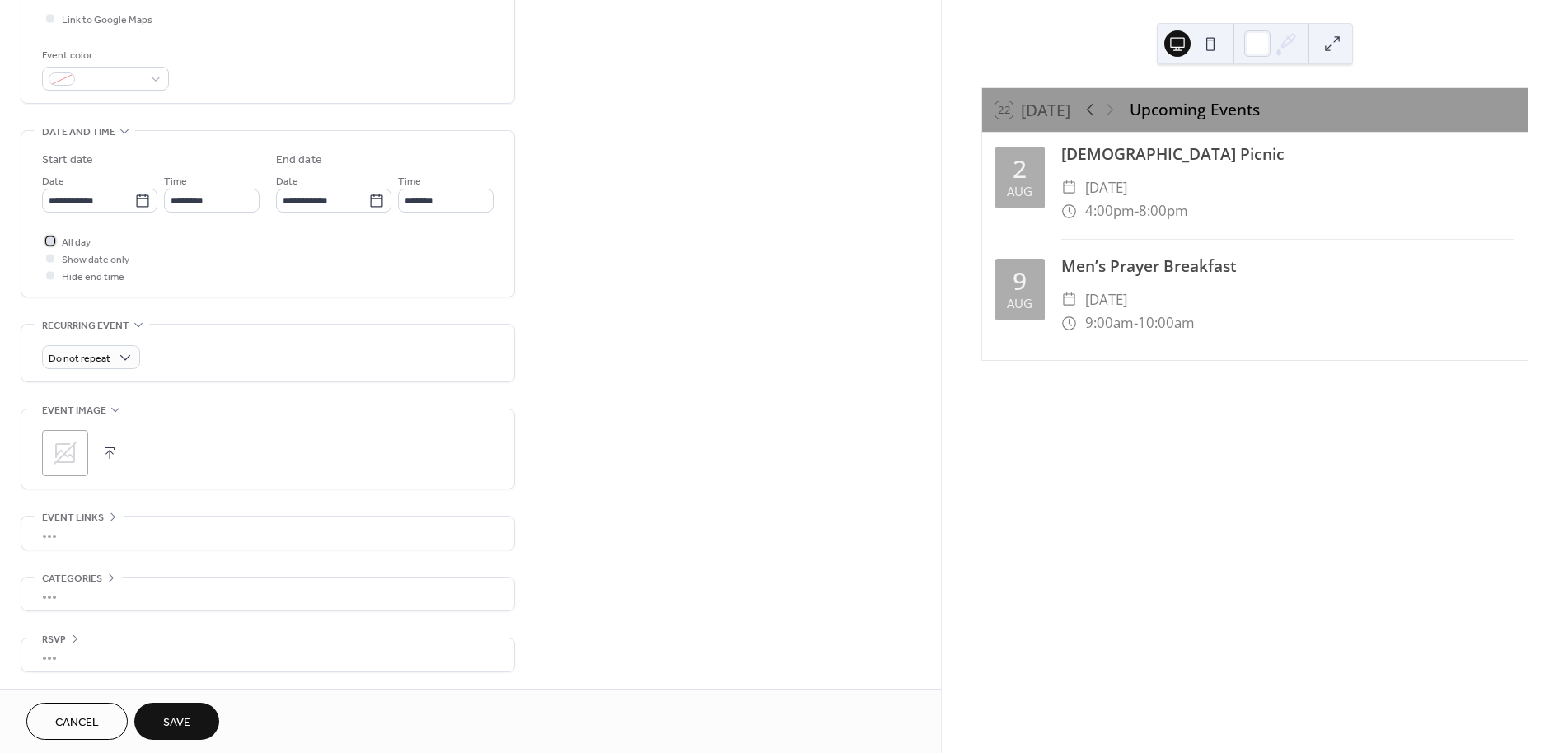 click at bounding box center [50, 241] 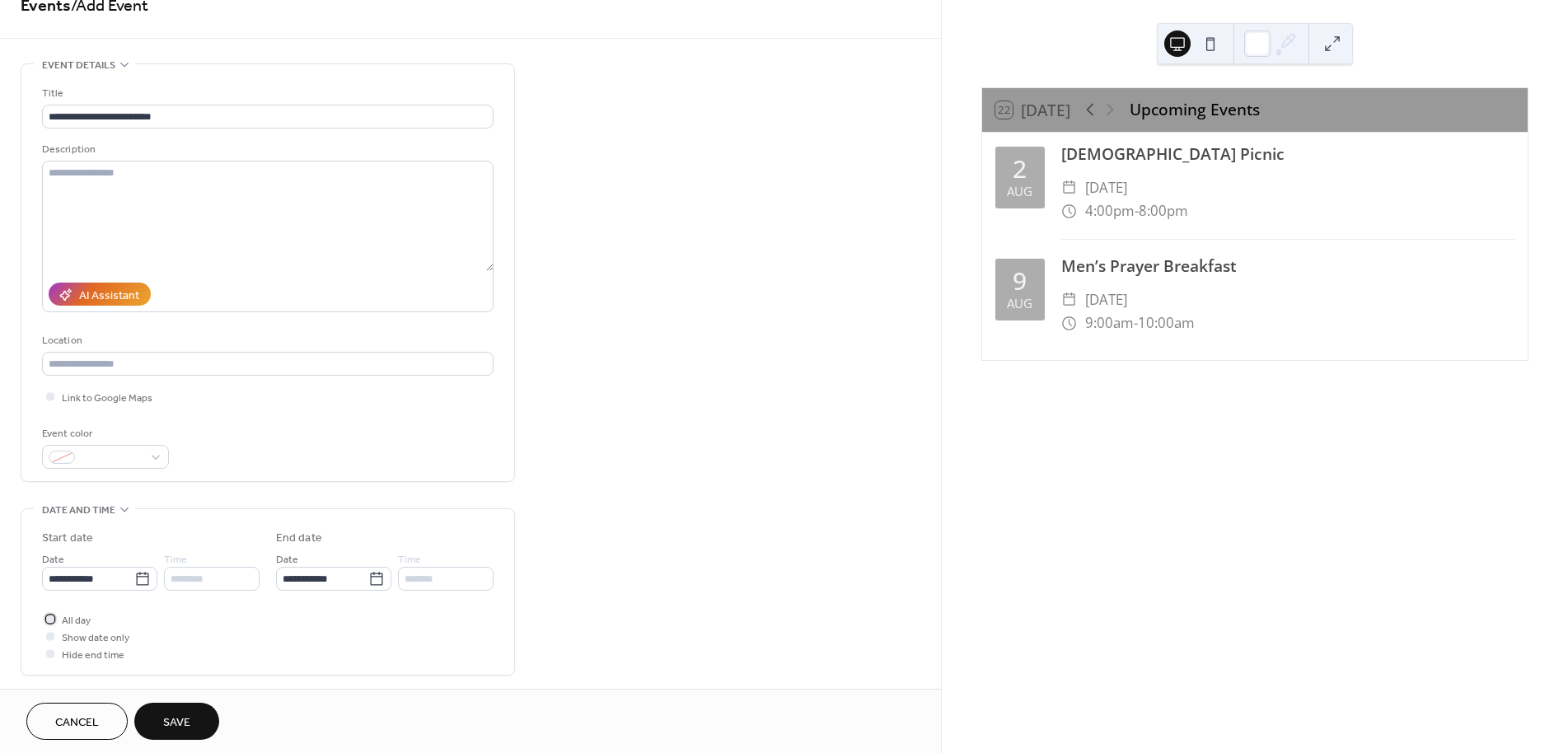 scroll, scrollTop: 406, scrollLeft: 0, axis: vertical 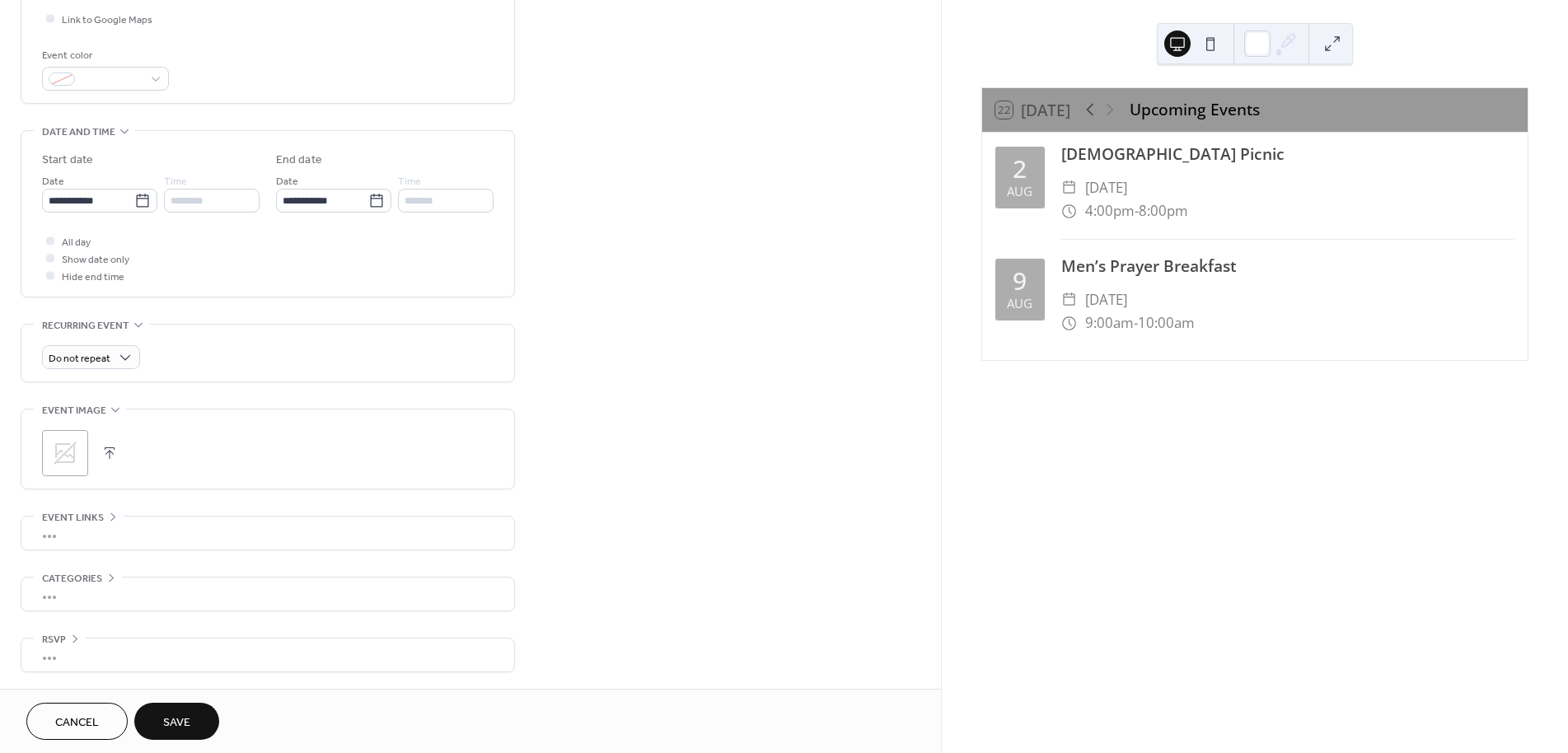 click on "Save" at bounding box center [176, 723] 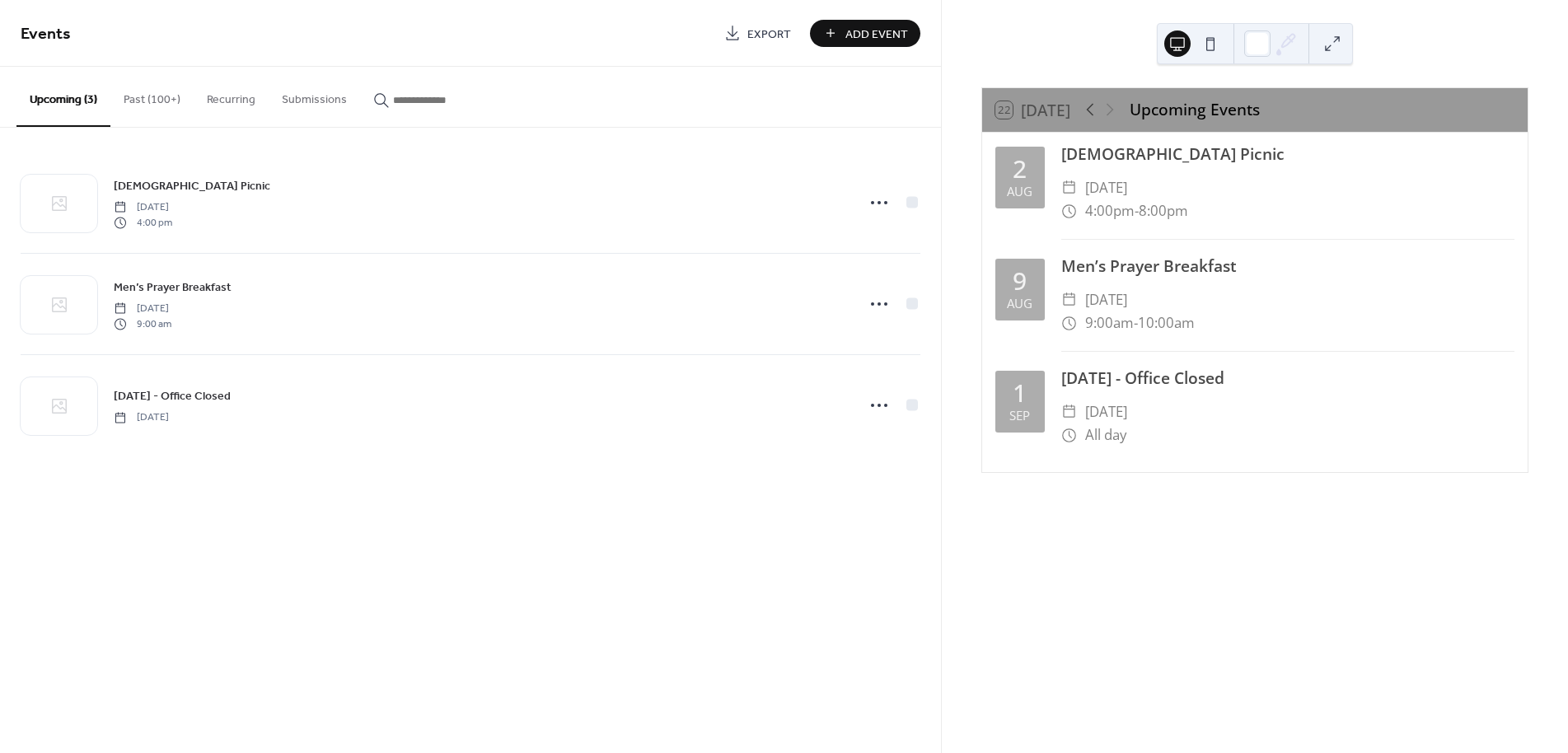 click on "Add Event" at bounding box center (877, 34) 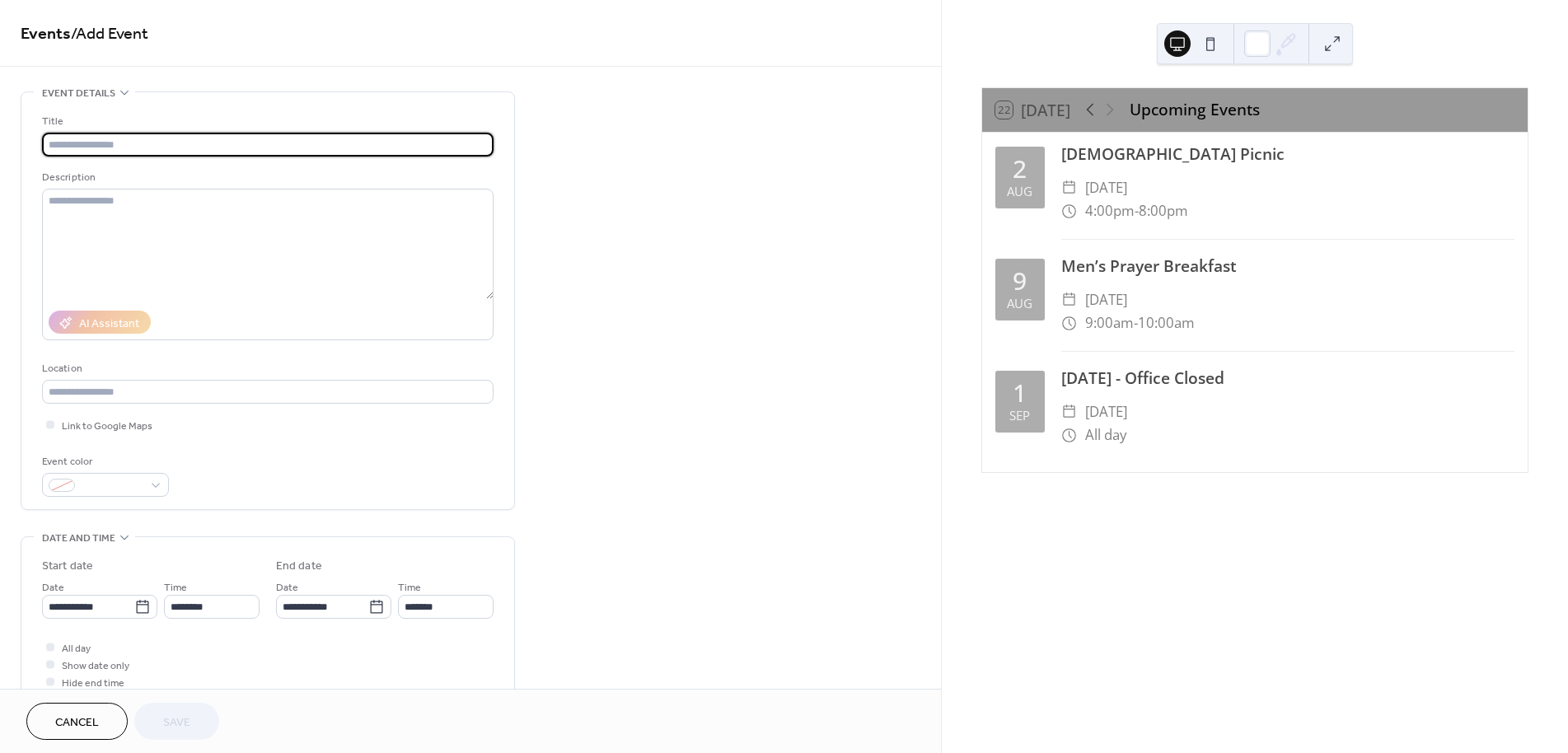 click at bounding box center [268, 144] 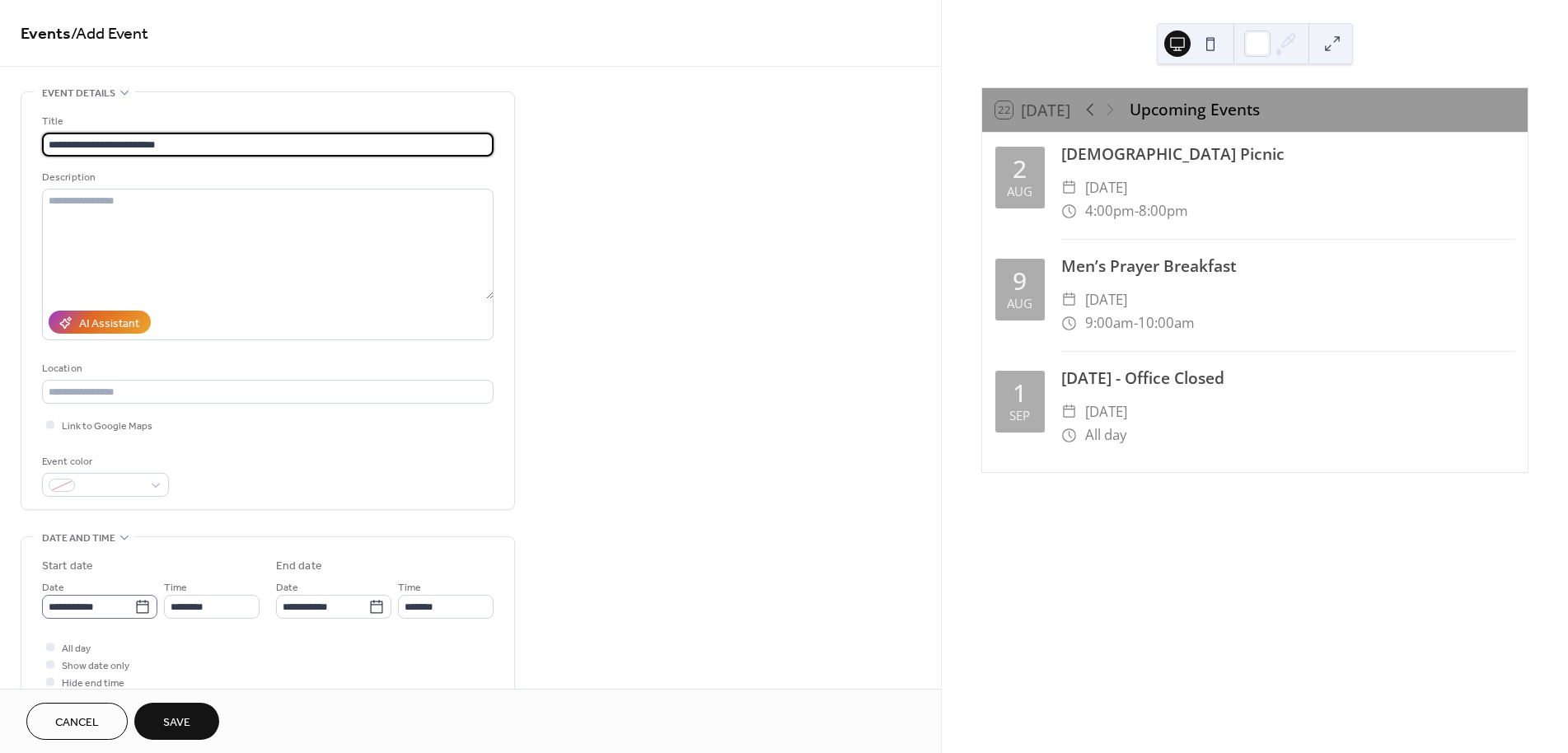 type on "**********" 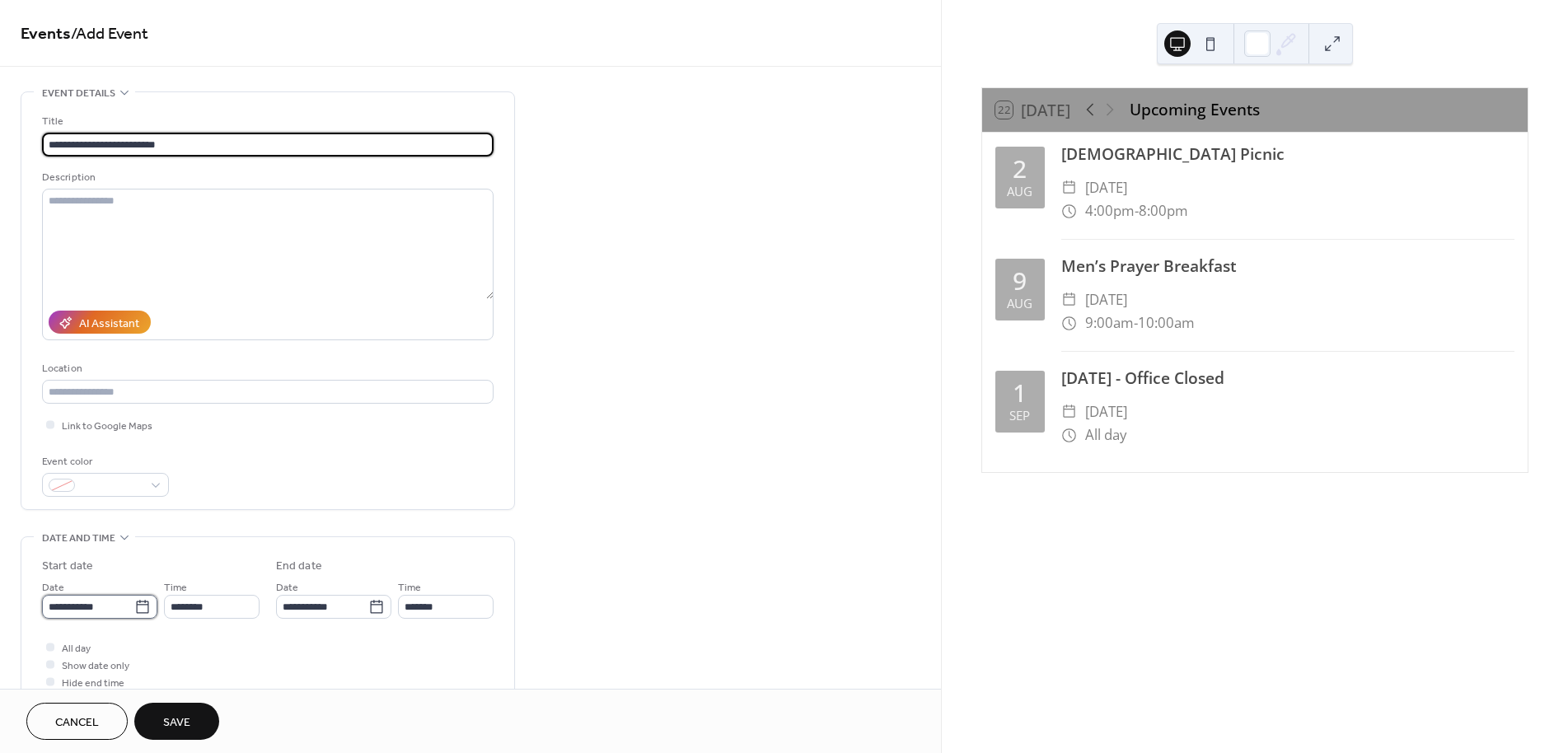 click on "**********" at bounding box center [88, 606] 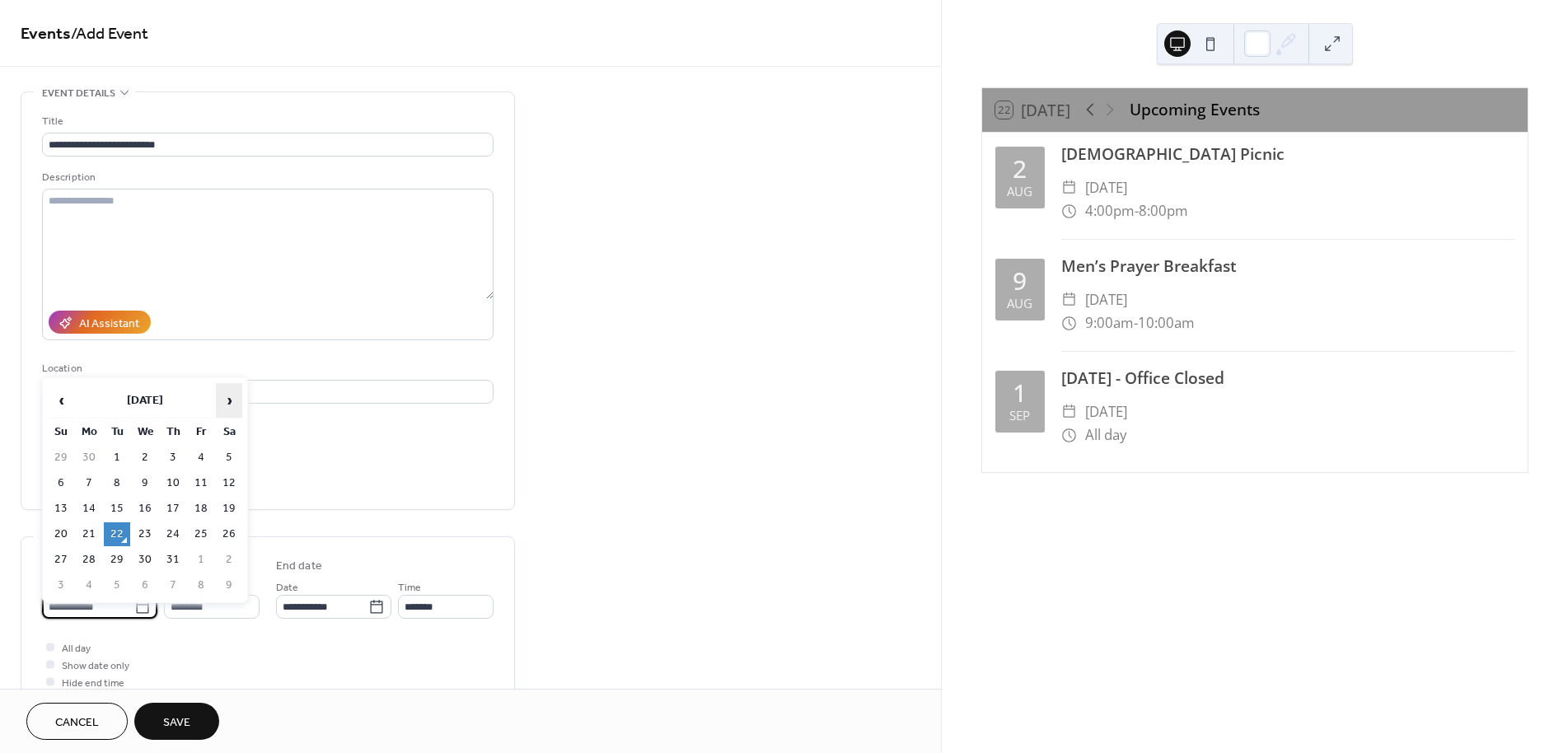 click on "›" at bounding box center (229, 400) 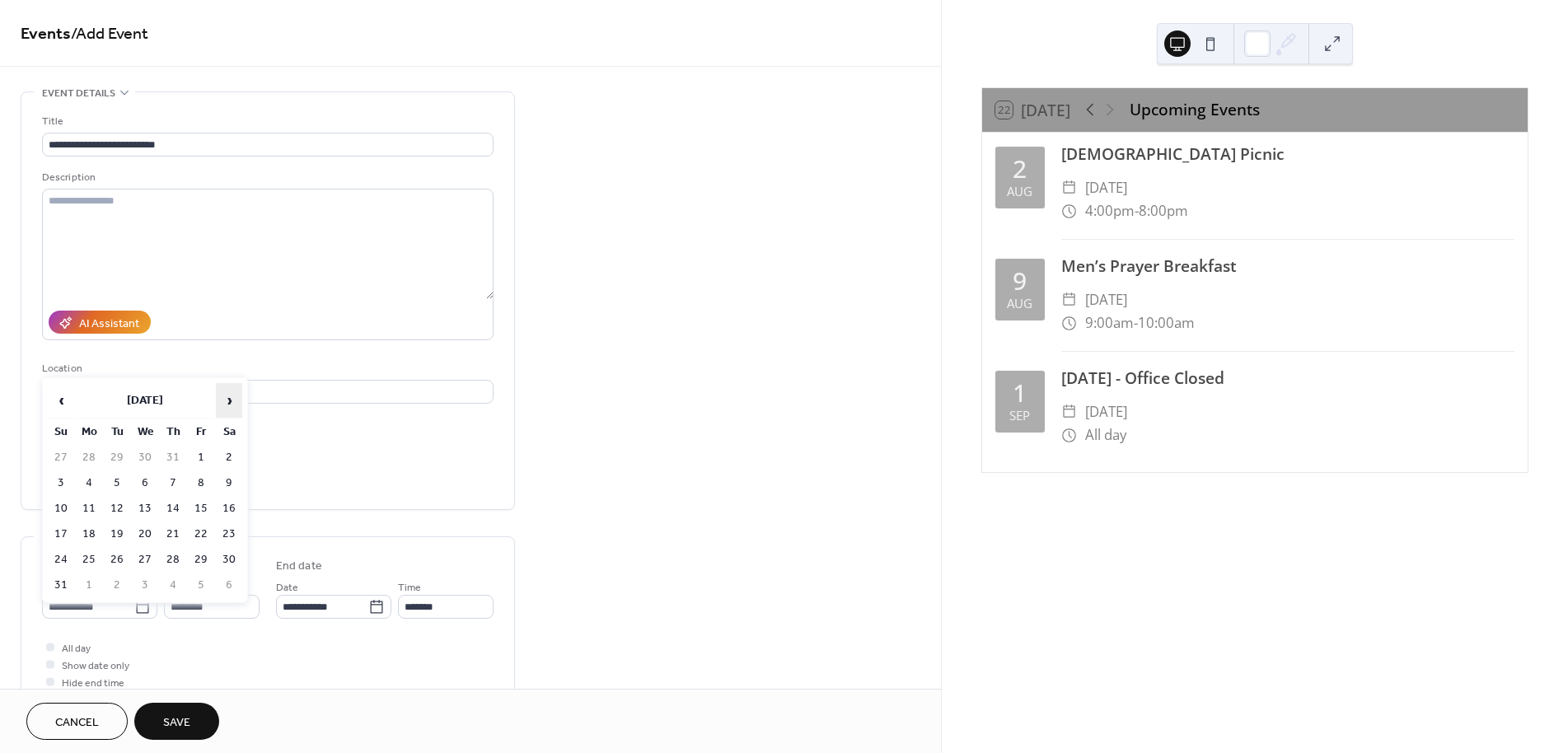 click on "›" at bounding box center [229, 400] 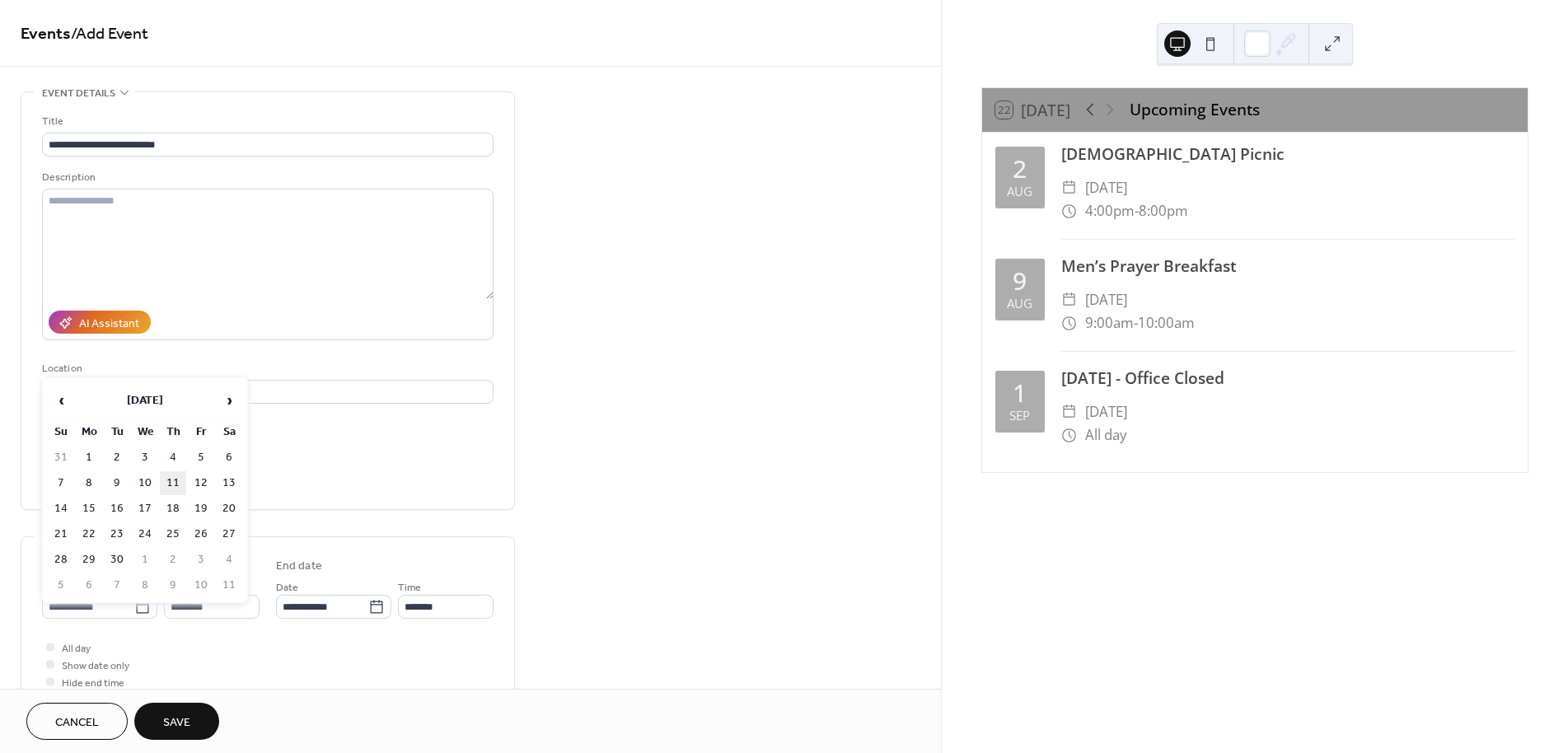 click on "11" at bounding box center [173, 483] 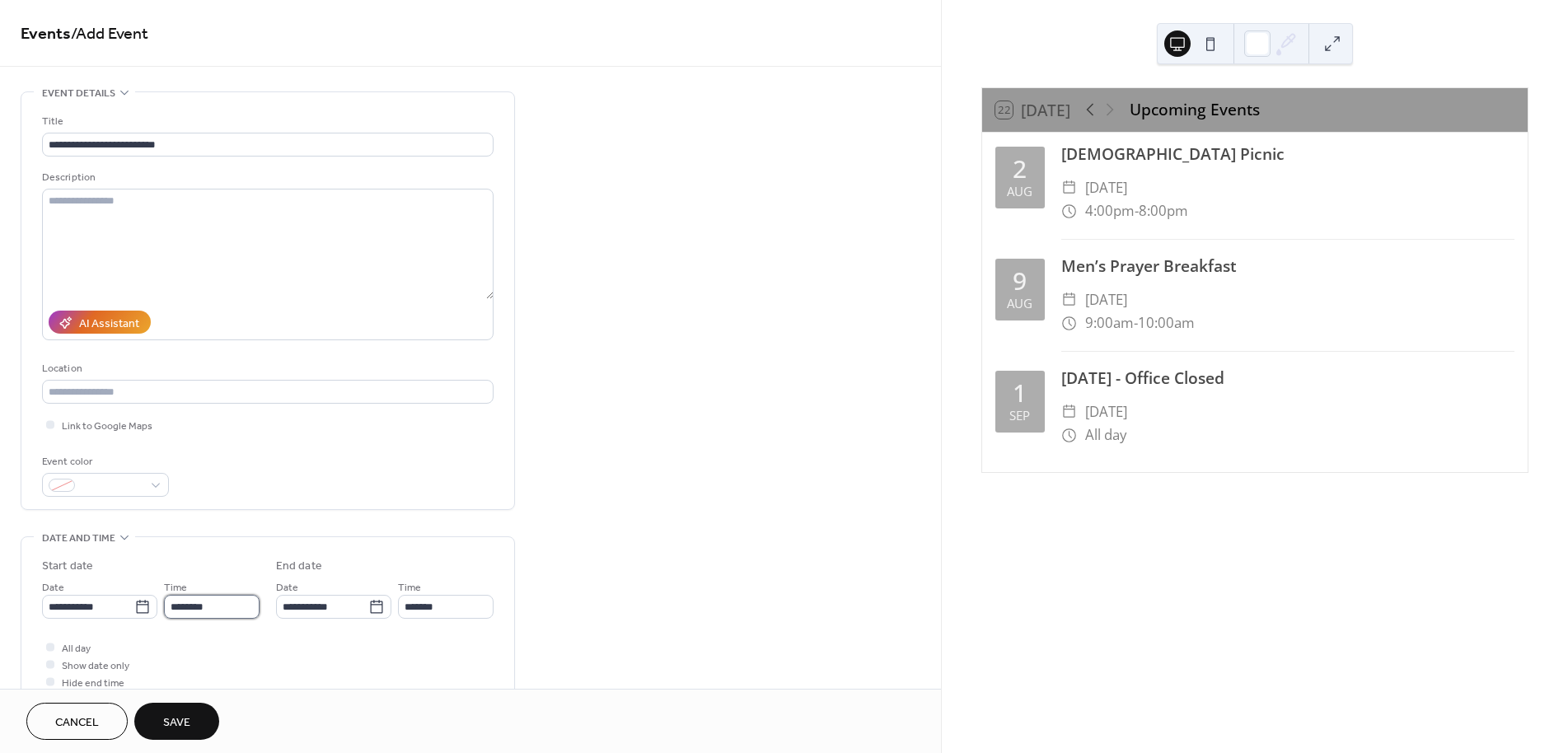 click on "********" at bounding box center [212, 606] 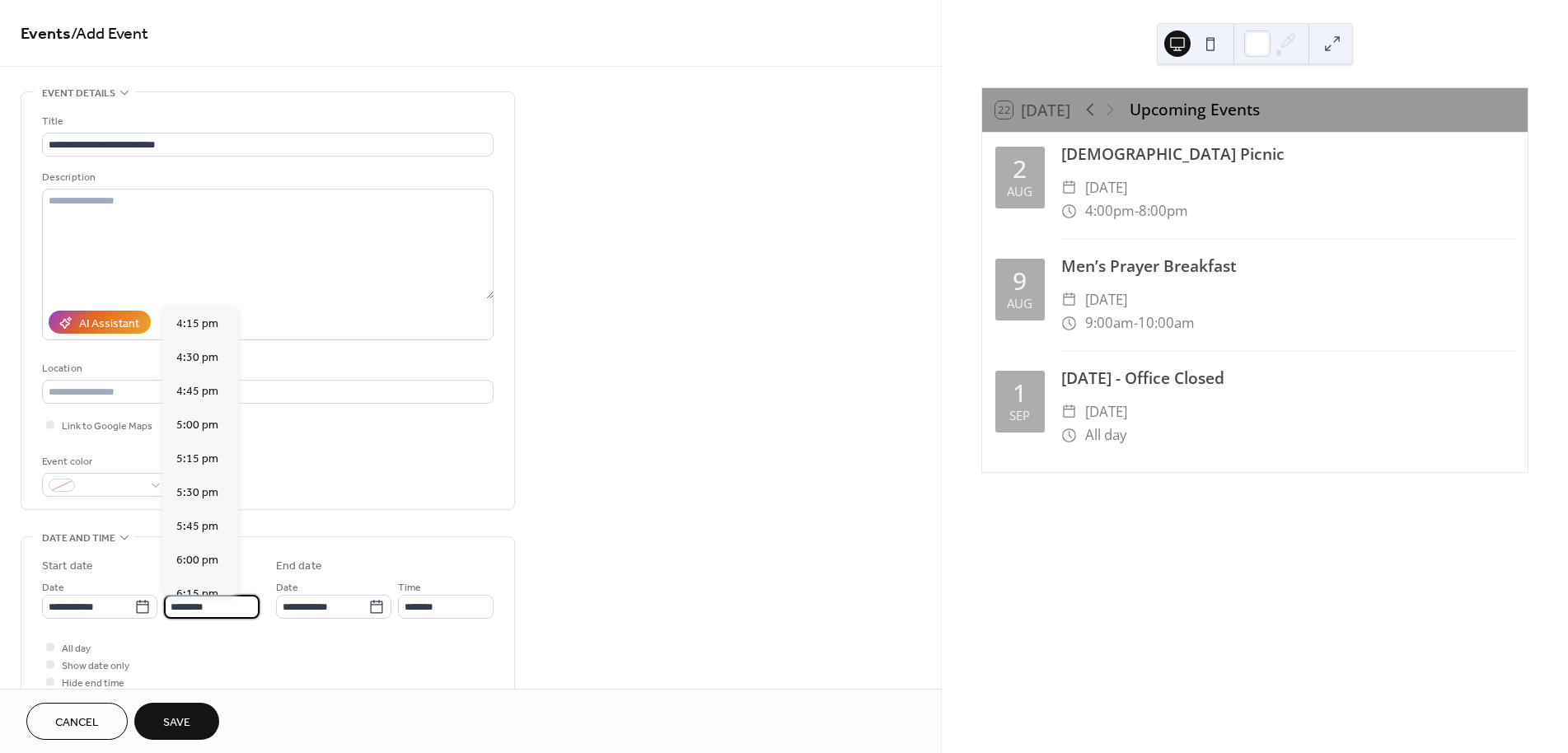 scroll, scrollTop: 2296, scrollLeft: 0, axis: vertical 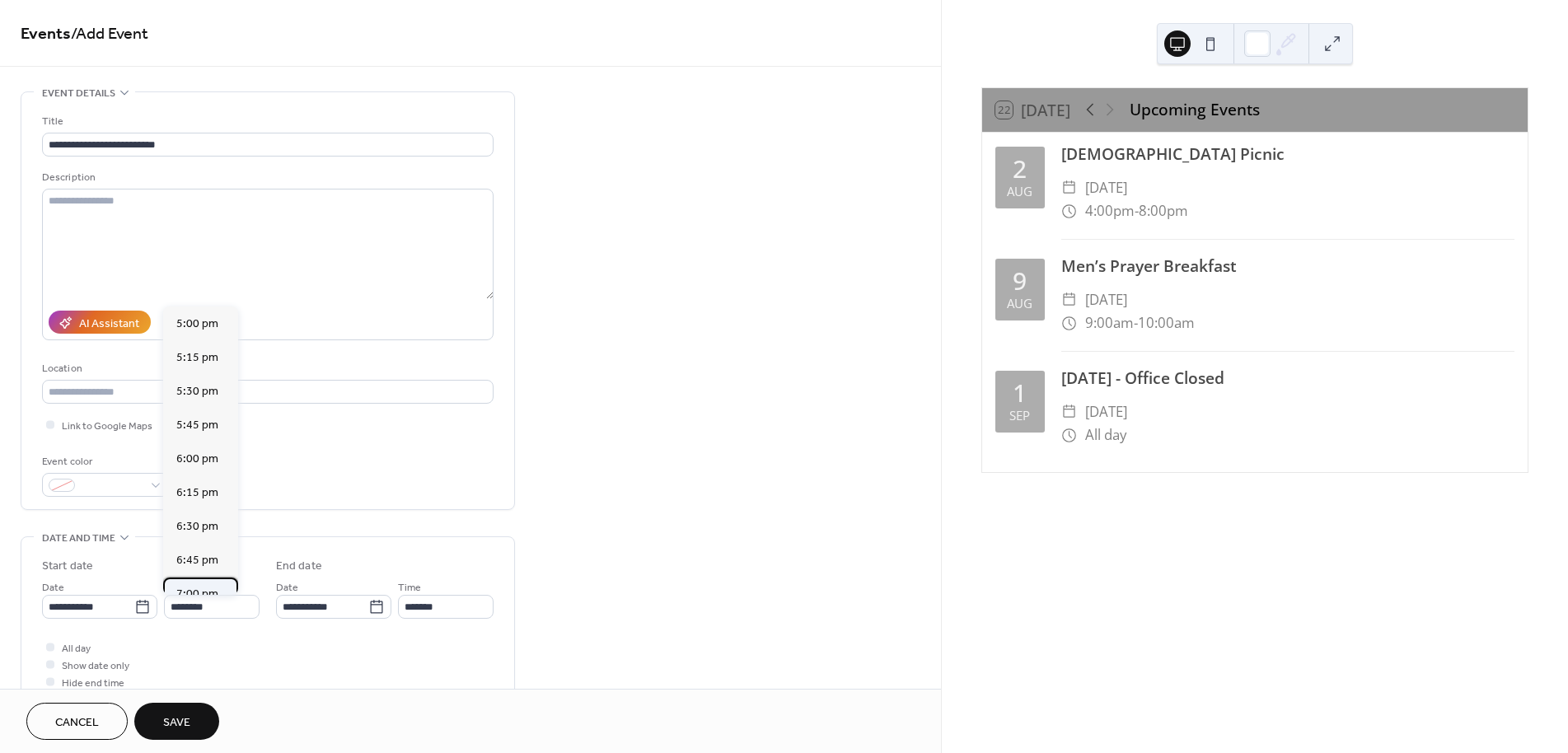 click on "7:00 pm" at bounding box center (197, 594) 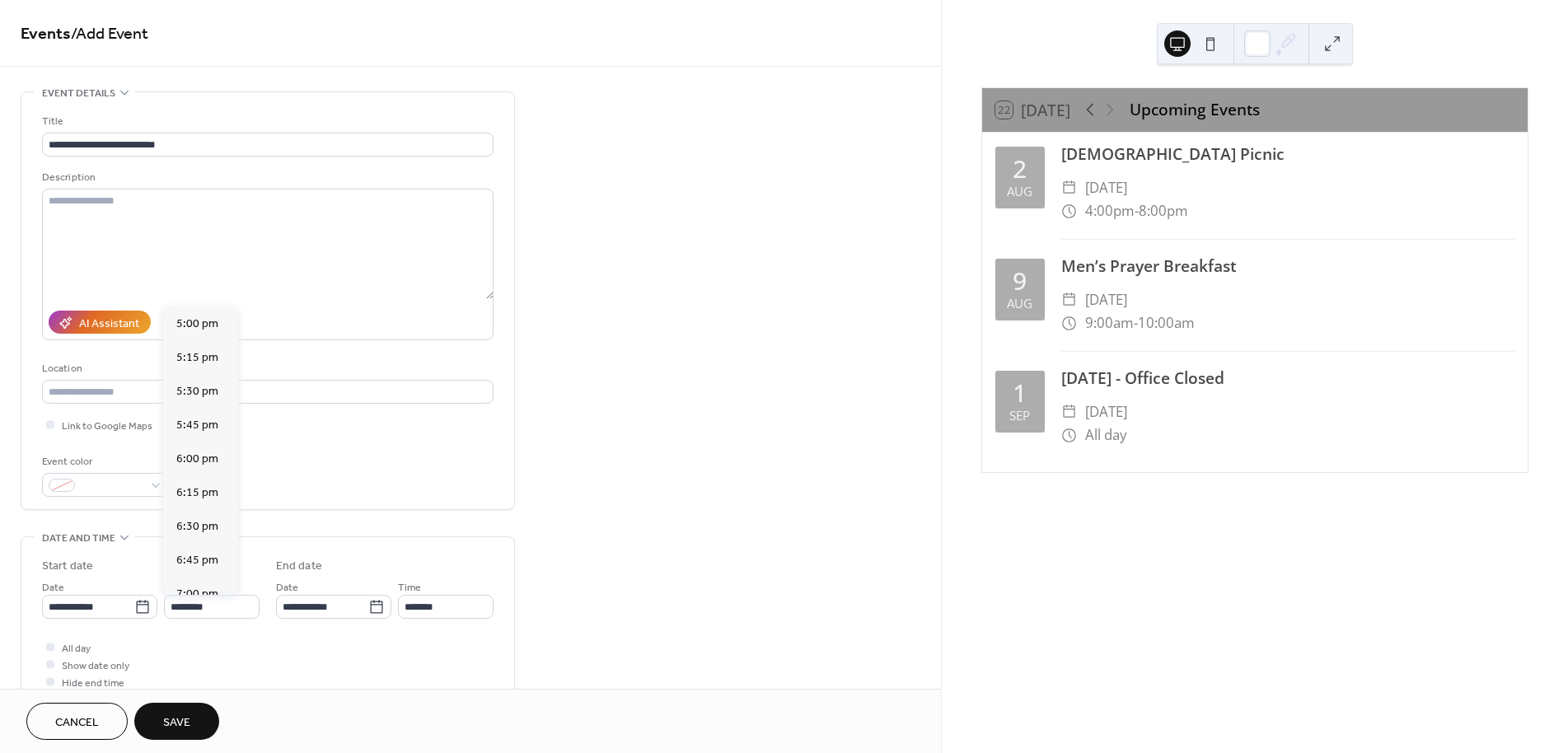 type on "*******" 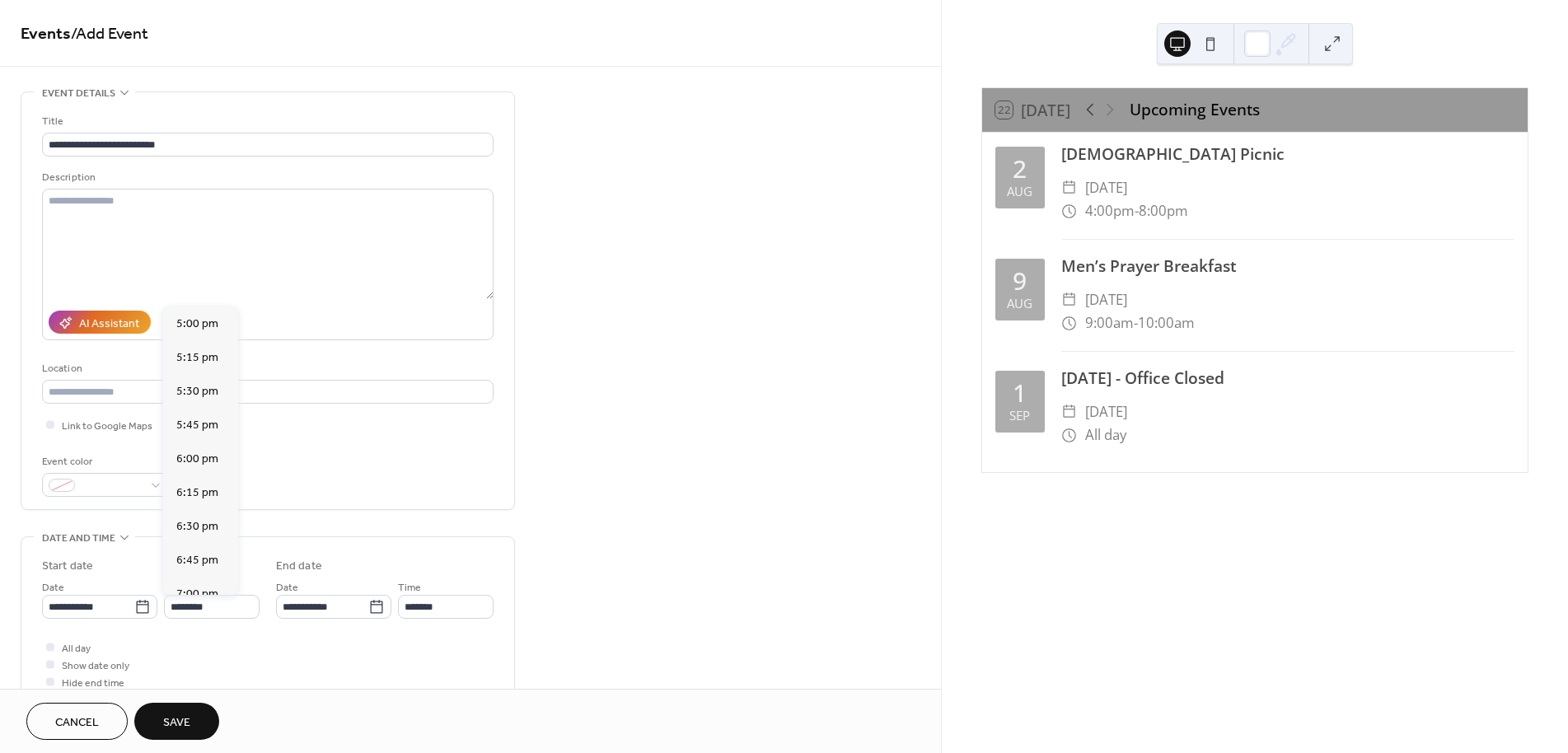 type on "*******" 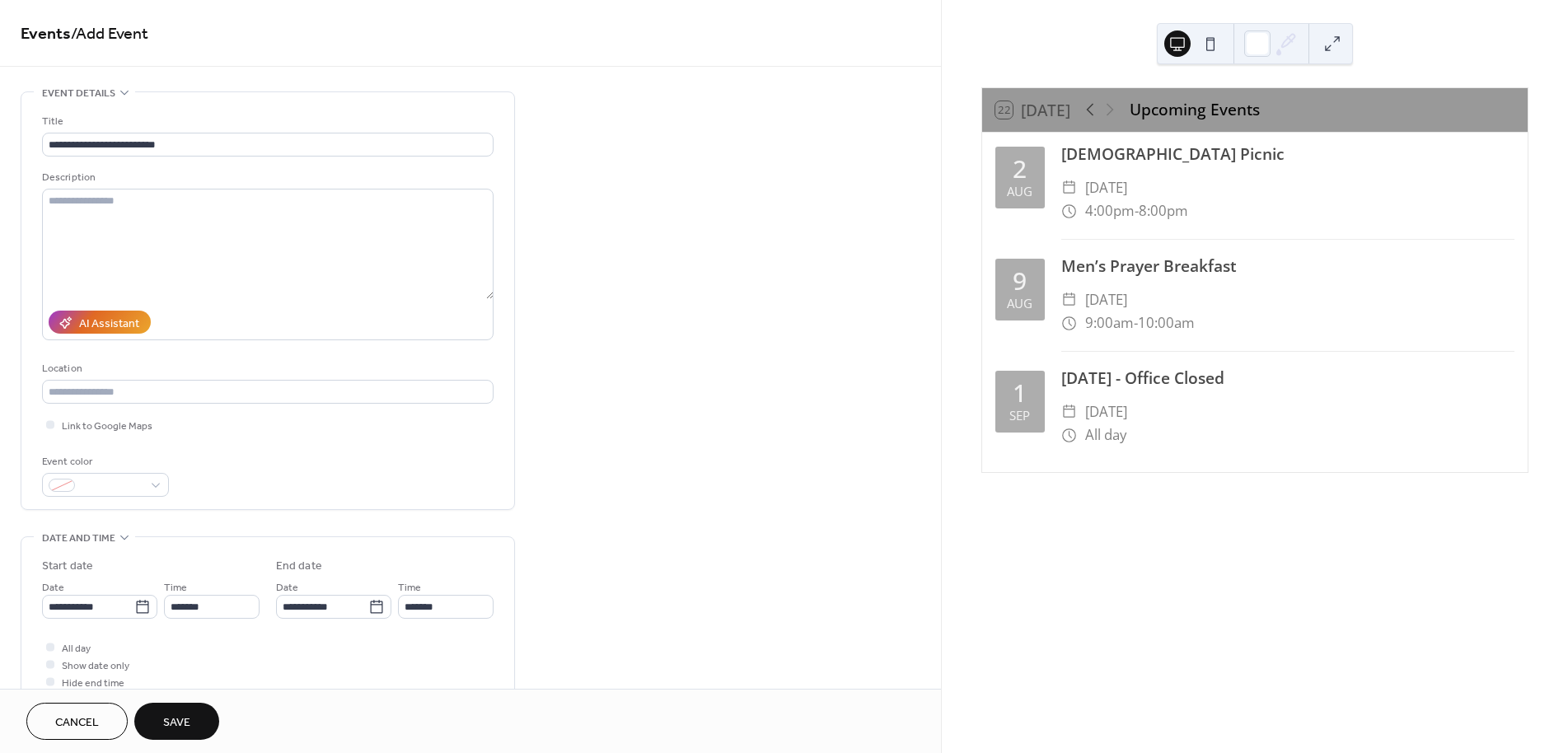 click on "Save" at bounding box center [176, 721] 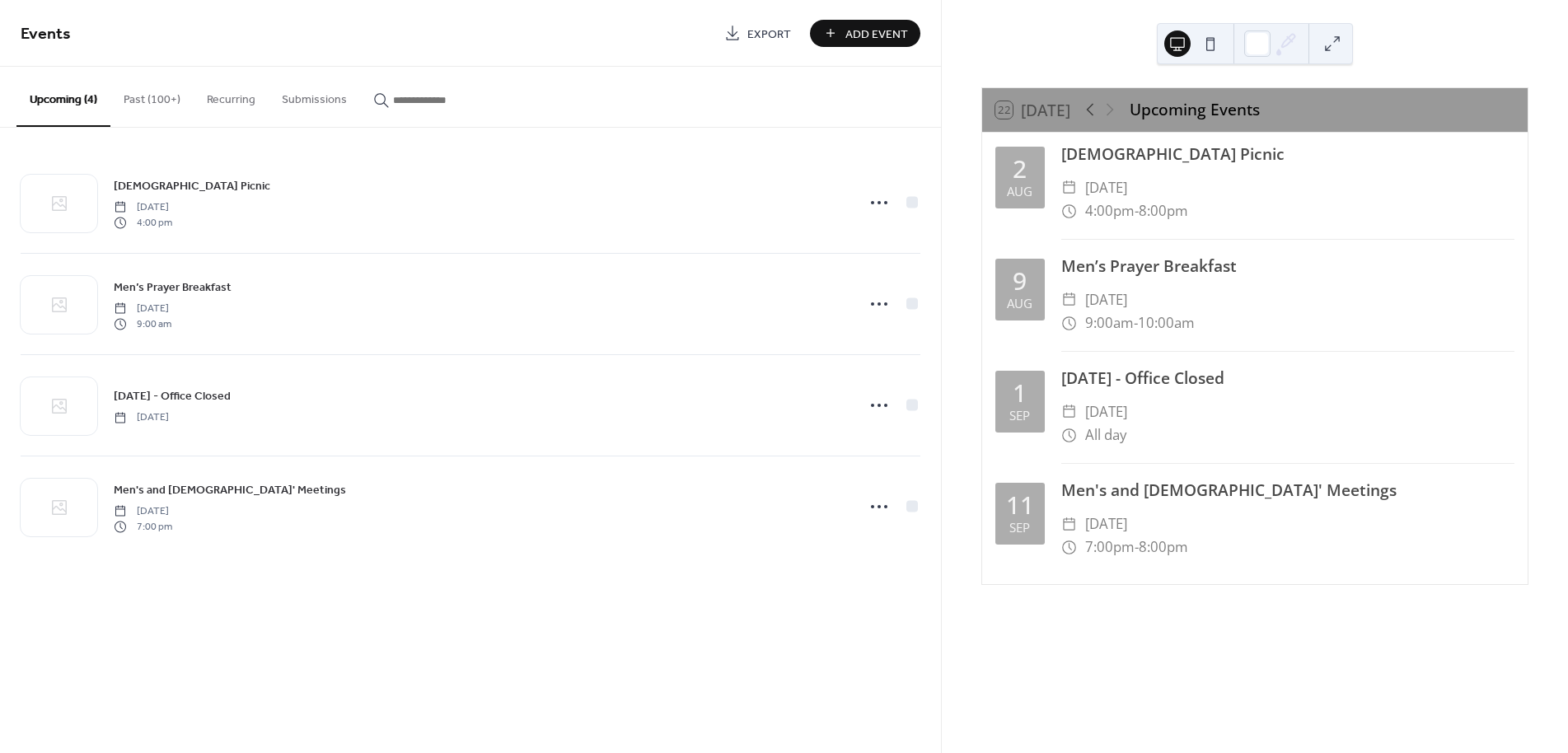 click on "Add Event" at bounding box center (877, 34) 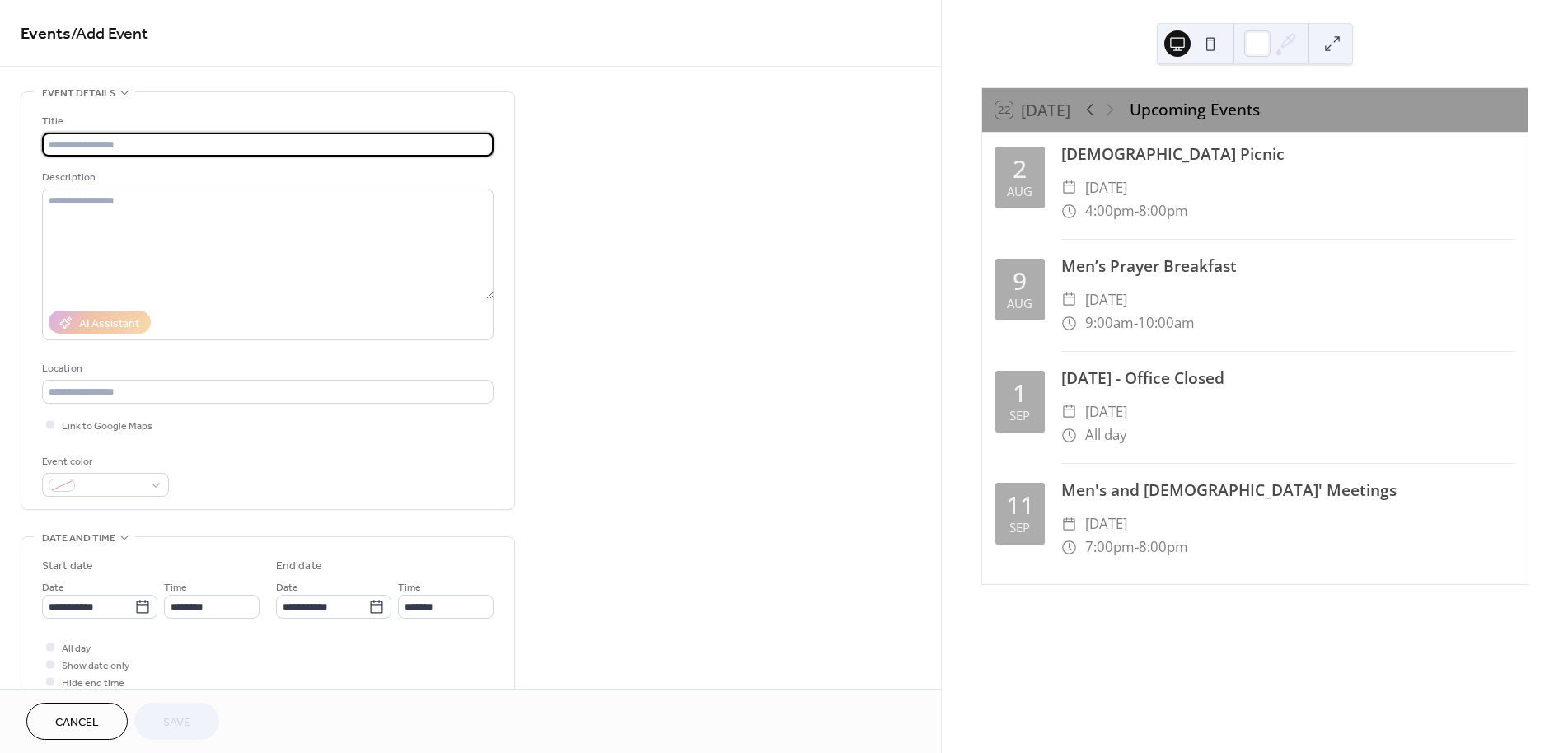 click at bounding box center [268, 144] 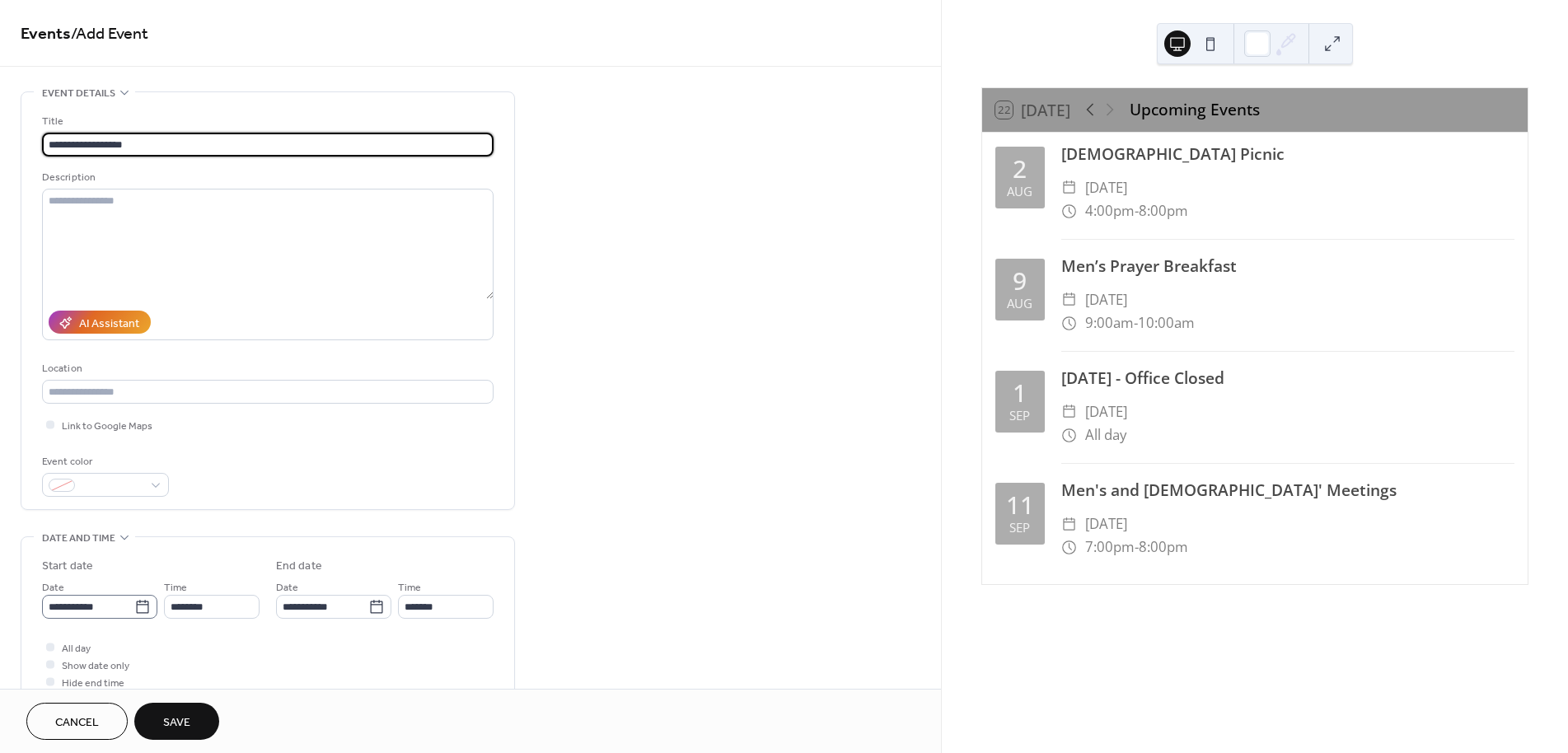 type on "**********" 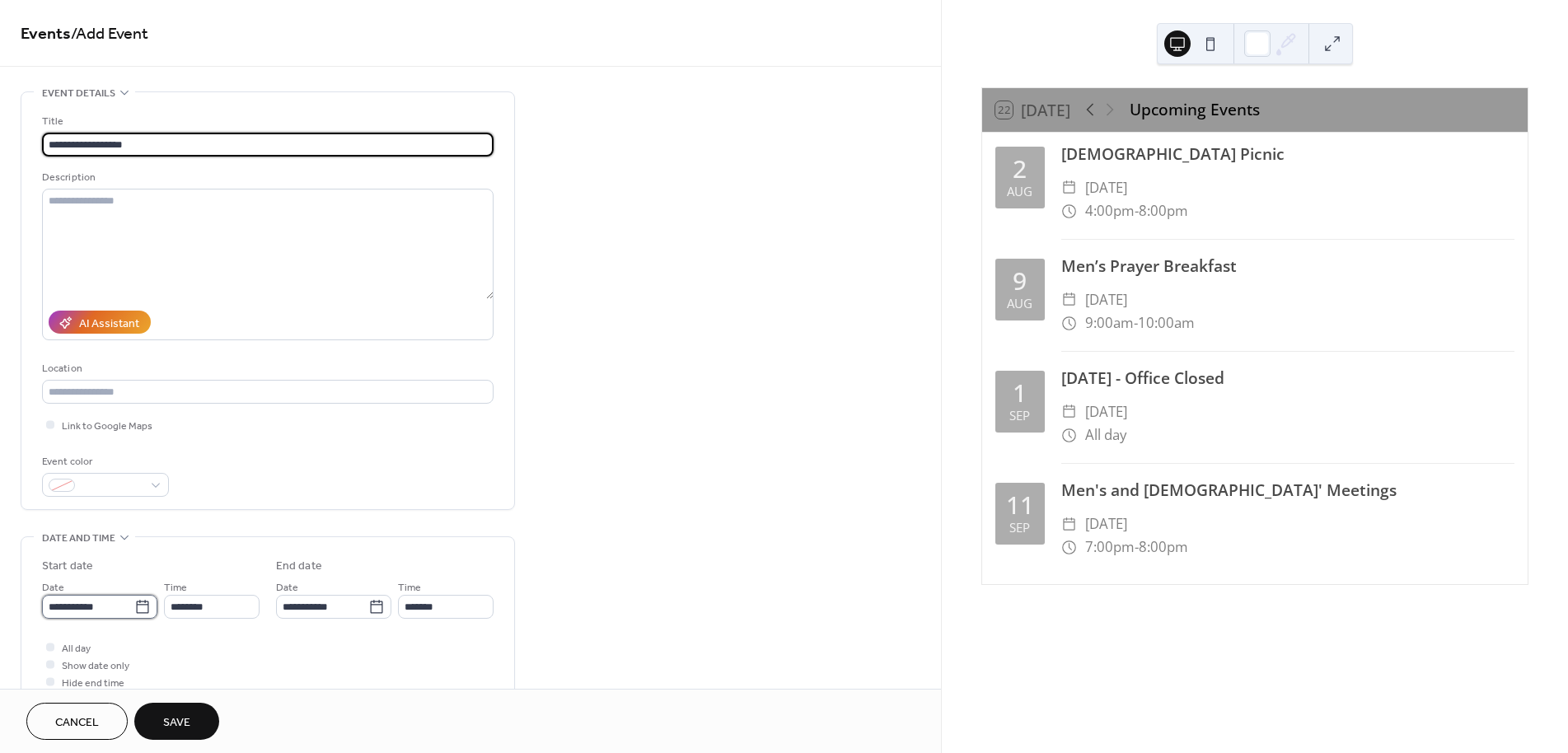 click on "**********" at bounding box center [88, 606] 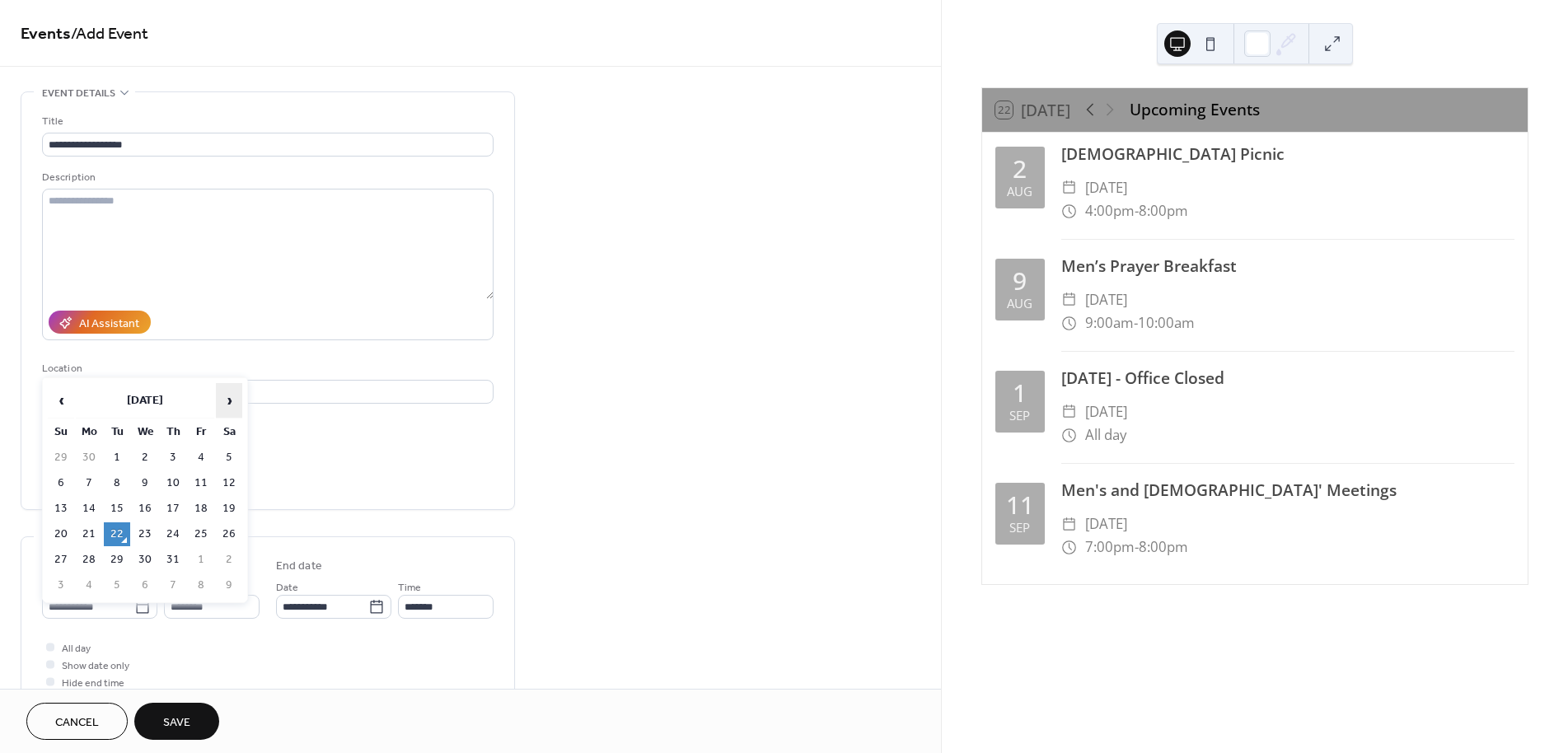 click on "›" at bounding box center (229, 400) 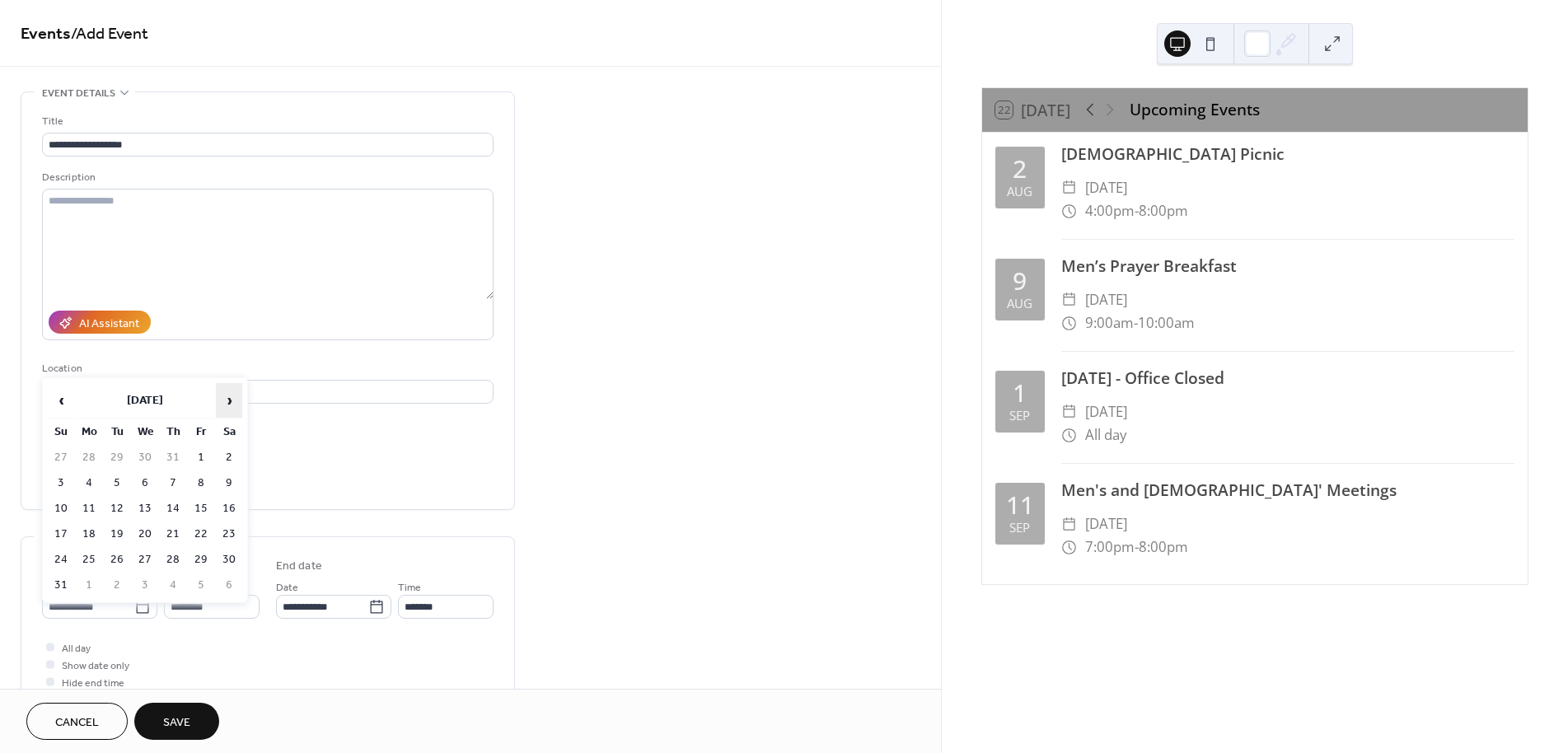 click on "›" at bounding box center (229, 400) 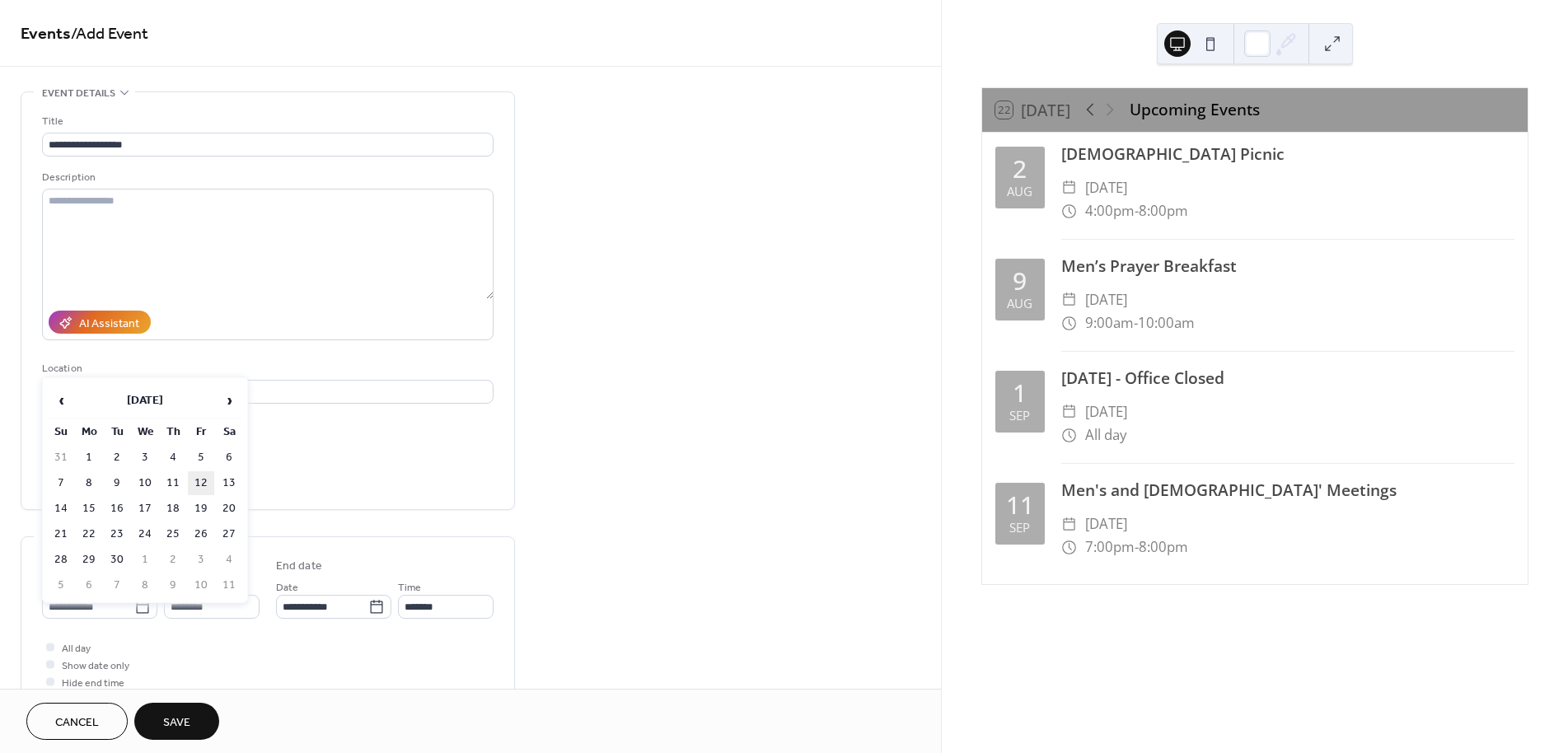 click on "12" at bounding box center (201, 483) 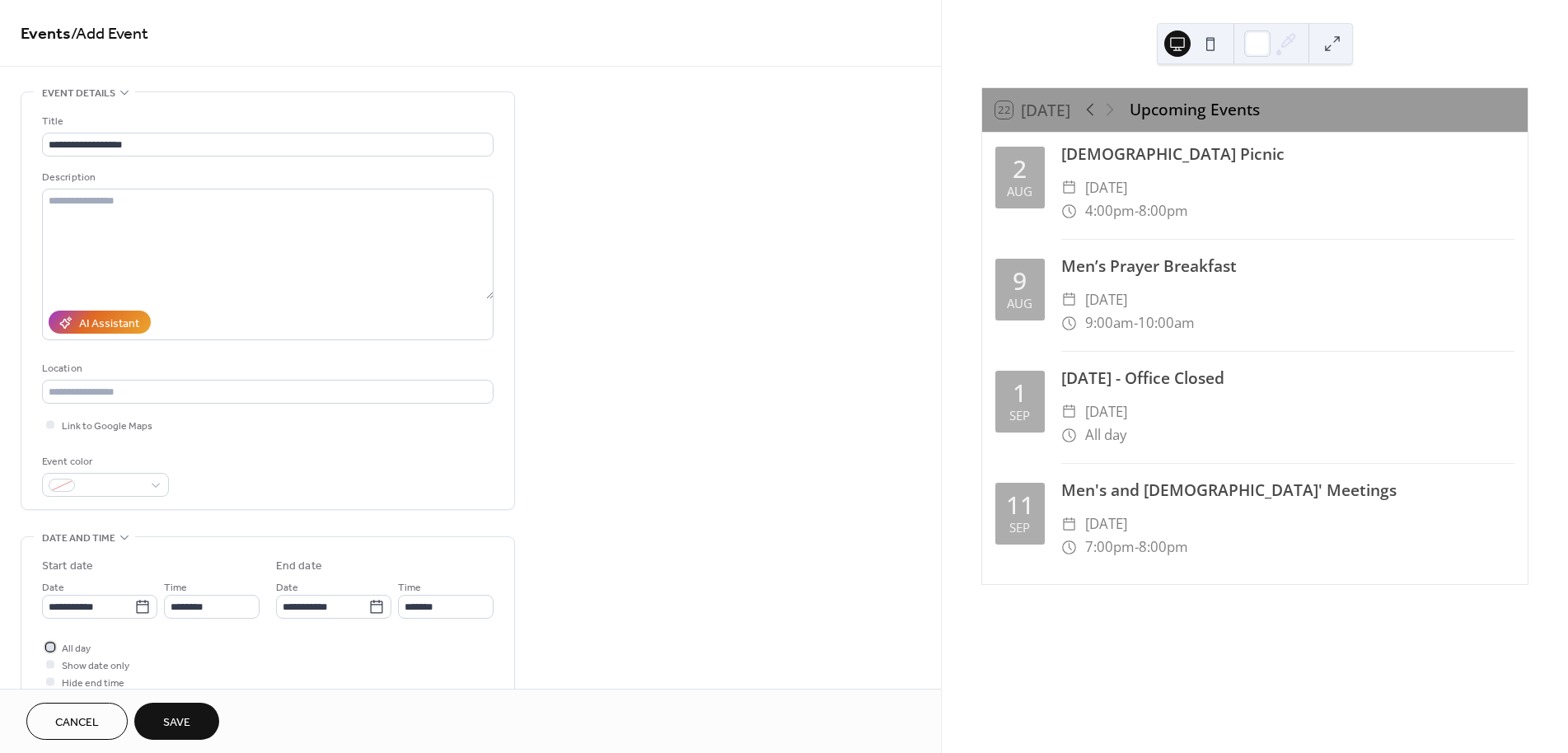 click at bounding box center (50, 647) 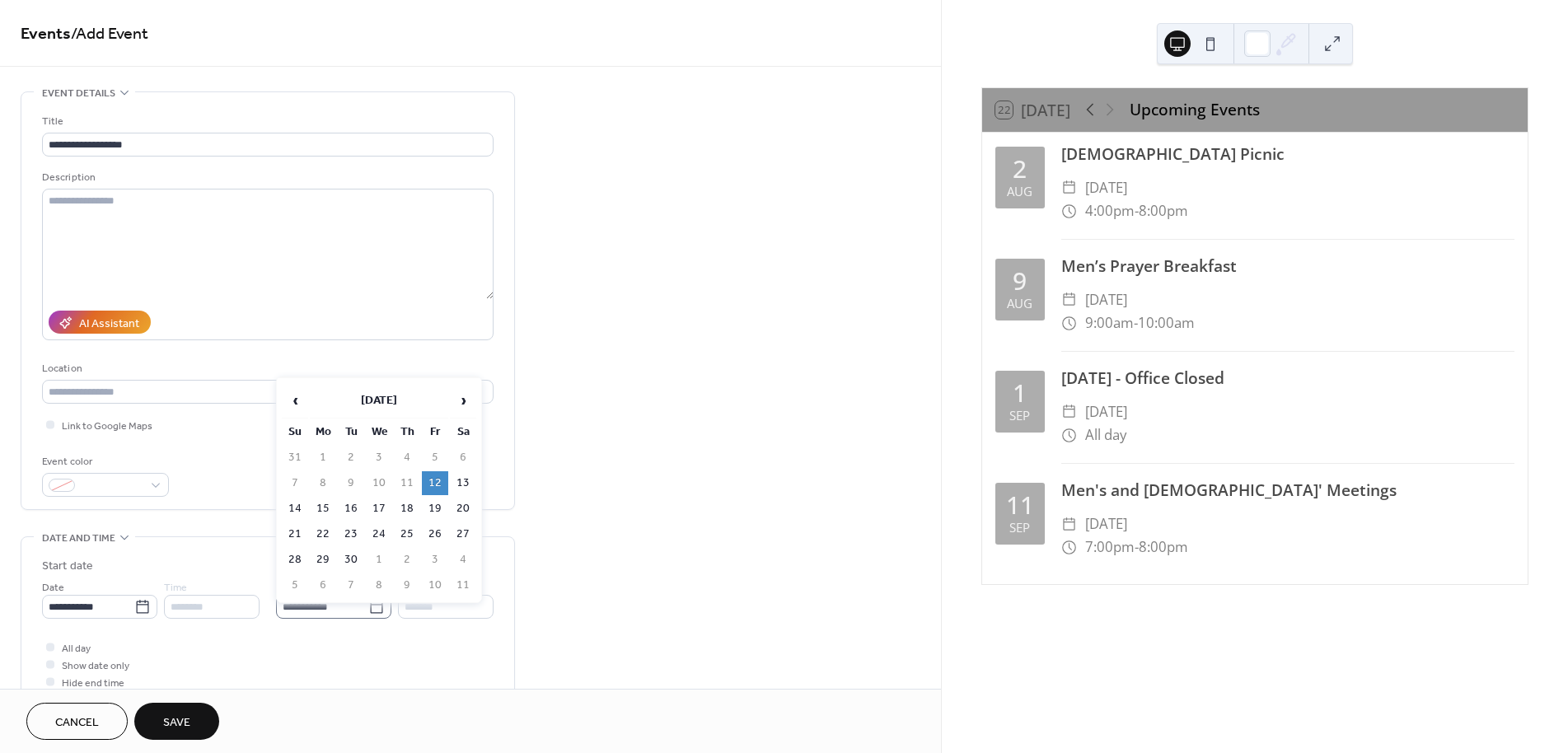 click 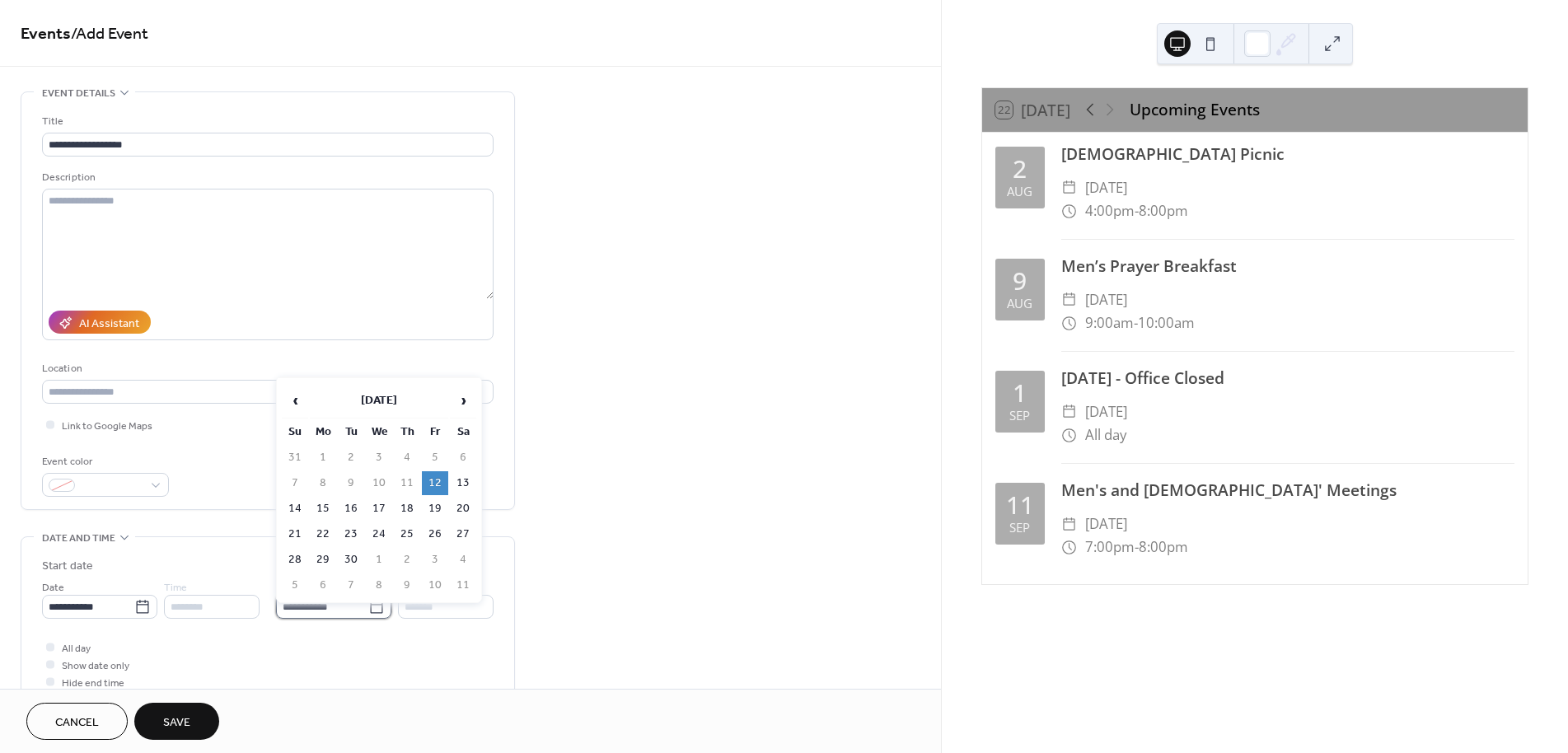 click on "**********" at bounding box center [322, 606] 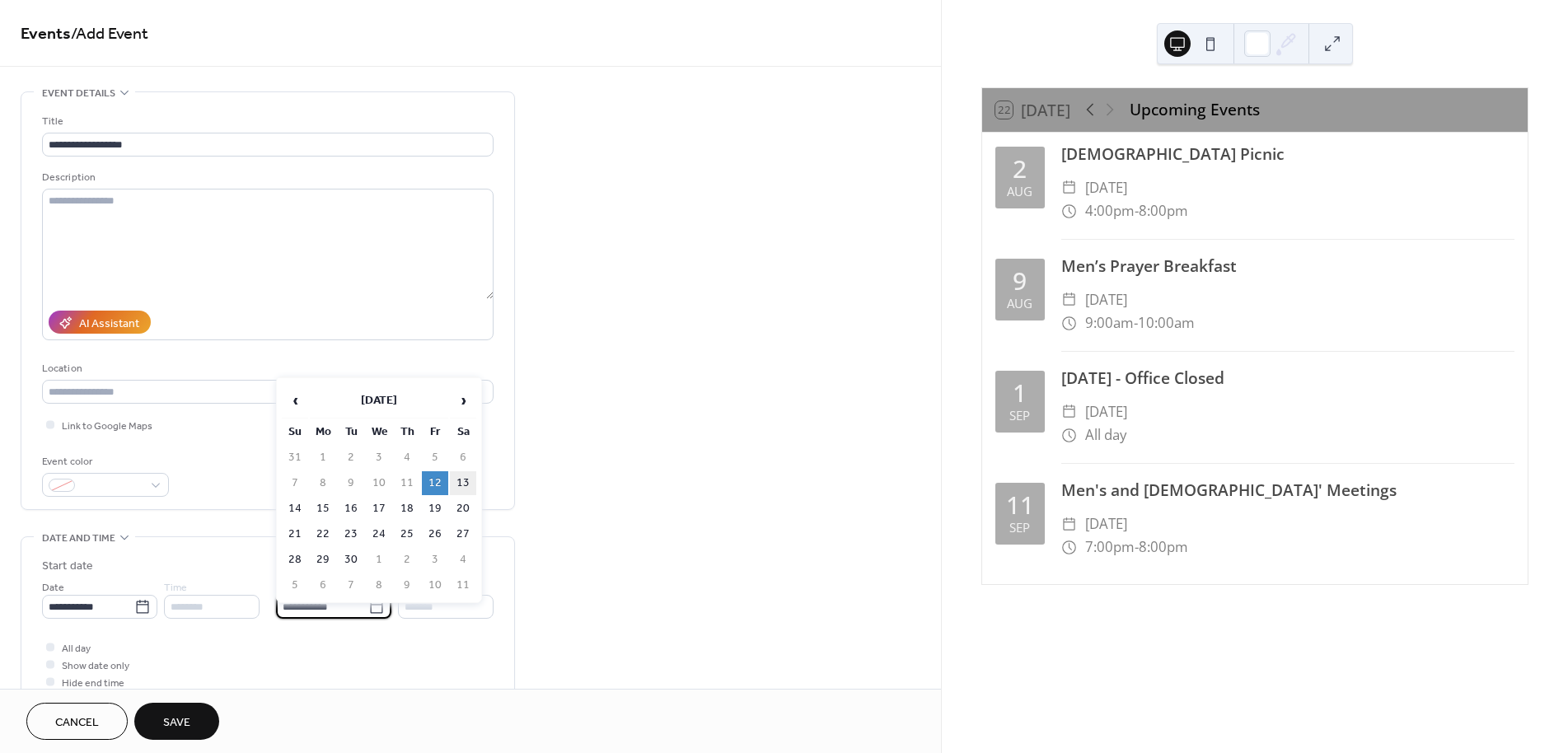 click on "13" at bounding box center [463, 483] 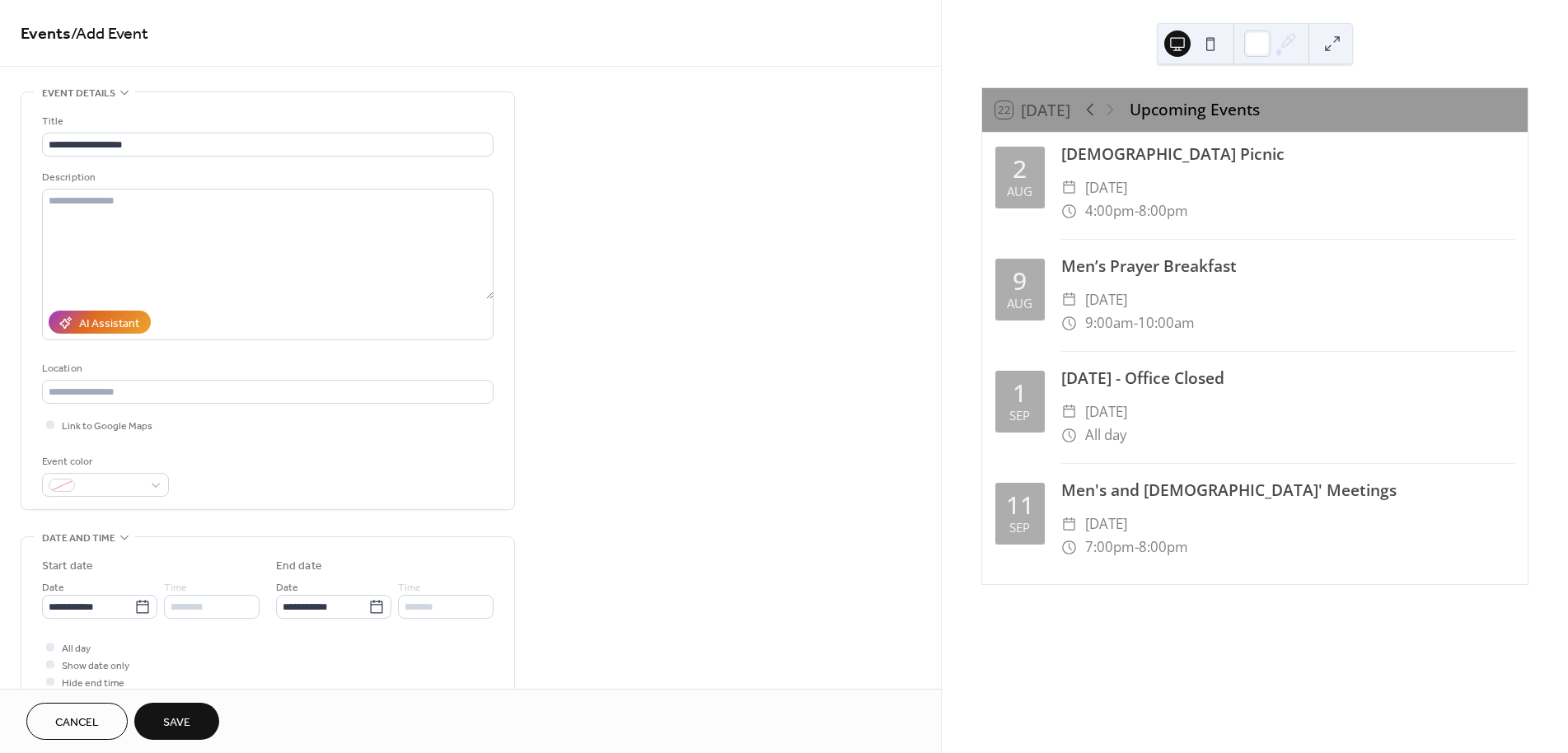 click on "All day Show date only Hide end time" at bounding box center (268, 664) 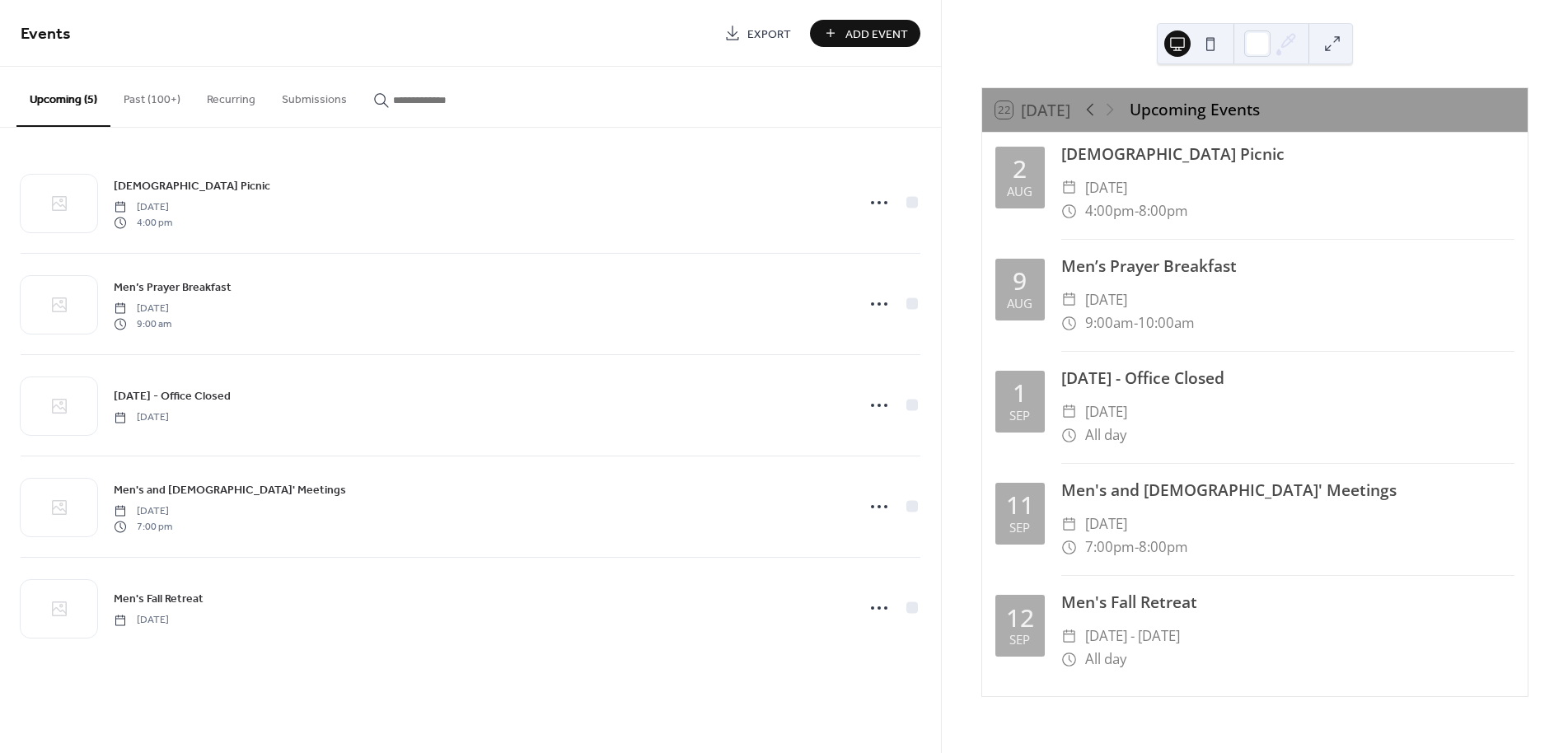 click on "Add Event" at bounding box center (877, 34) 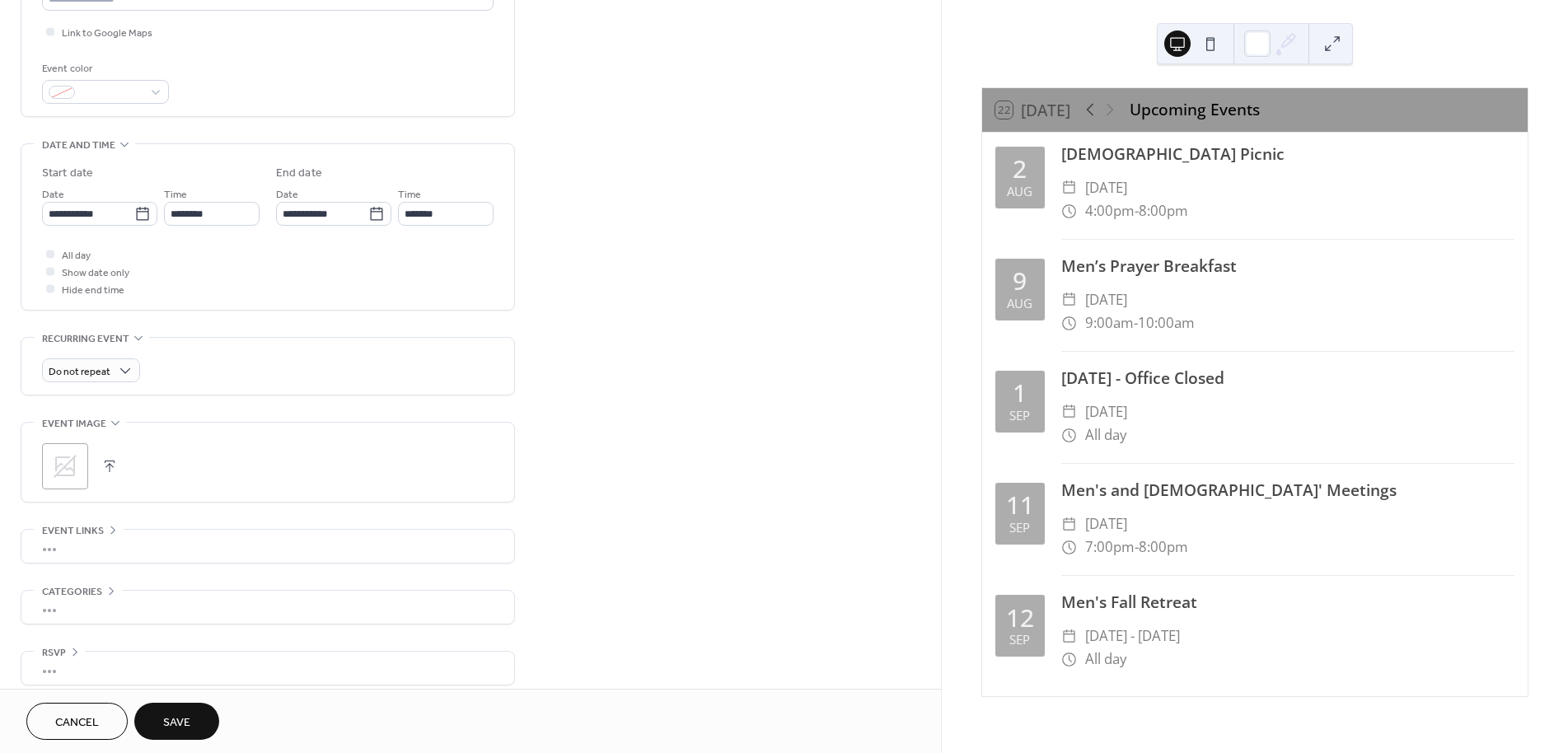 scroll, scrollTop: 406, scrollLeft: 0, axis: vertical 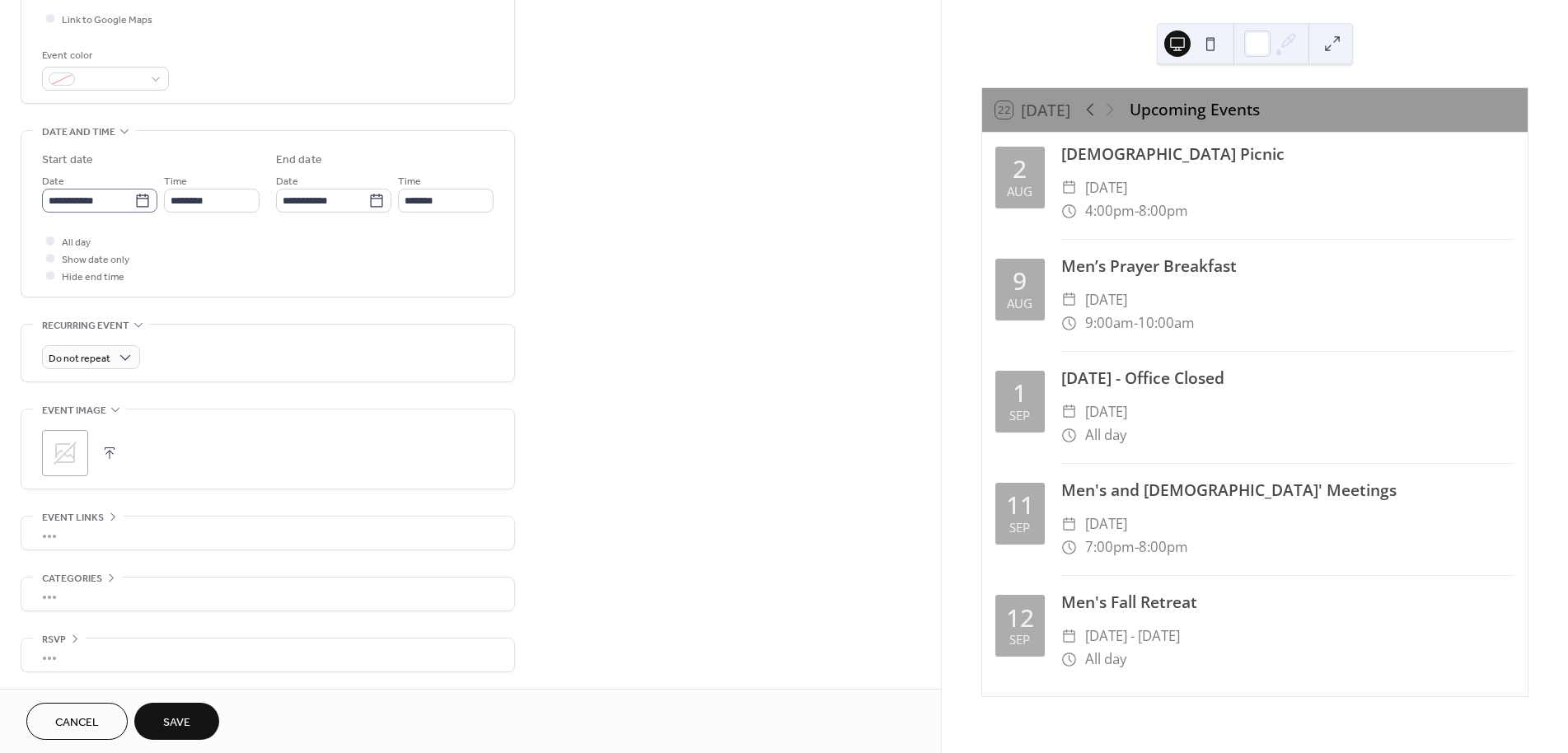 type on "**********" 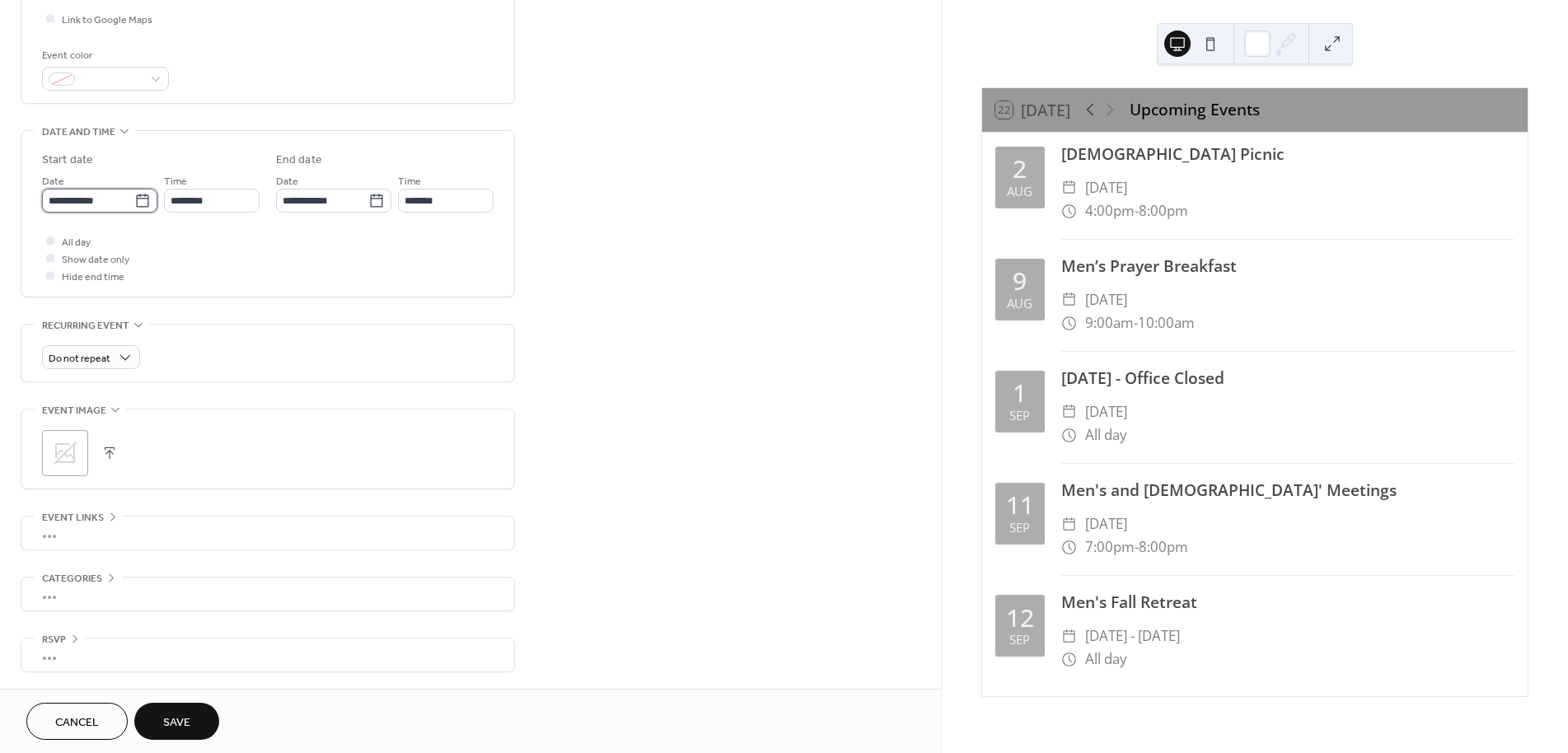 click on "**********" at bounding box center (88, 200) 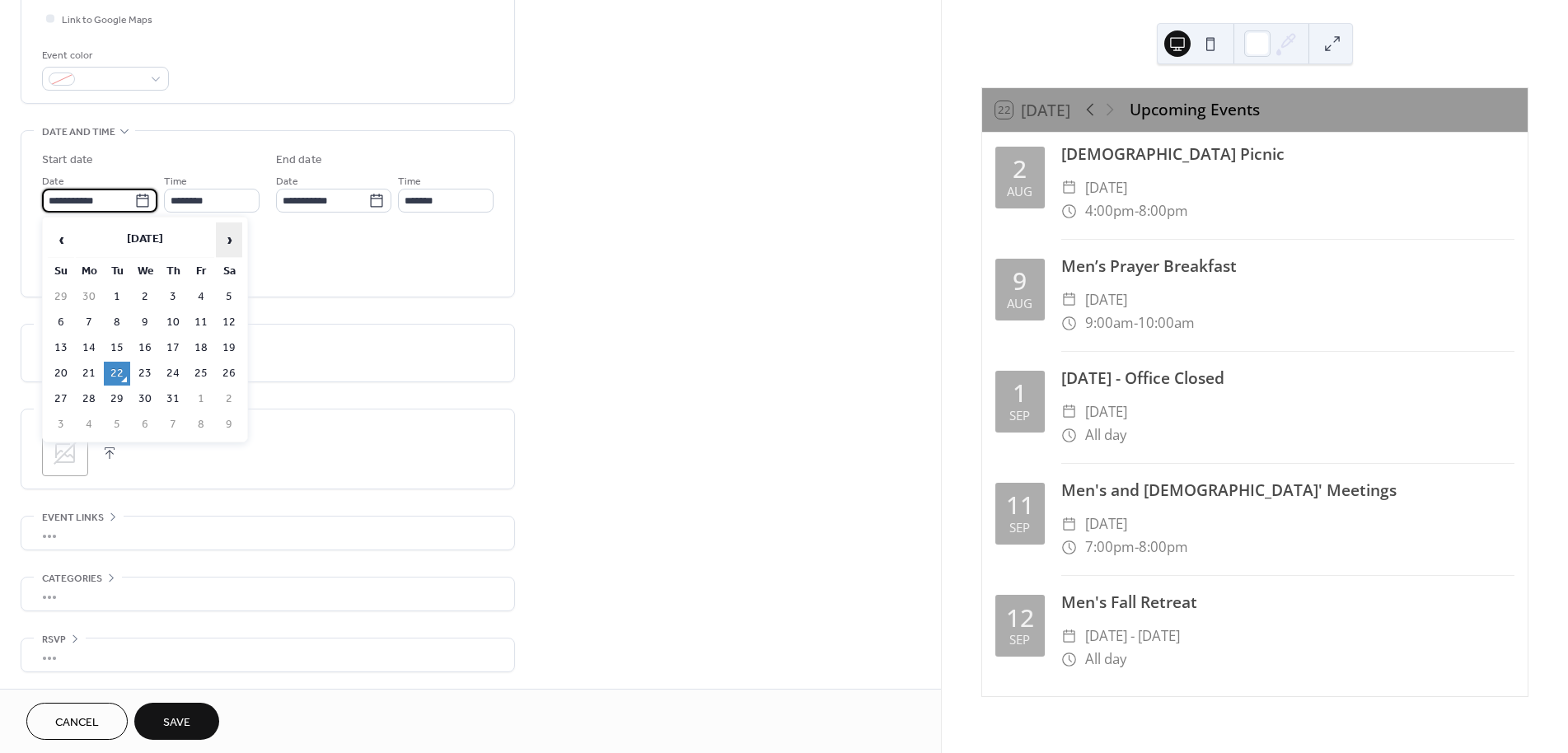 click on "›" at bounding box center [229, 240] 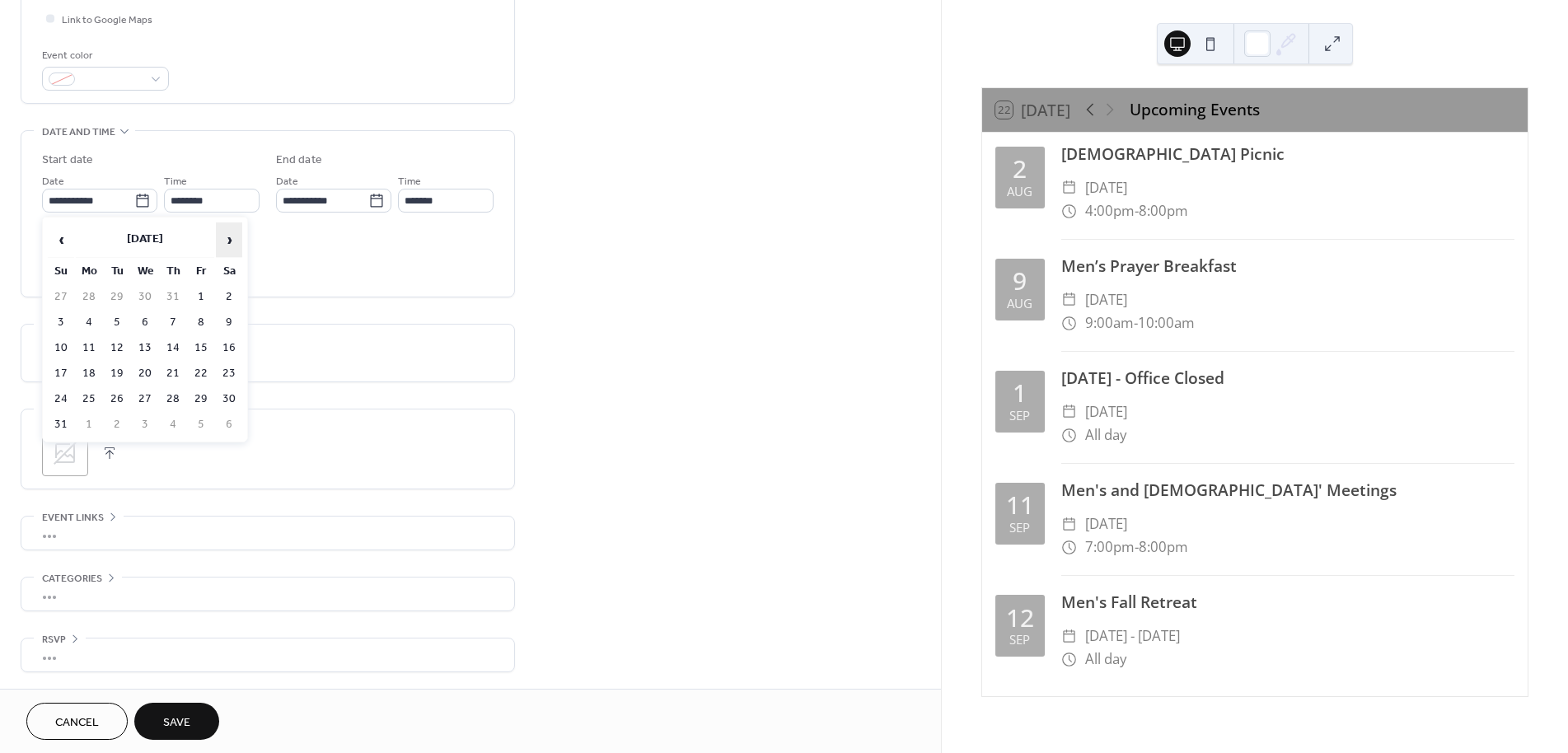 click on "›" at bounding box center [229, 240] 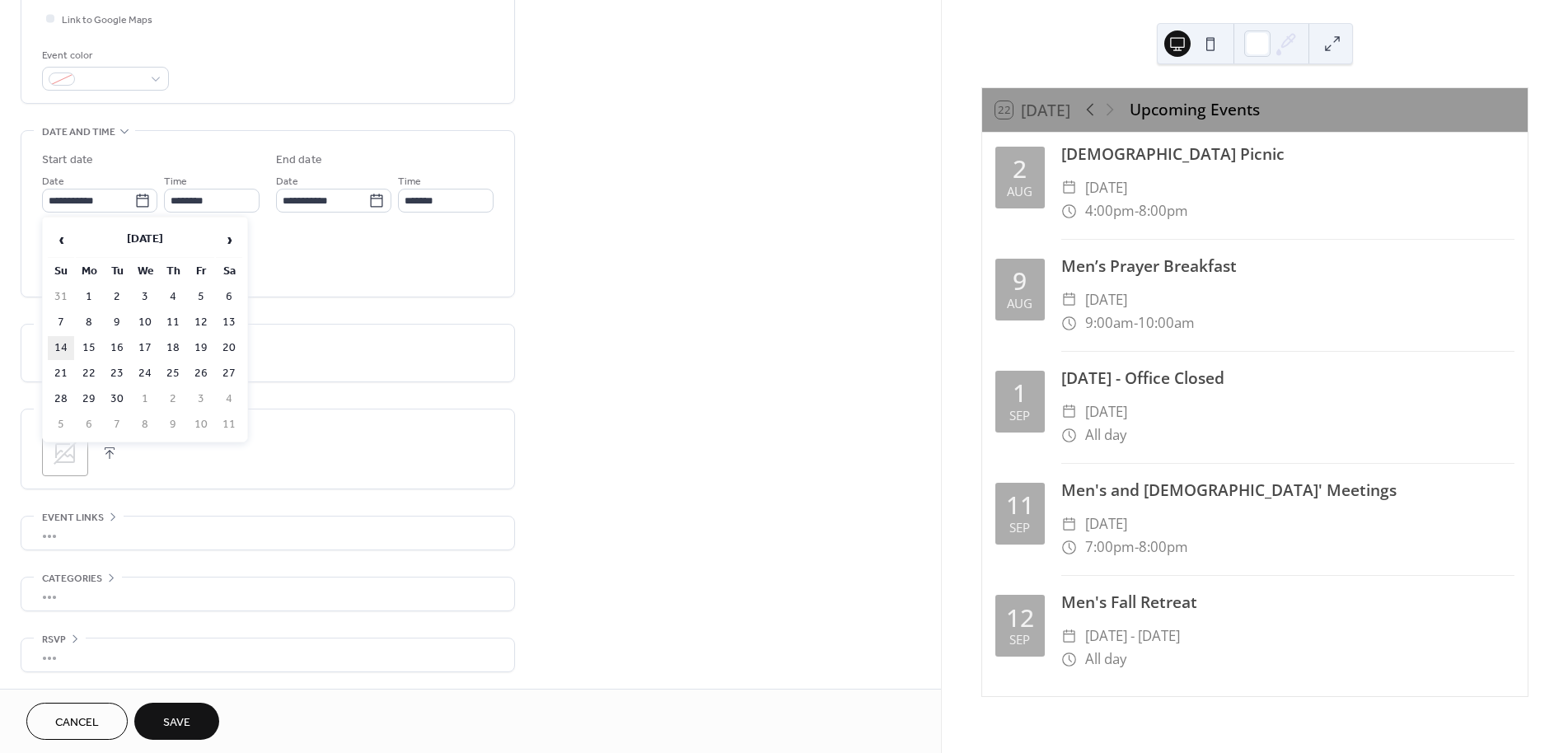 click on "14" at bounding box center (61, 348) 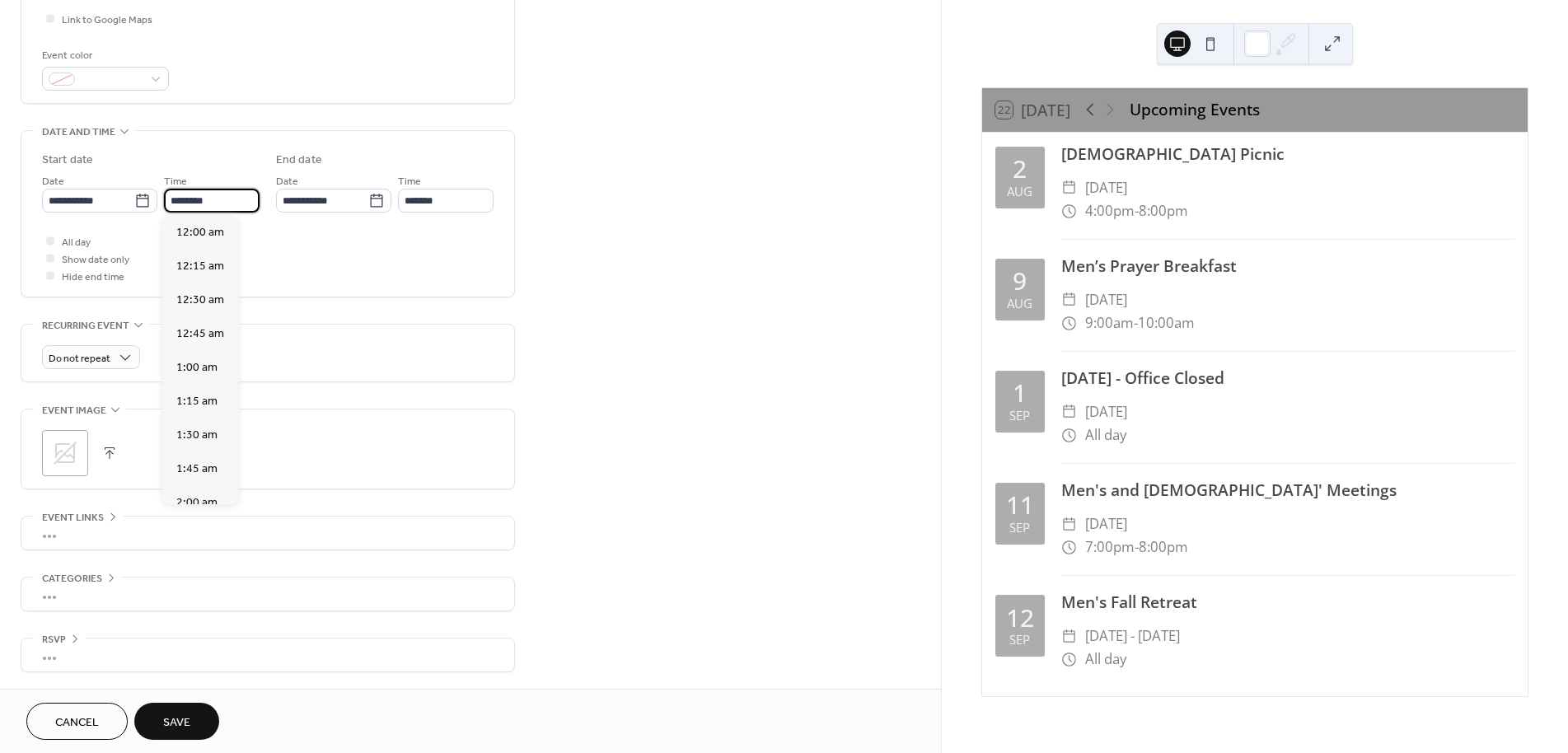 click on "********" at bounding box center [212, 200] 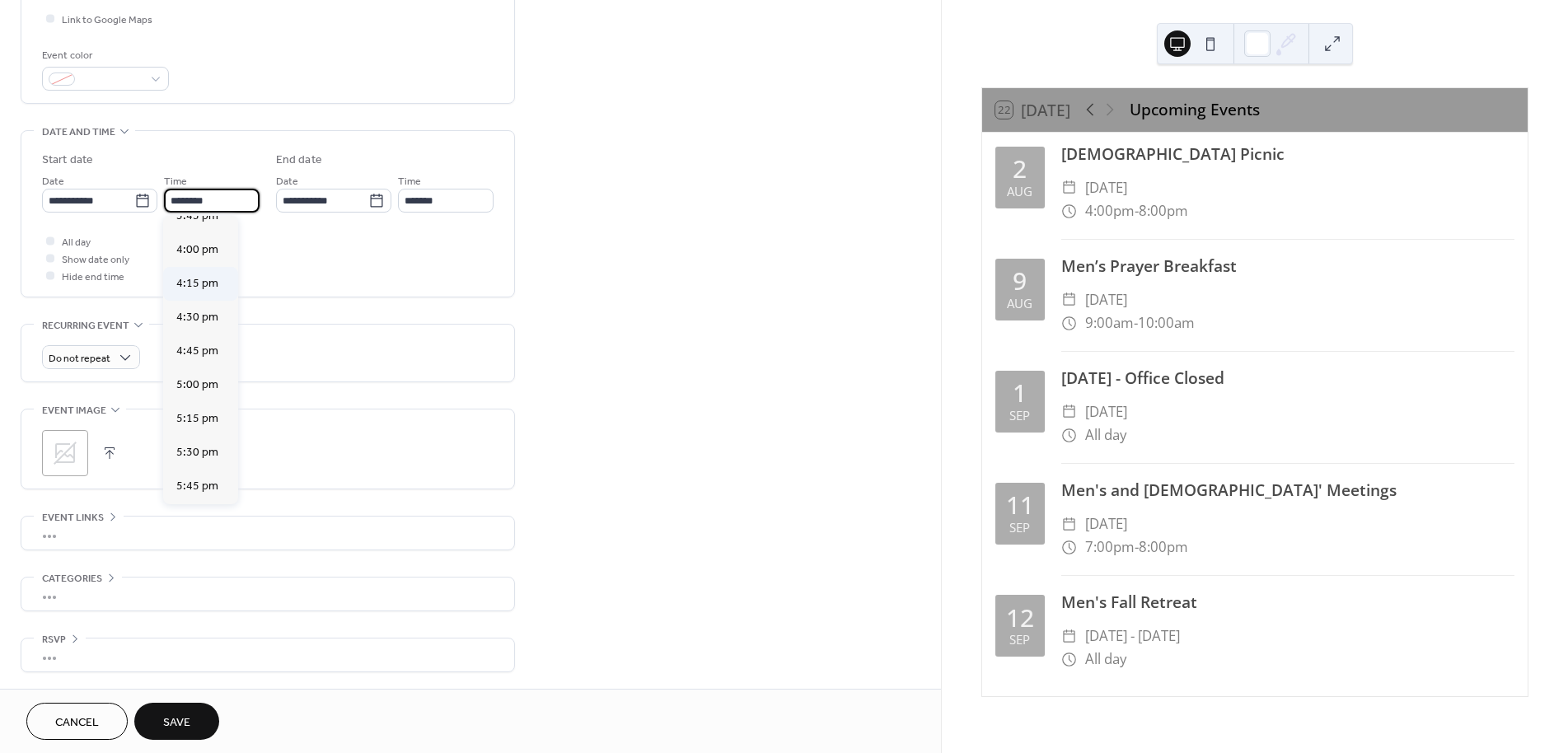 scroll, scrollTop: 2147, scrollLeft: 0, axis: vertical 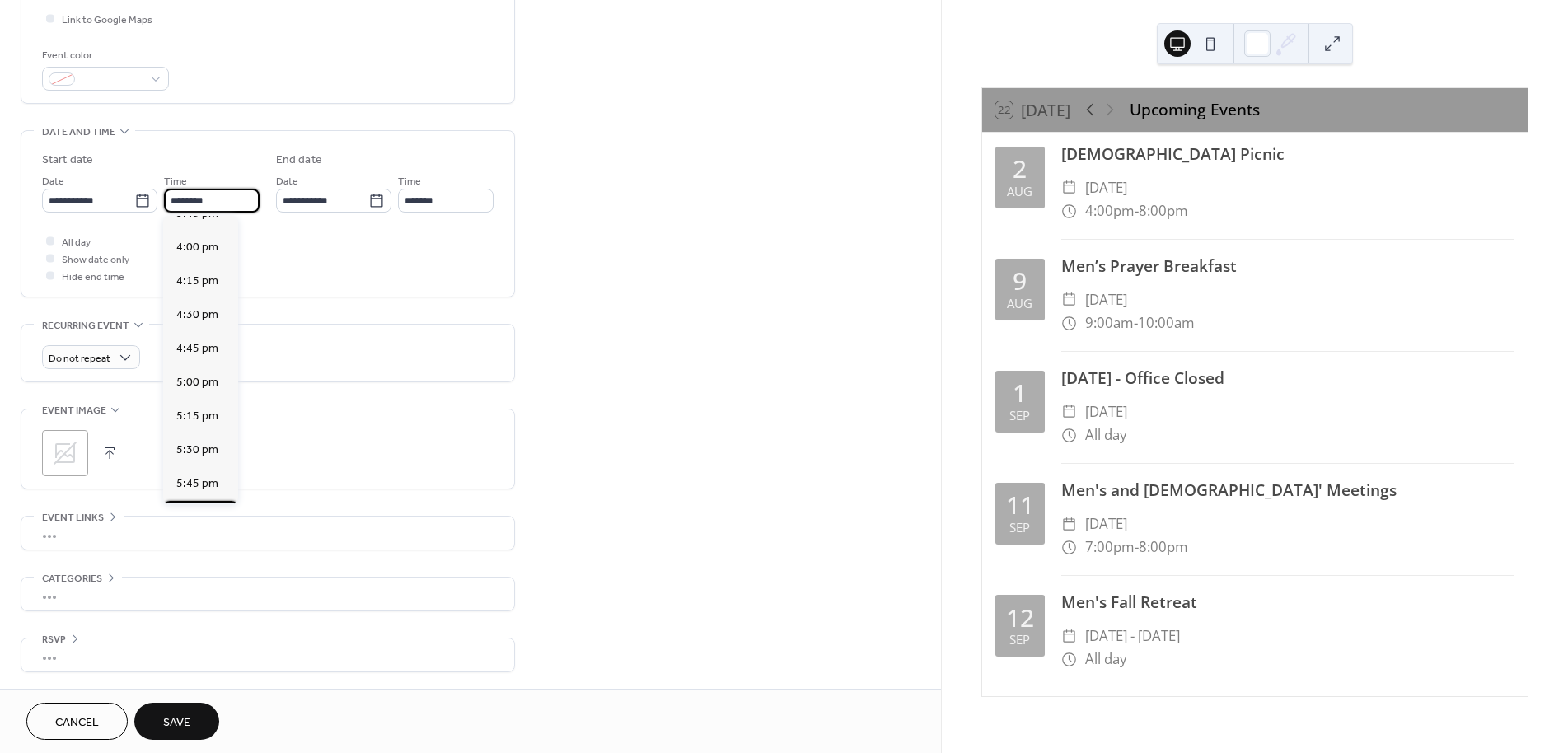 click on "6:00 pm" at bounding box center [197, 517] 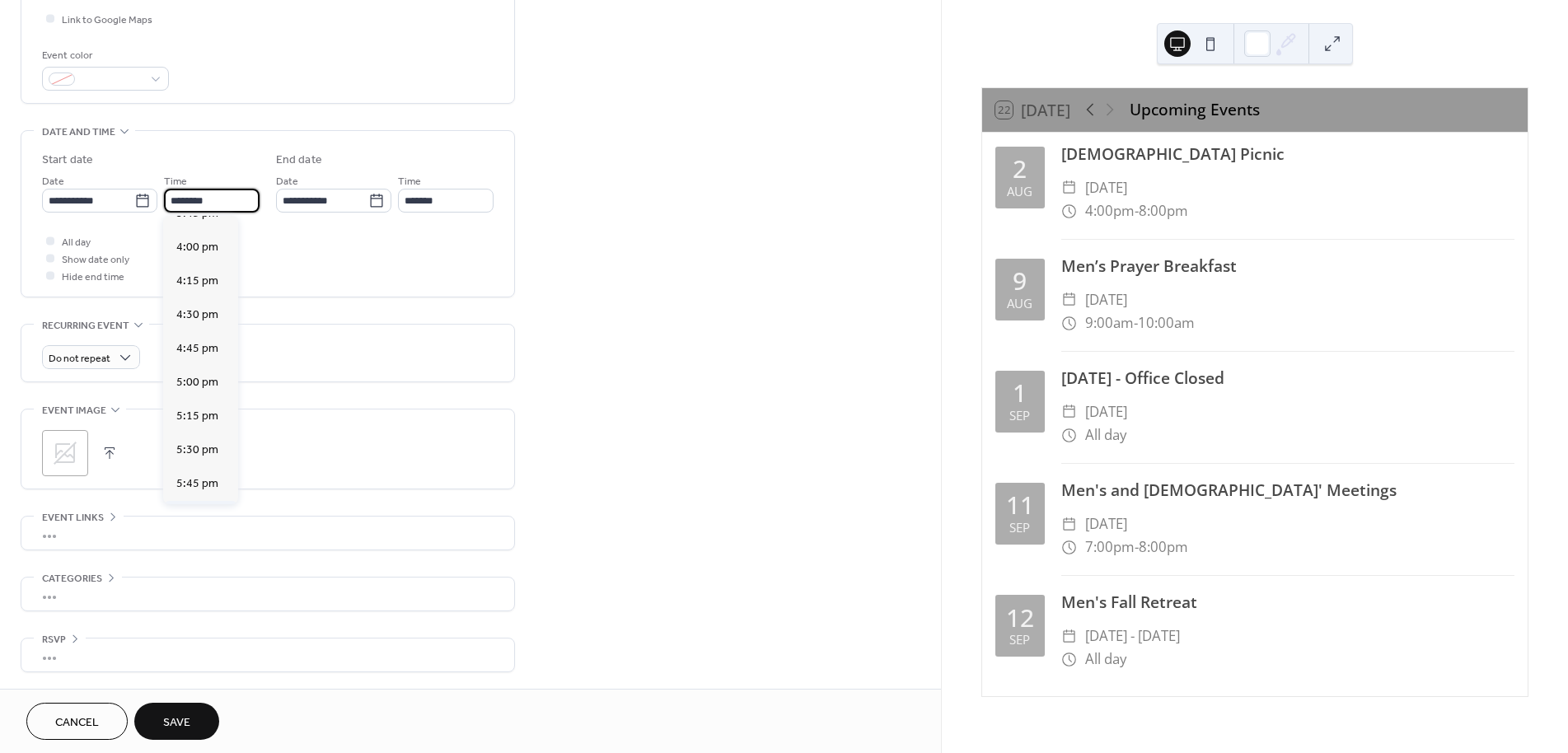 type on "*******" 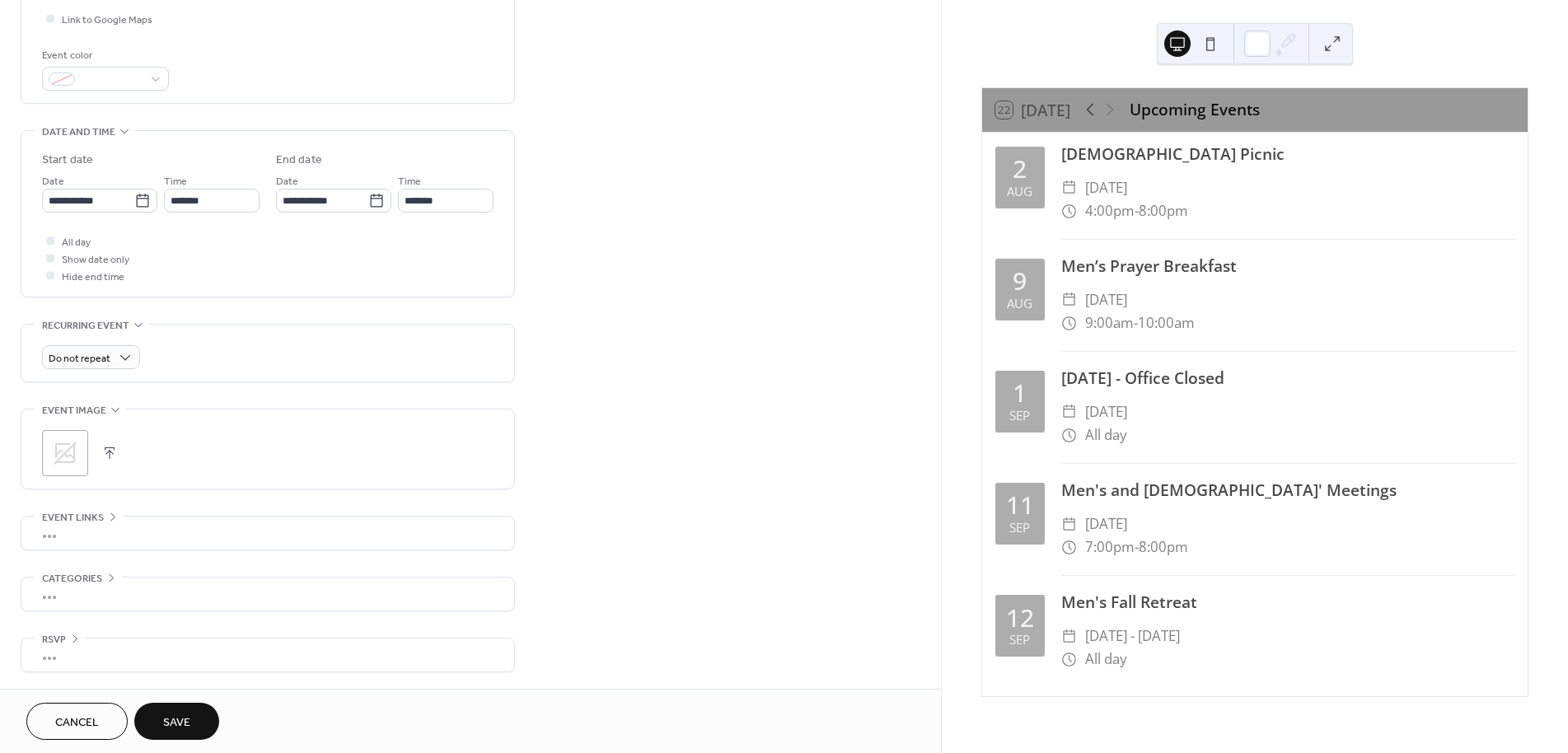 click on "Save" at bounding box center [176, 723] 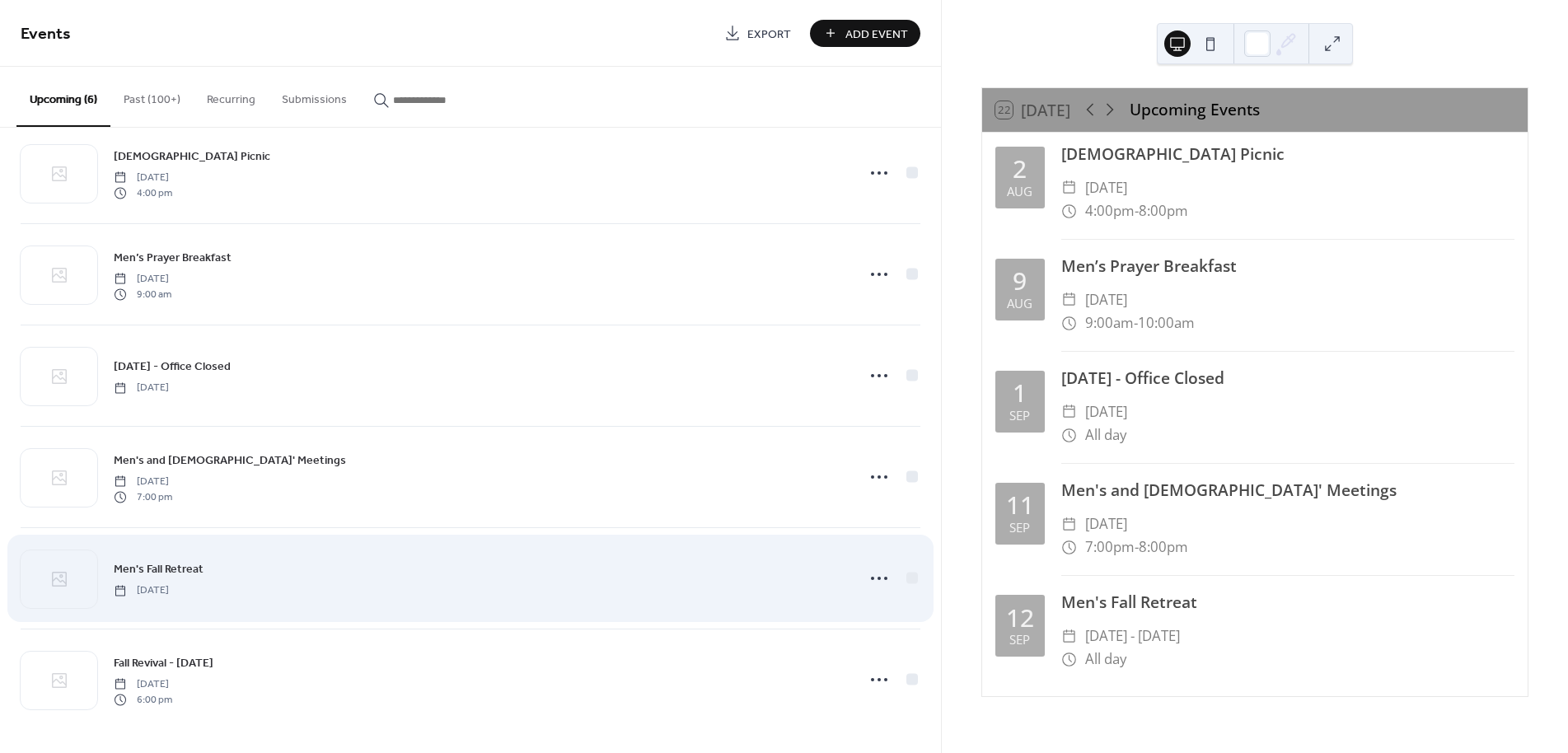 scroll, scrollTop: 30, scrollLeft: 0, axis: vertical 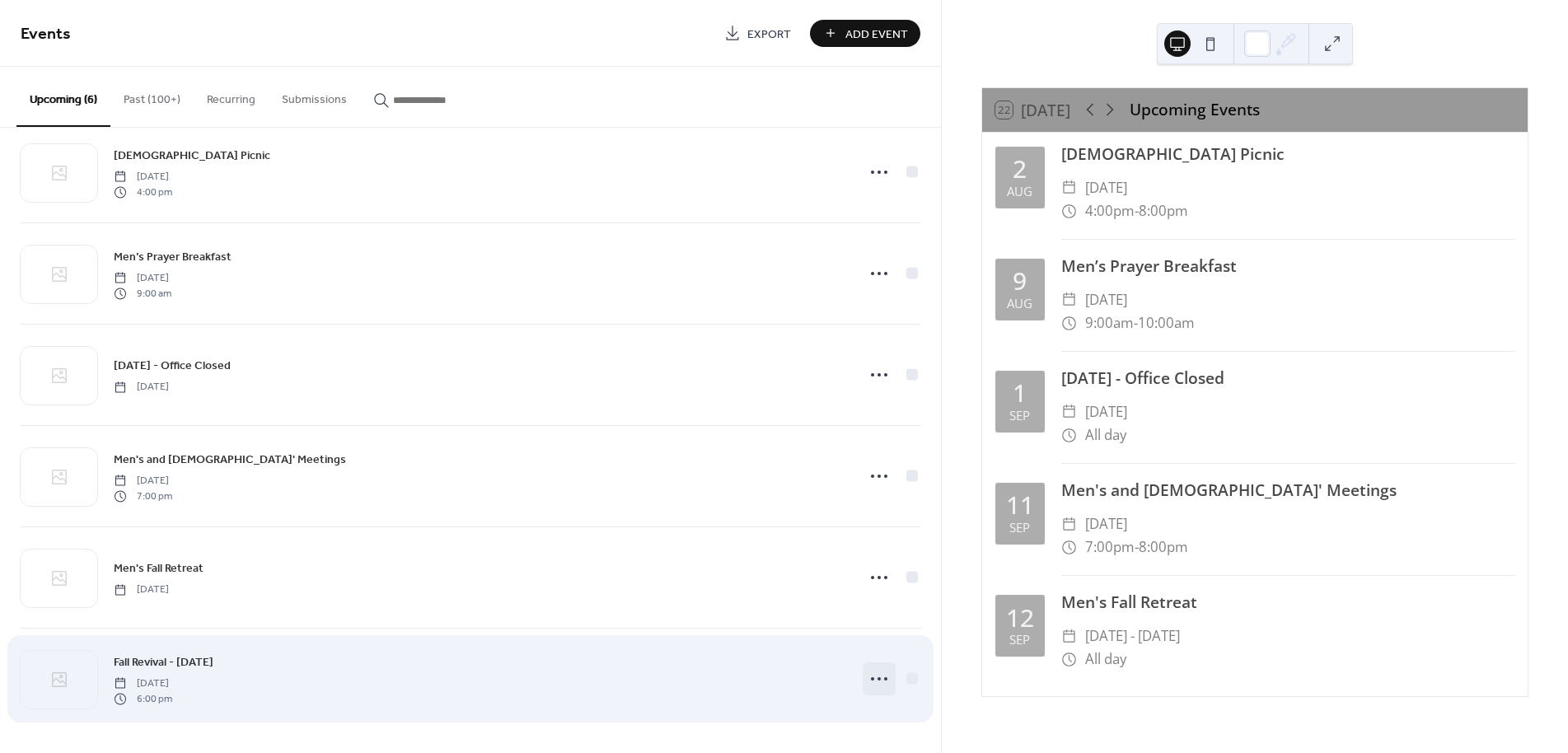 click 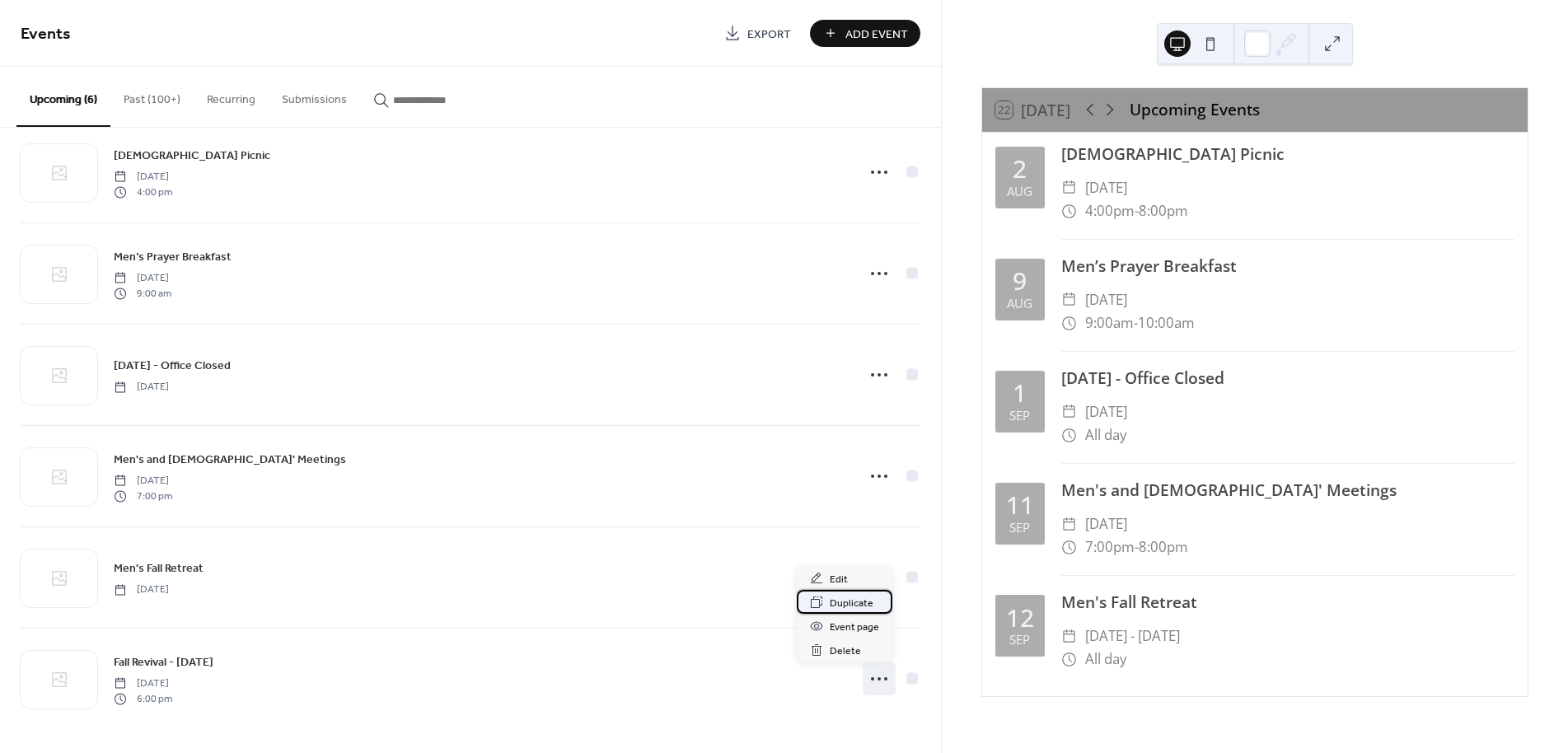 click on "Duplicate" at bounding box center [851, 603] 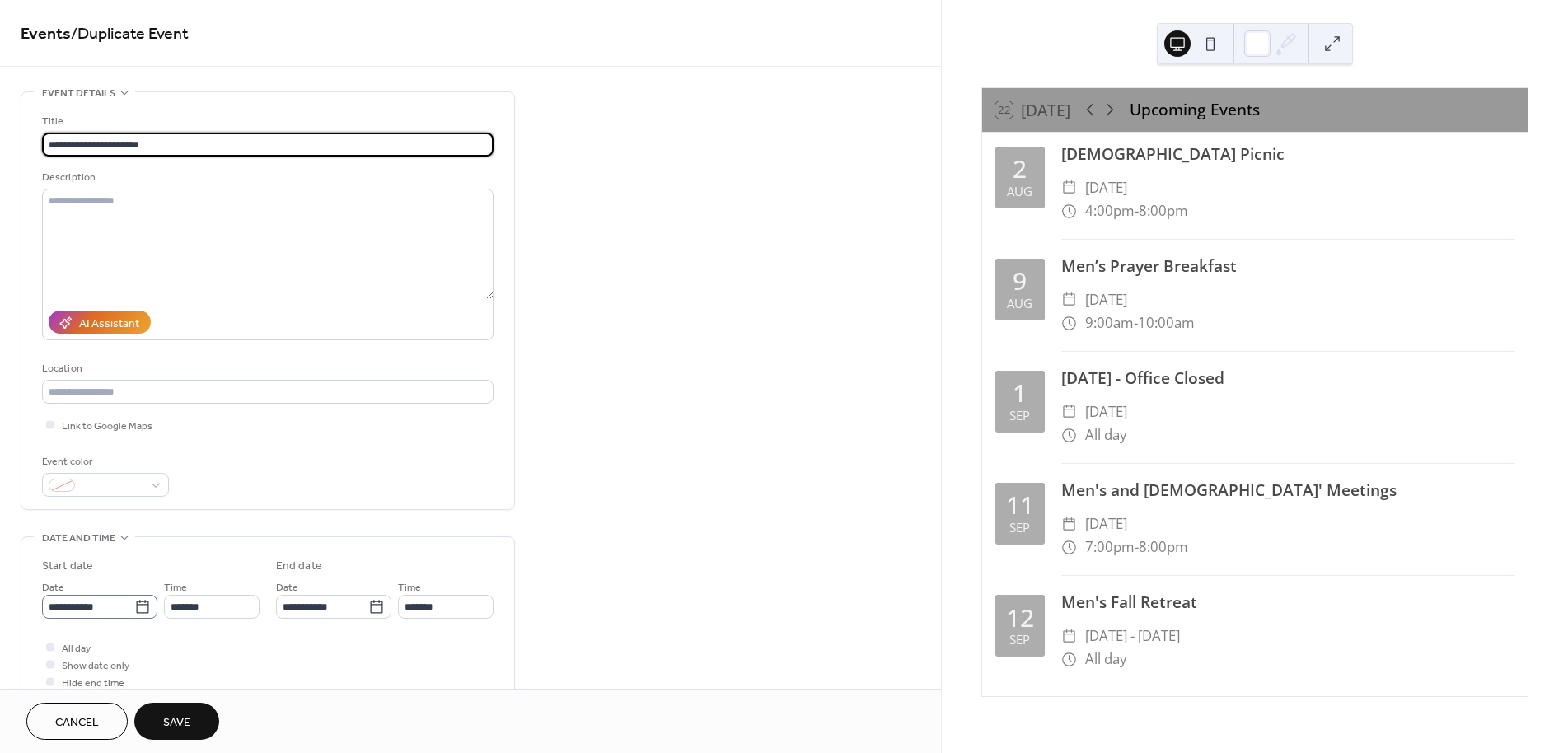 type on "**********" 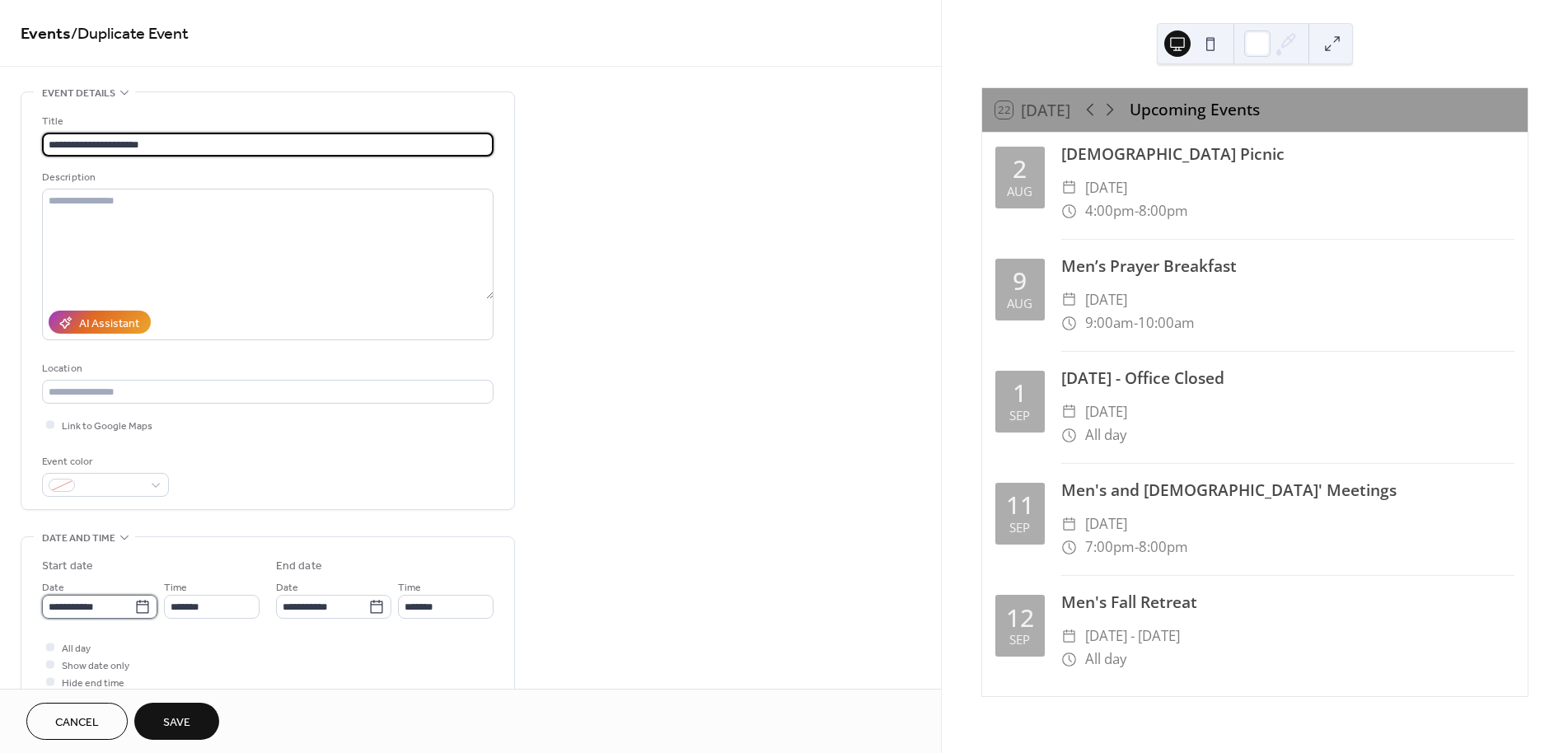 click on "**********" at bounding box center (88, 606) 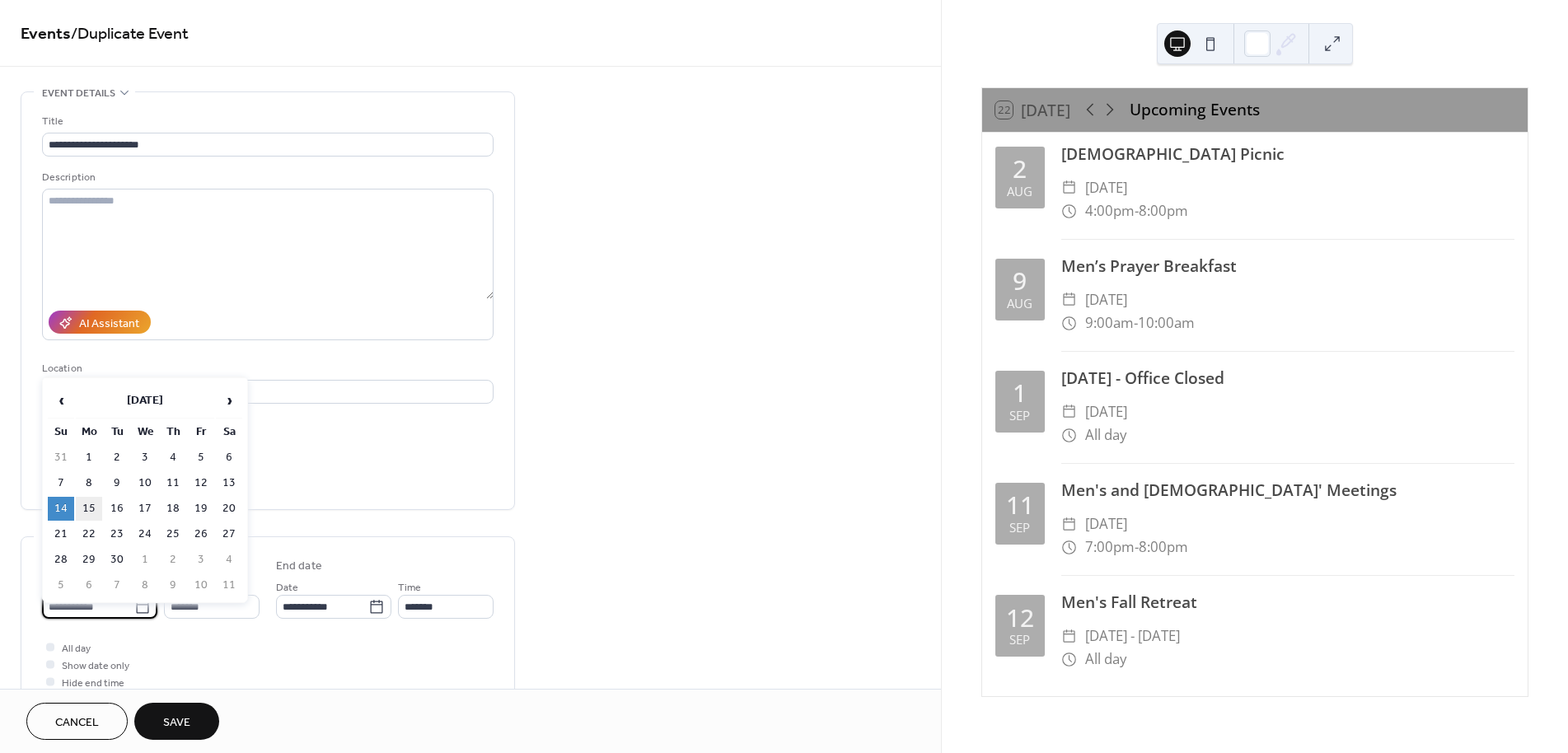 click on "15" at bounding box center [89, 508] 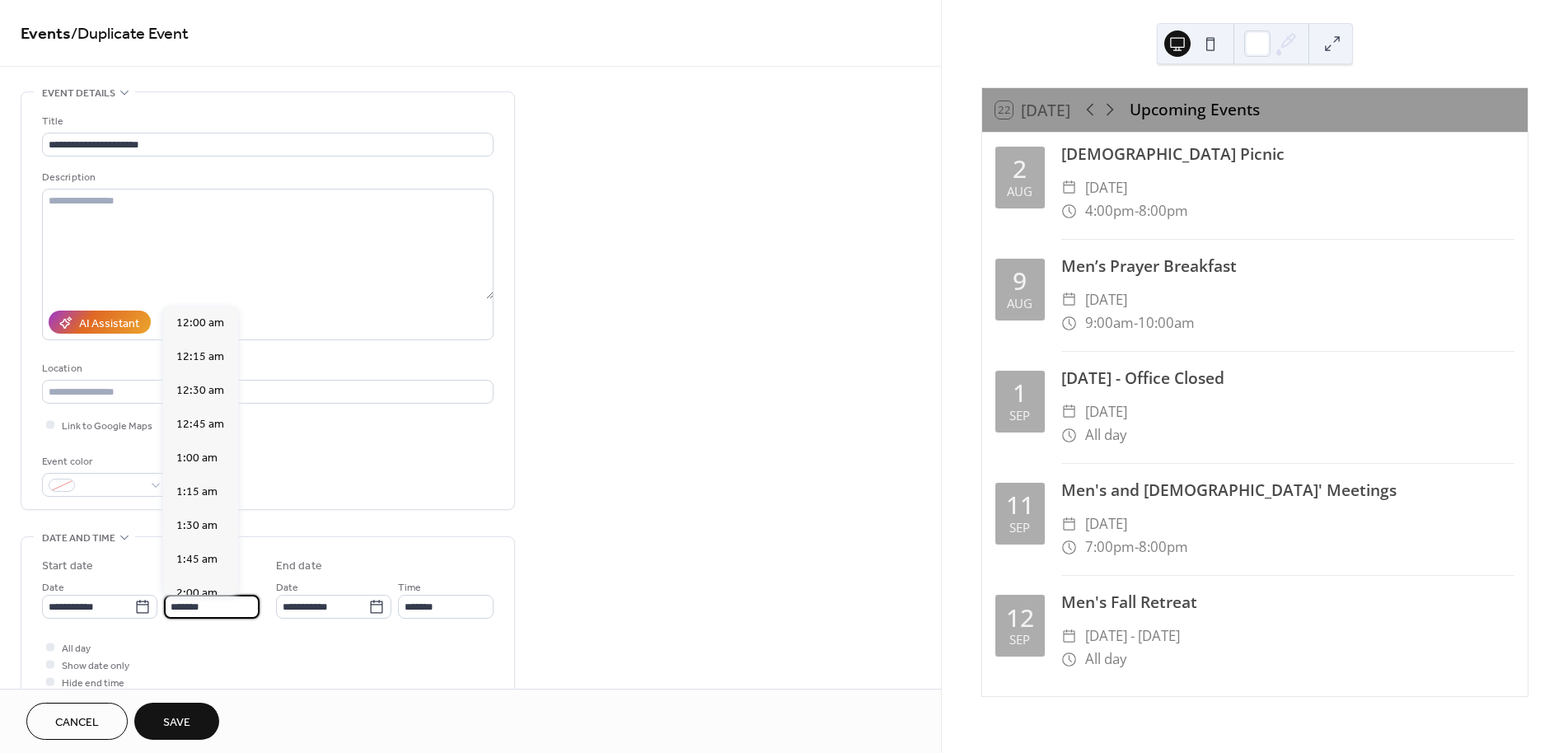 click on "*******" at bounding box center [212, 606] 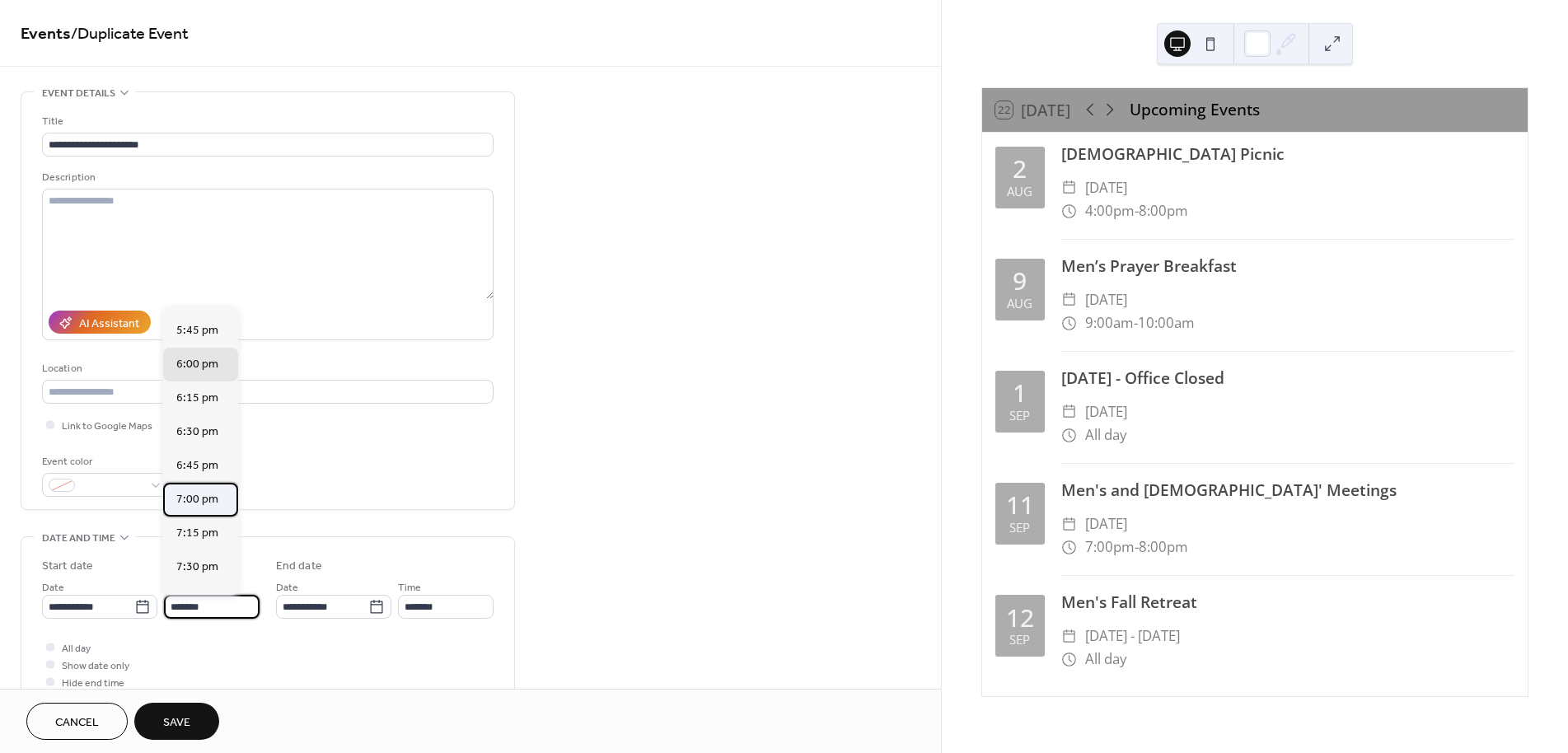 click on "7:00 pm" at bounding box center [197, 499] 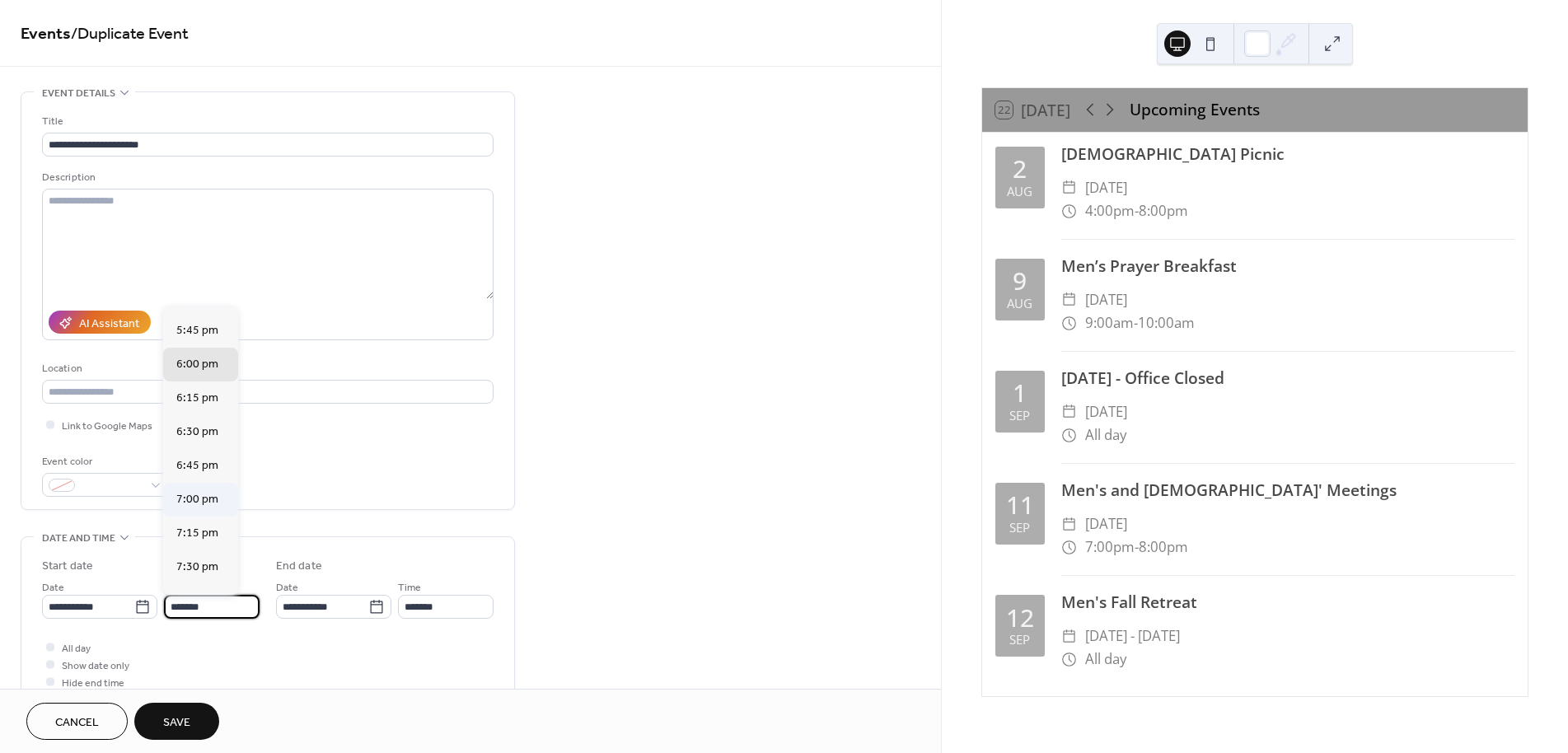 type on "*******" 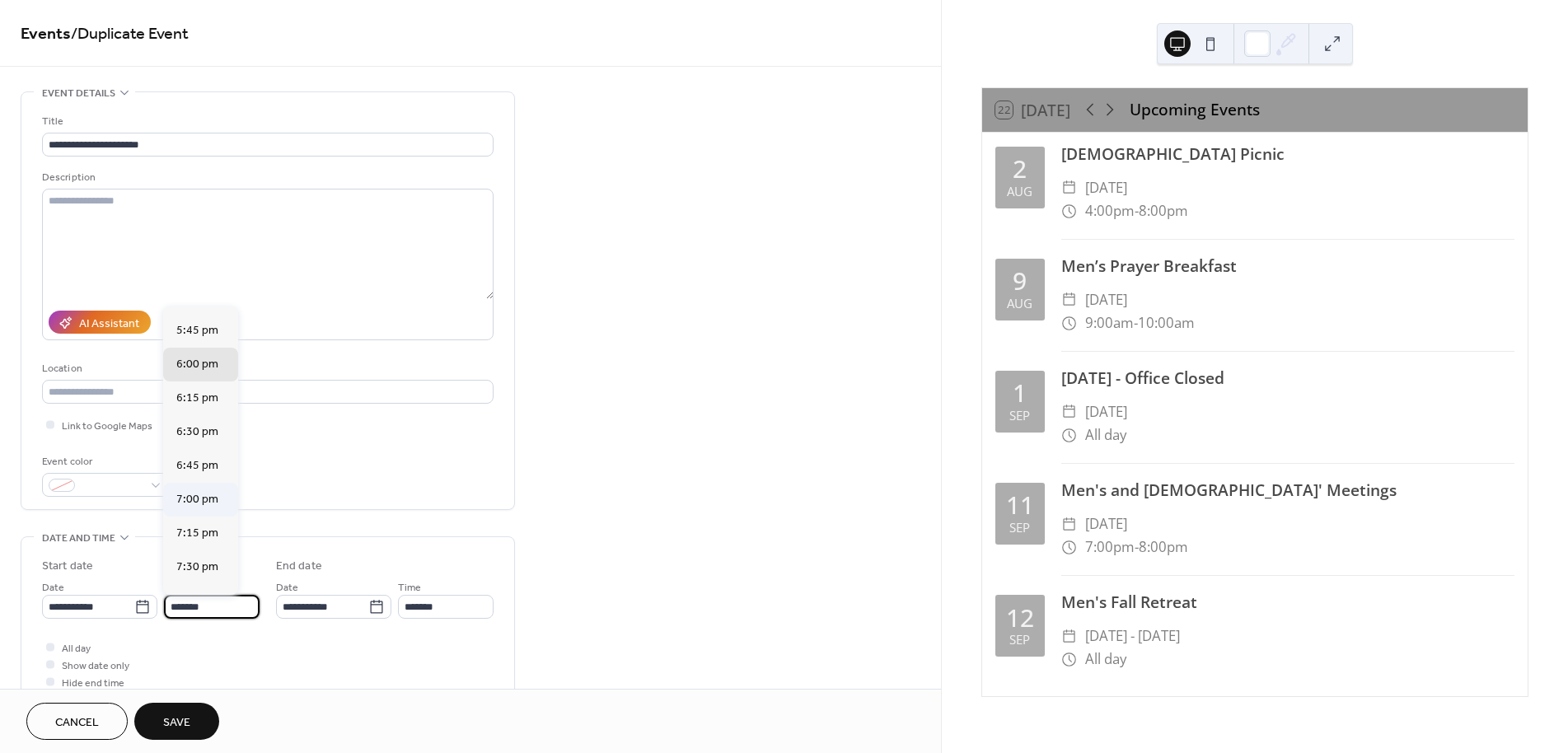 type on "*******" 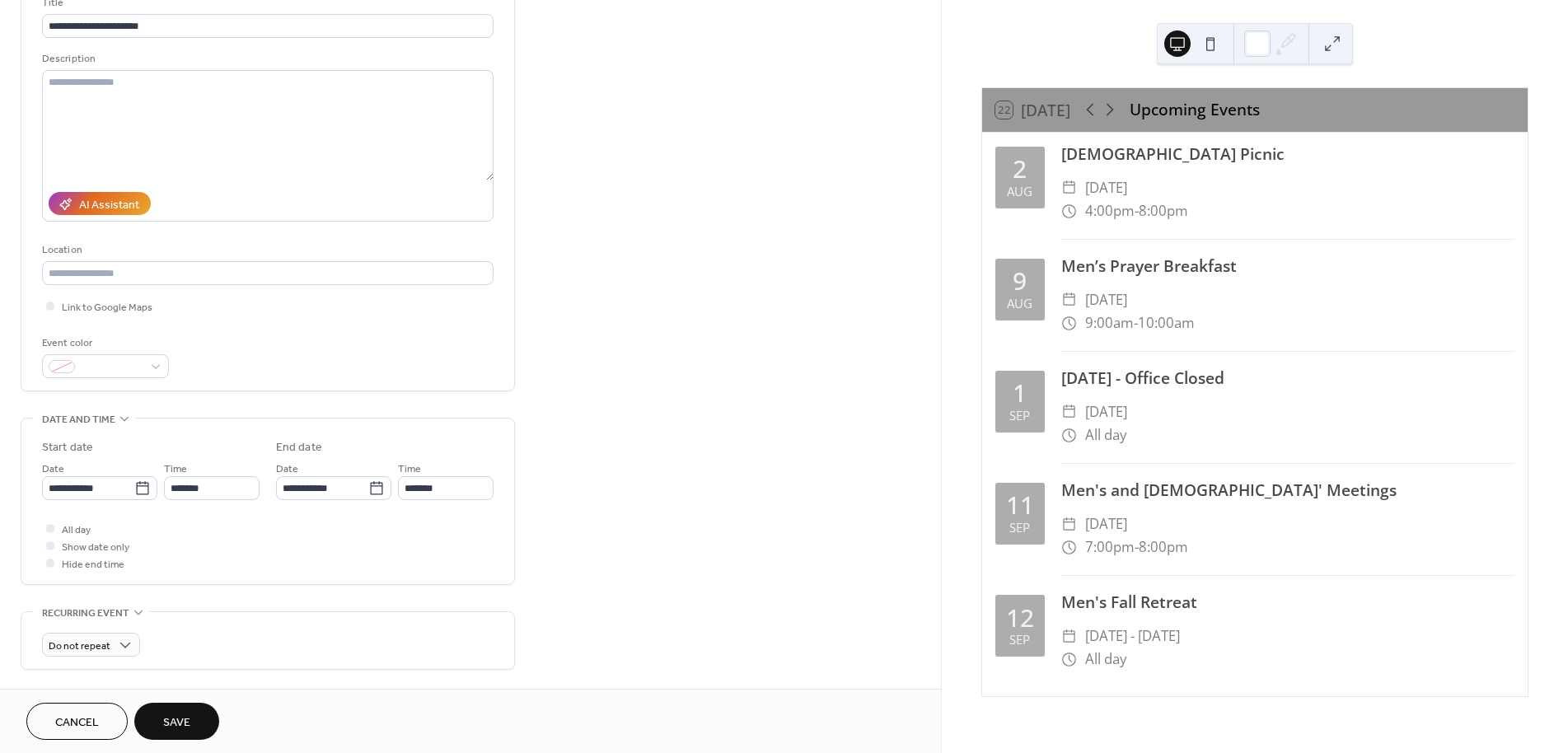 scroll, scrollTop: 243, scrollLeft: 0, axis: vertical 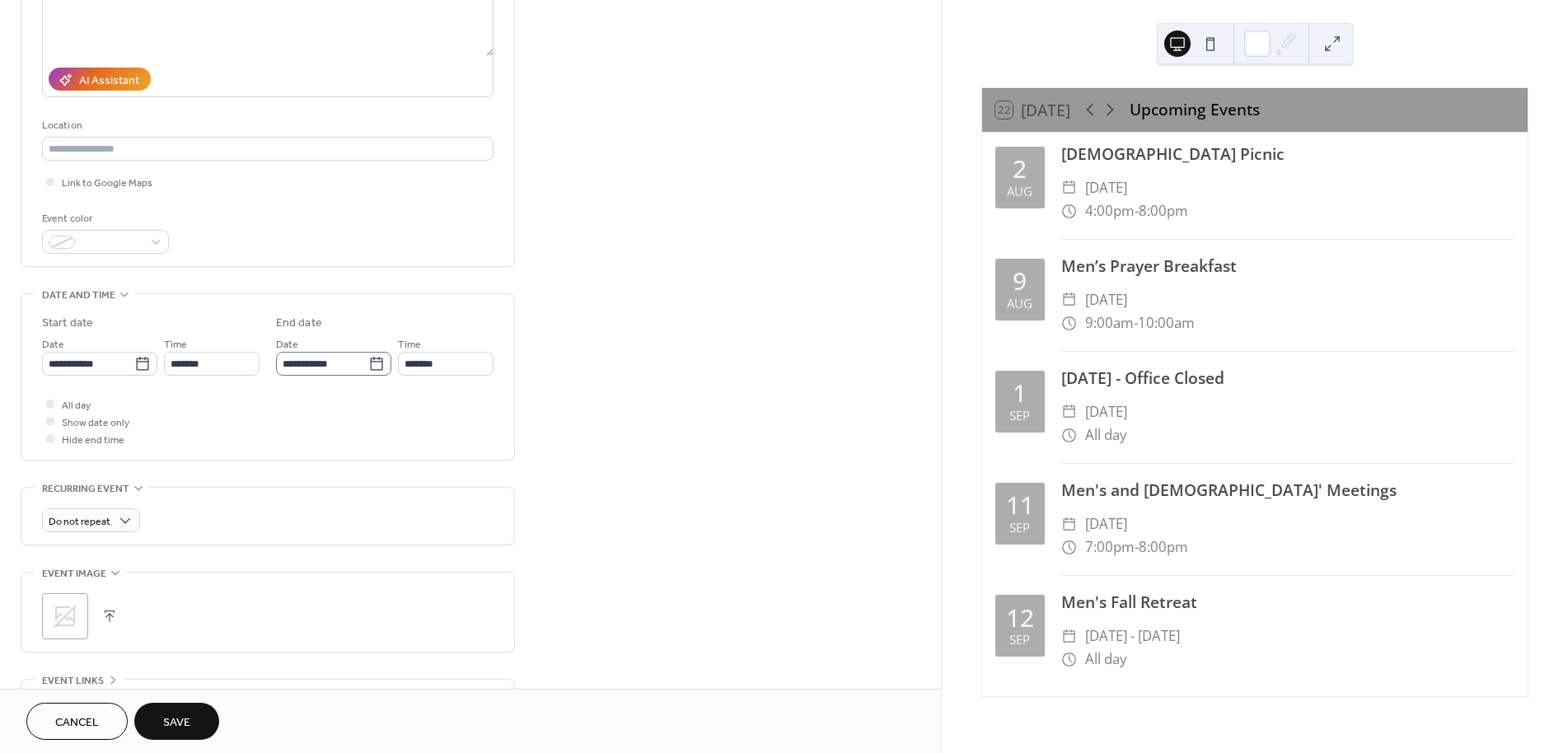 click 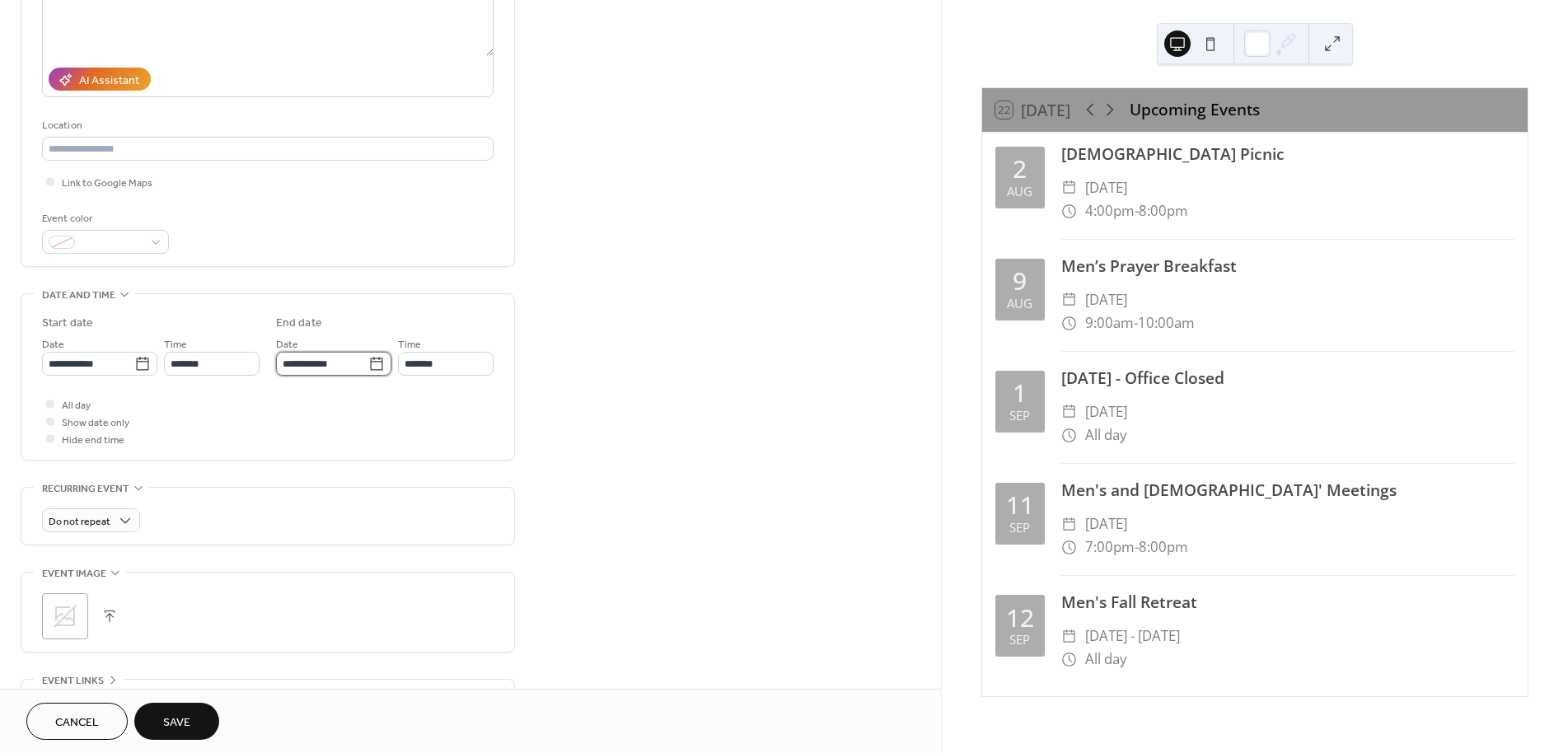 click on "**********" at bounding box center (322, 363) 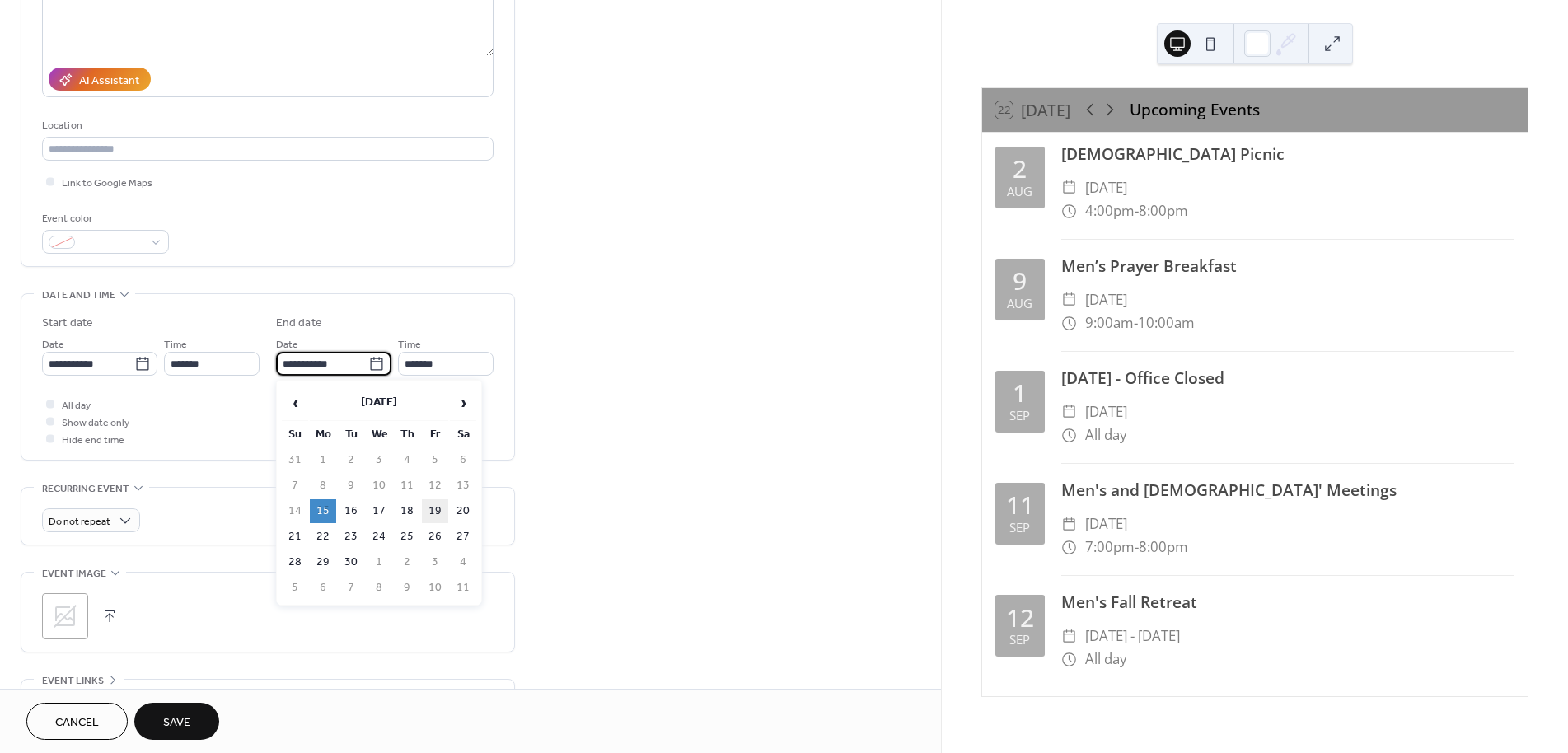click on "19" at bounding box center (435, 511) 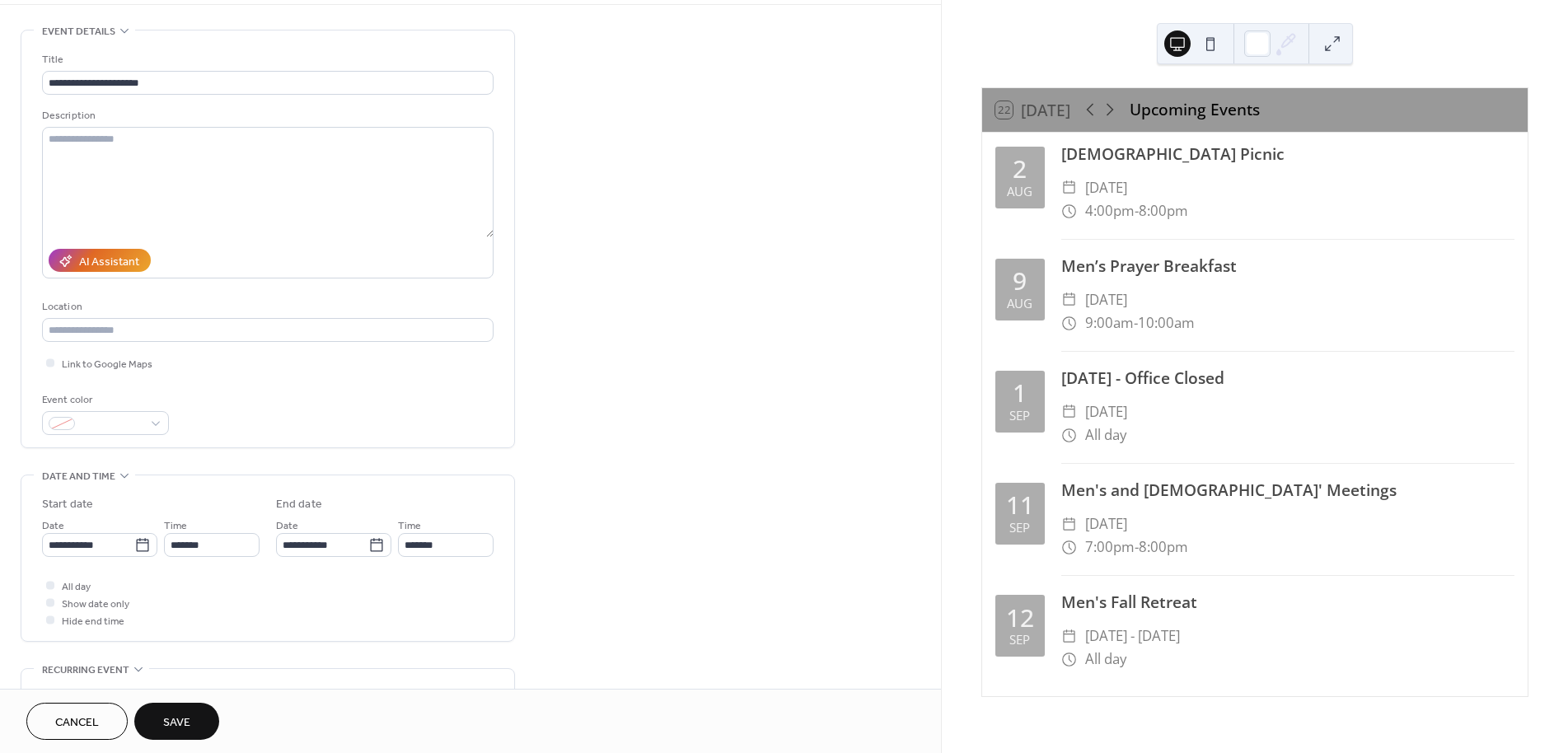 scroll, scrollTop: 63, scrollLeft: 0, axis: vertical 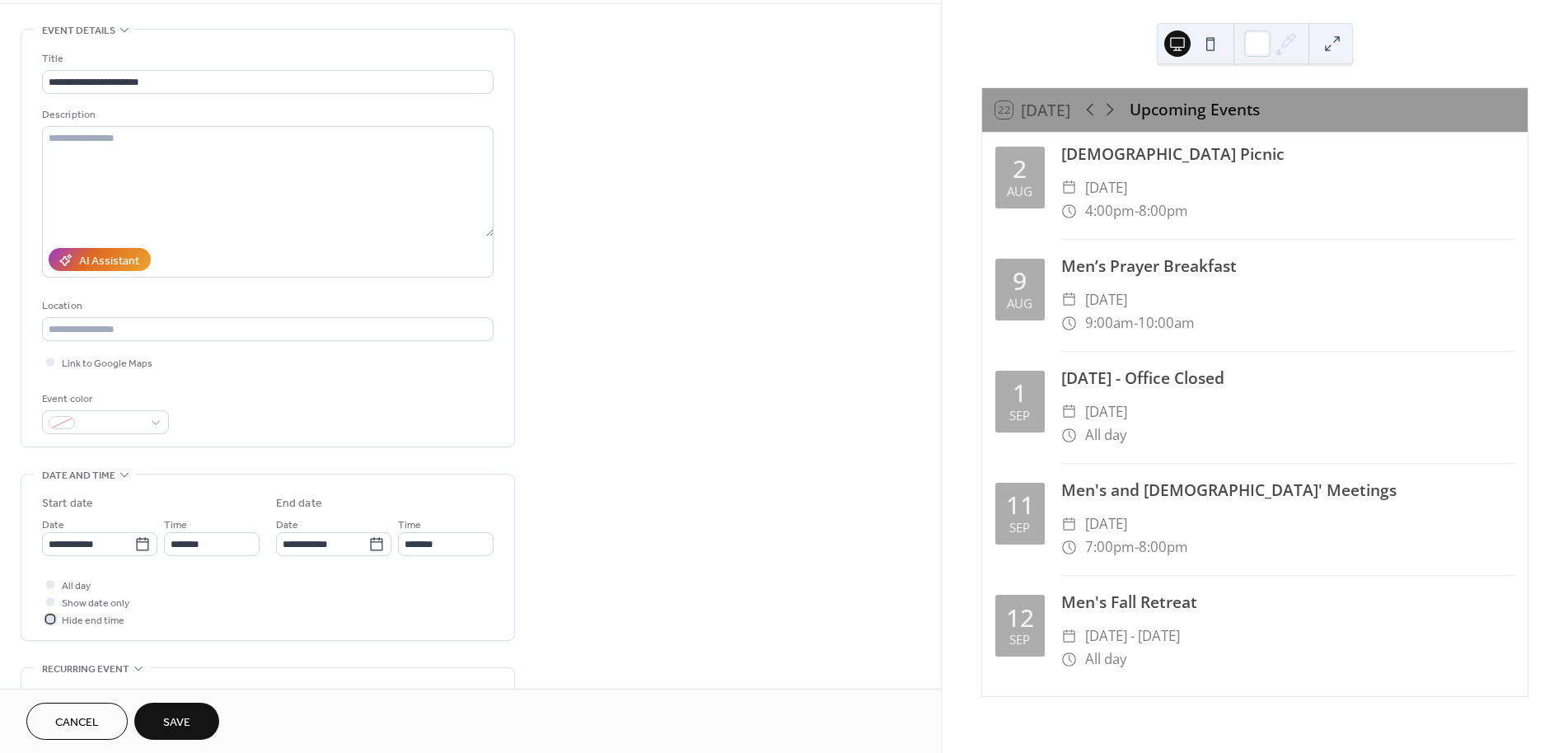 drag, startPoint x: 50, startPoint y: 617, endPoint x: 62, endPoint y: 619, distance: 12.165525 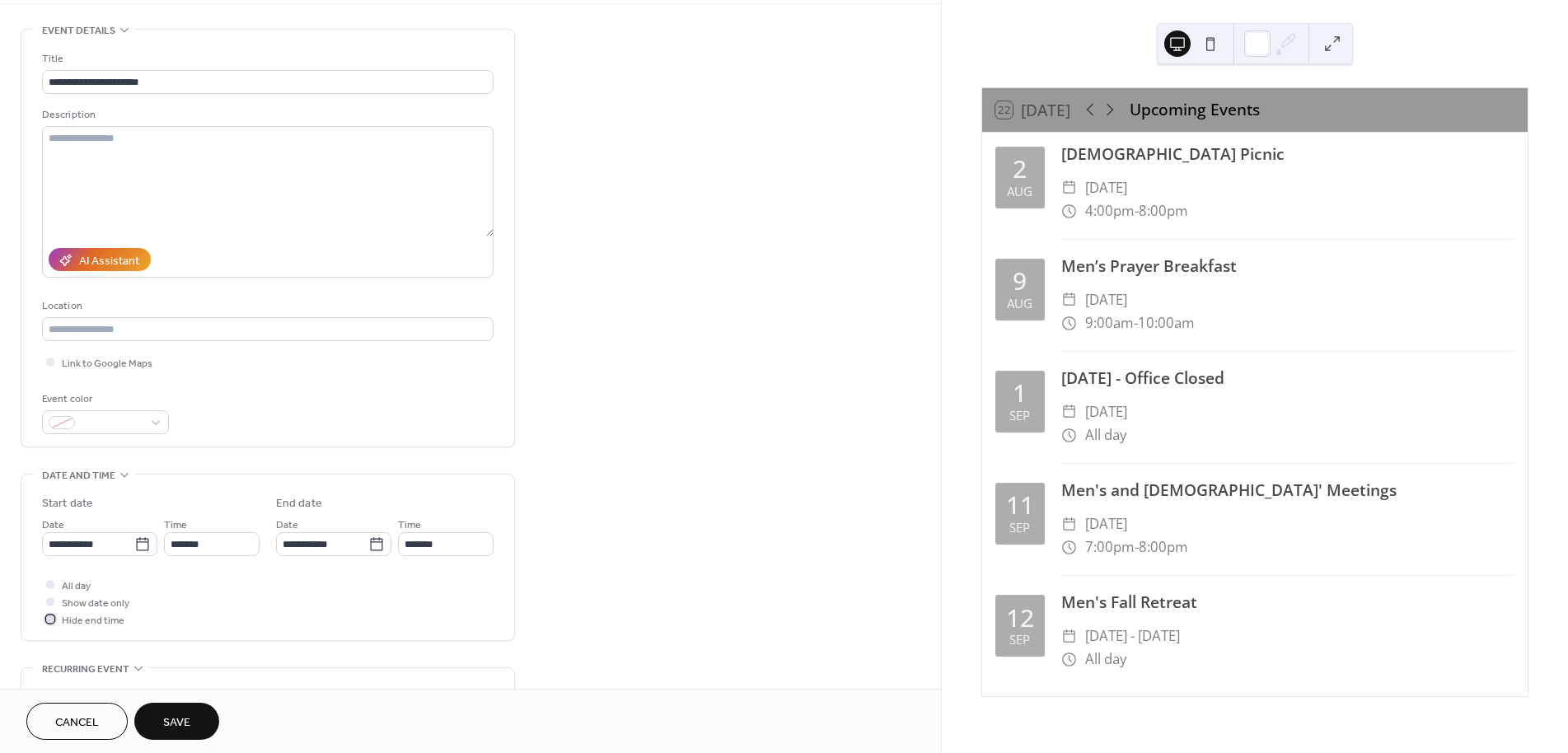 click at bounding box center [50, 619] 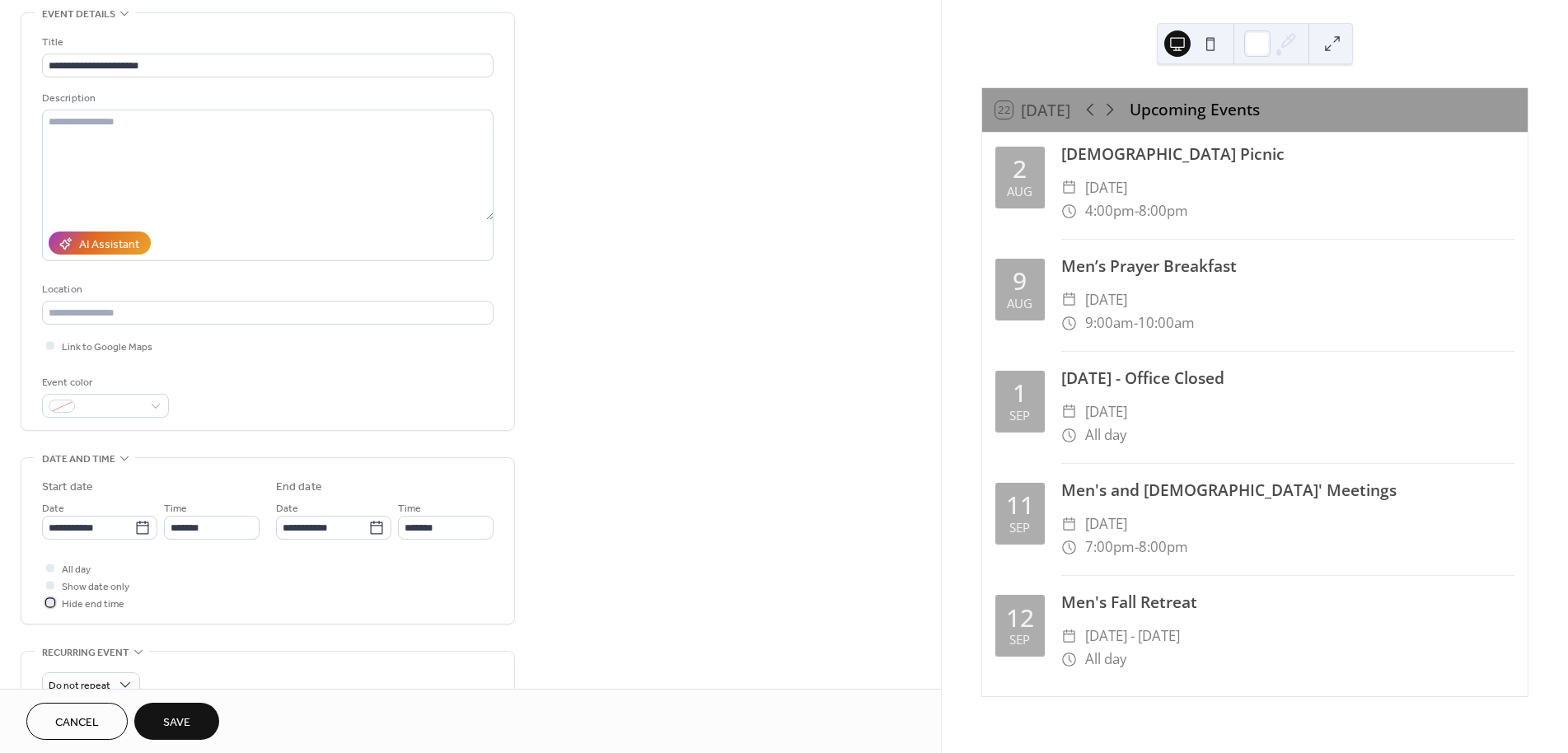 scroll, scrollTop: 229, scrollLeft: 0, axis: vertical 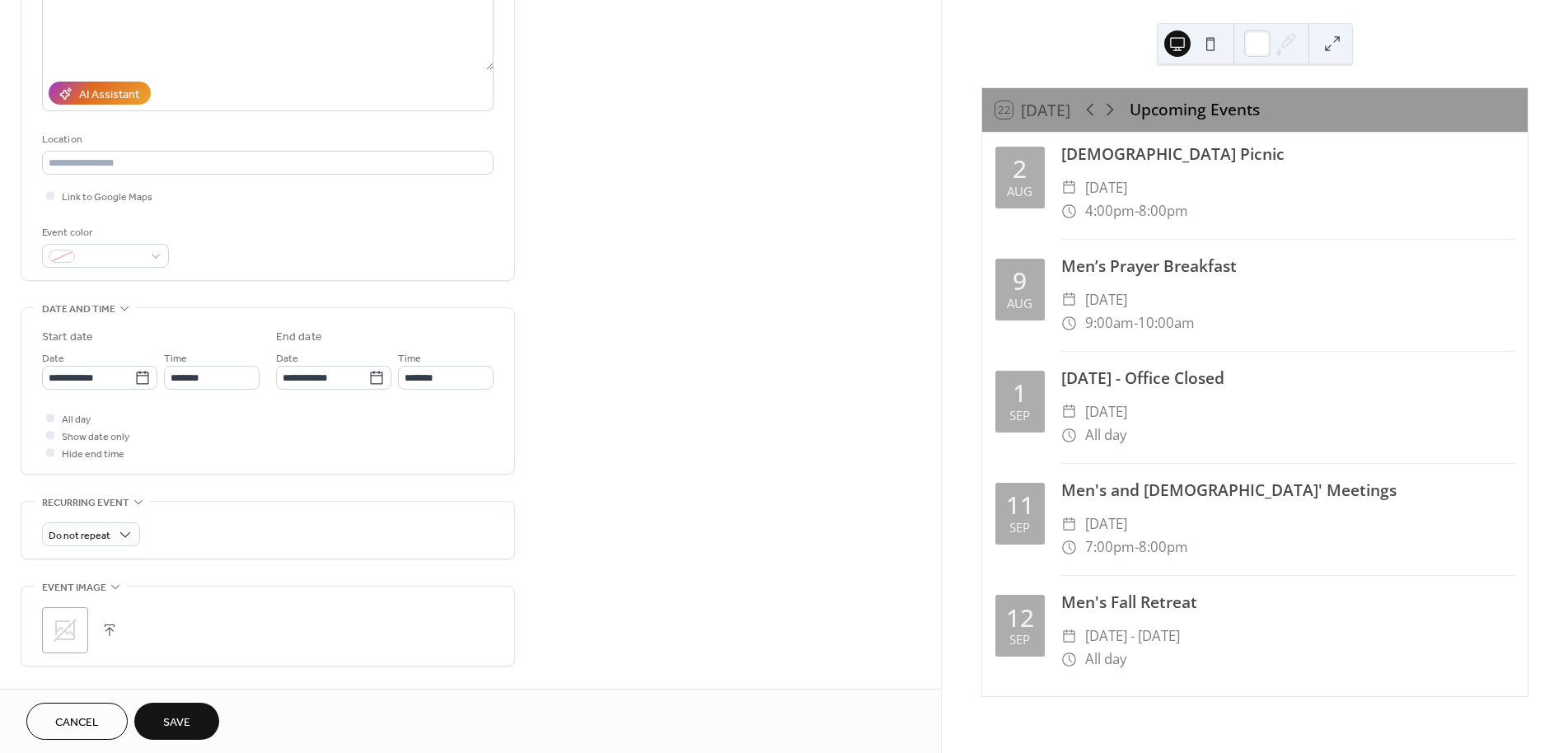 click on "Save" at bounding box center (176, 723) 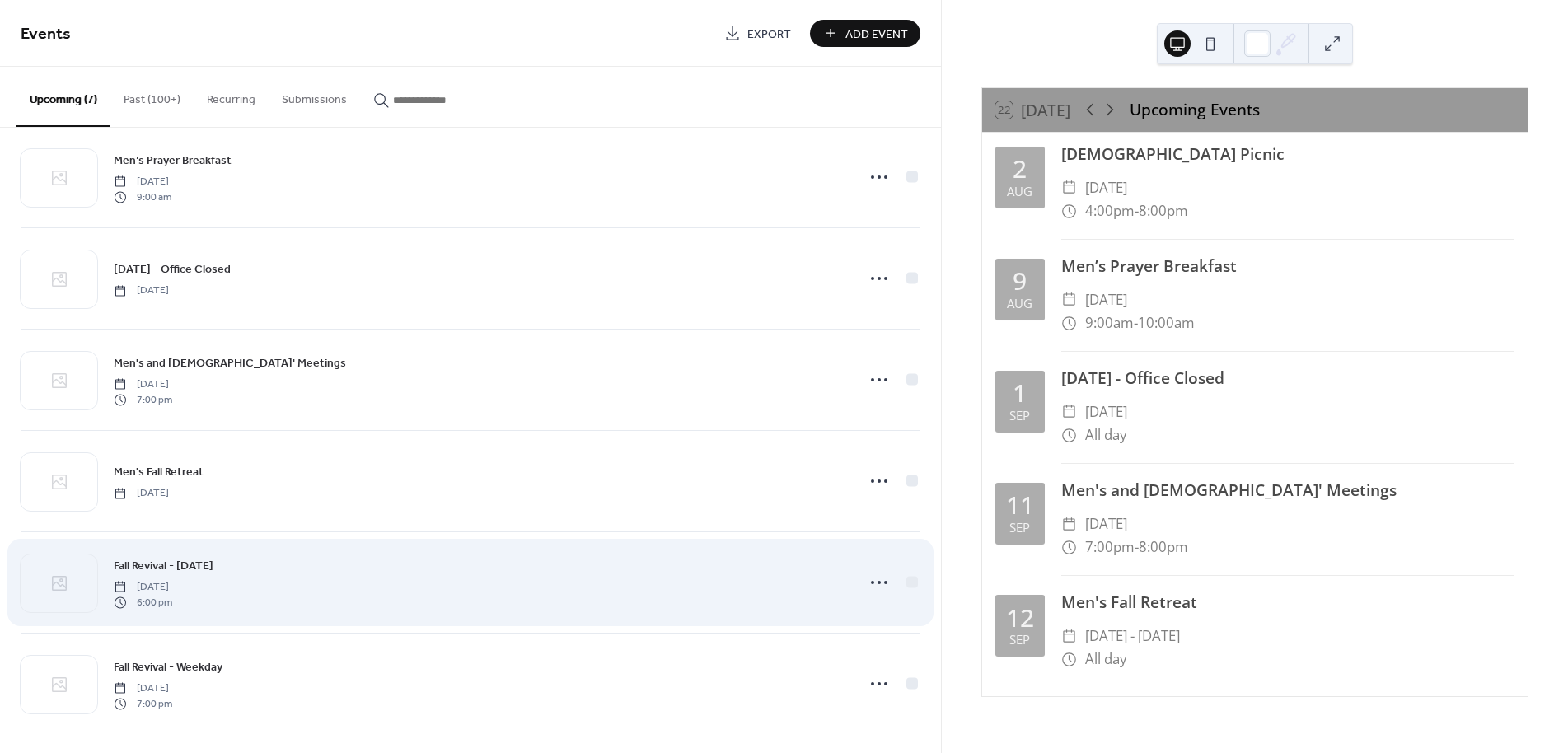 scroll, scrollTop: 132, scrollLeft: 0, axis: vertical 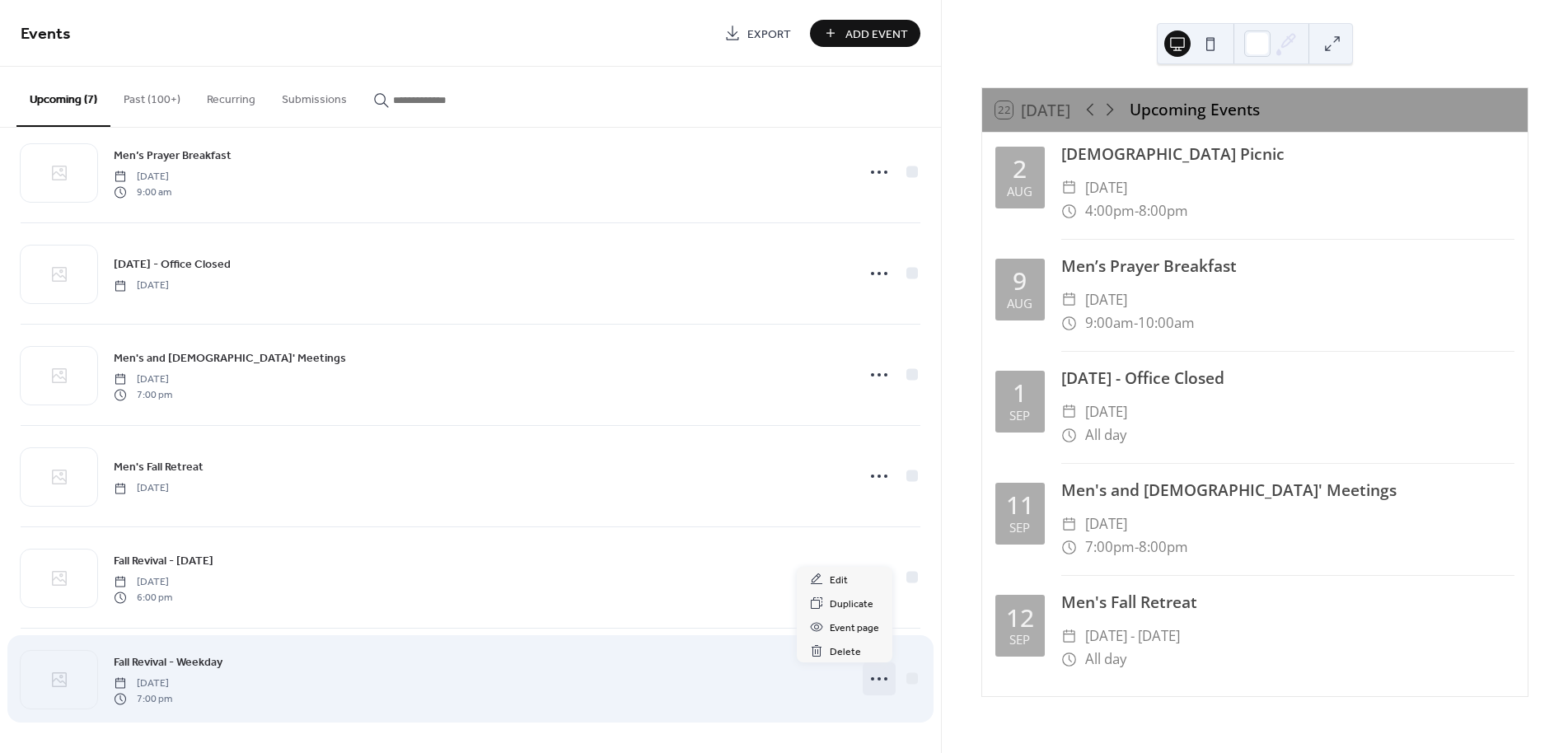 click 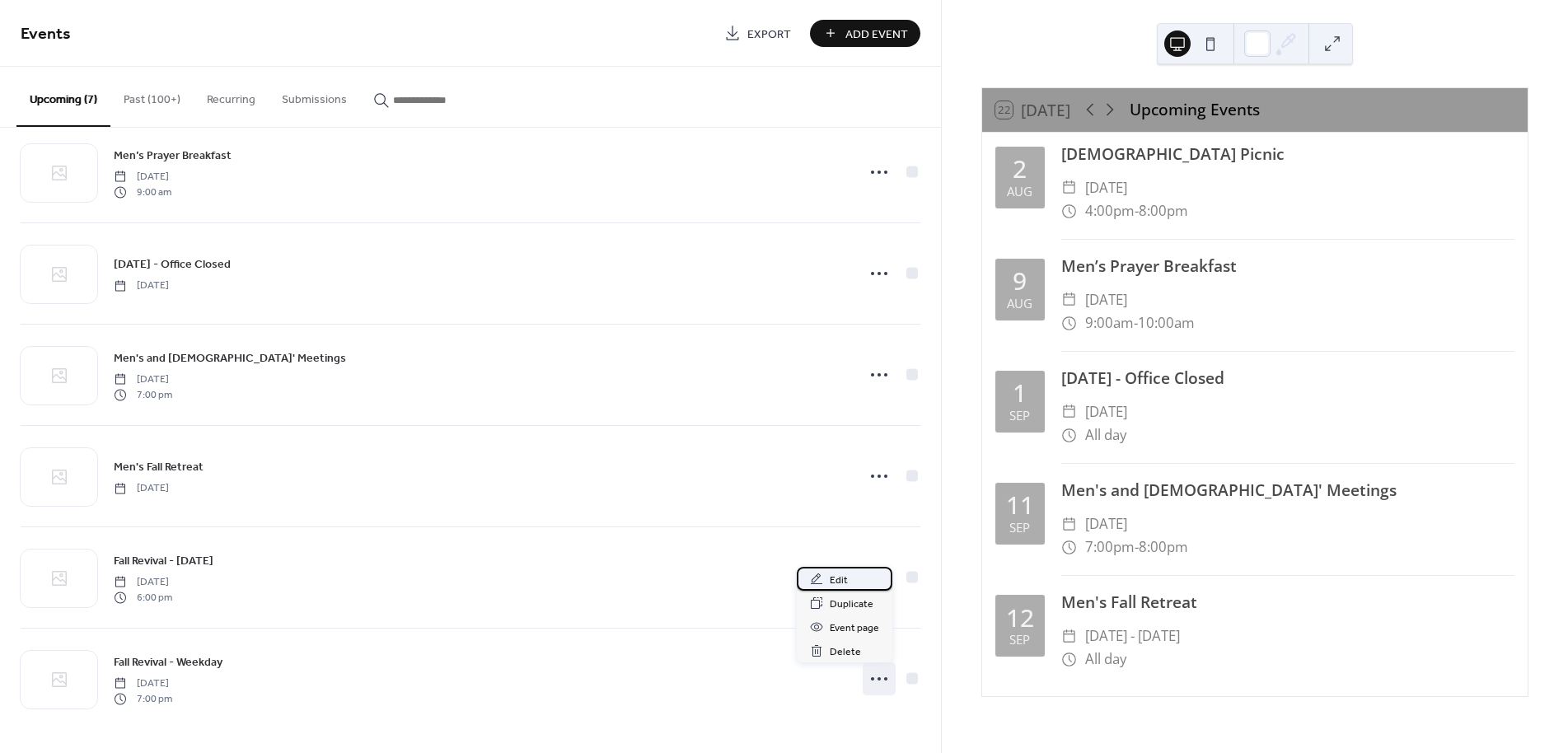 click on "Edit" at bounding box center [839, 580] 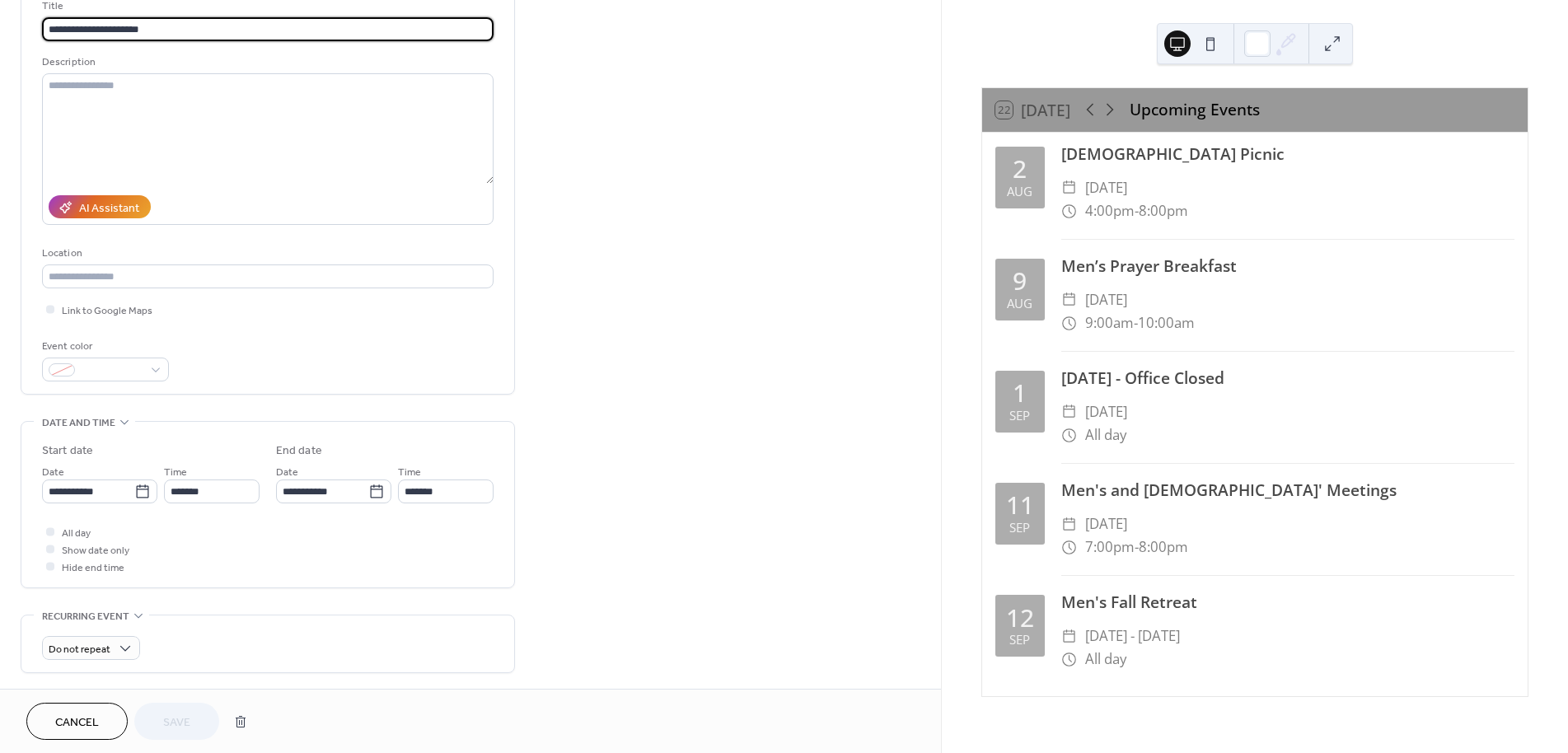 scroll, scrollTop: 116, scrollLeft: 0, axis: vertical 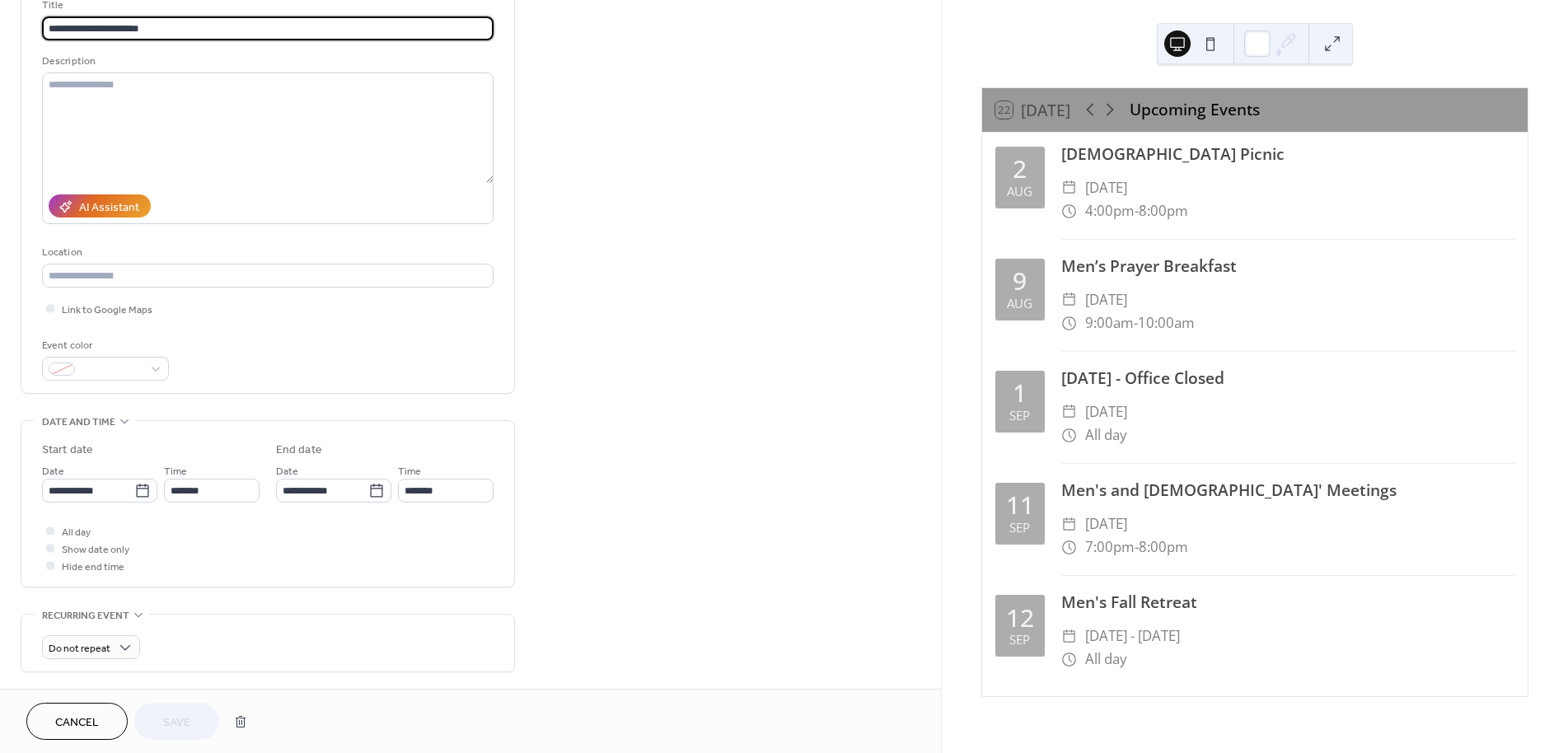 click at bounding box center [50, 548] 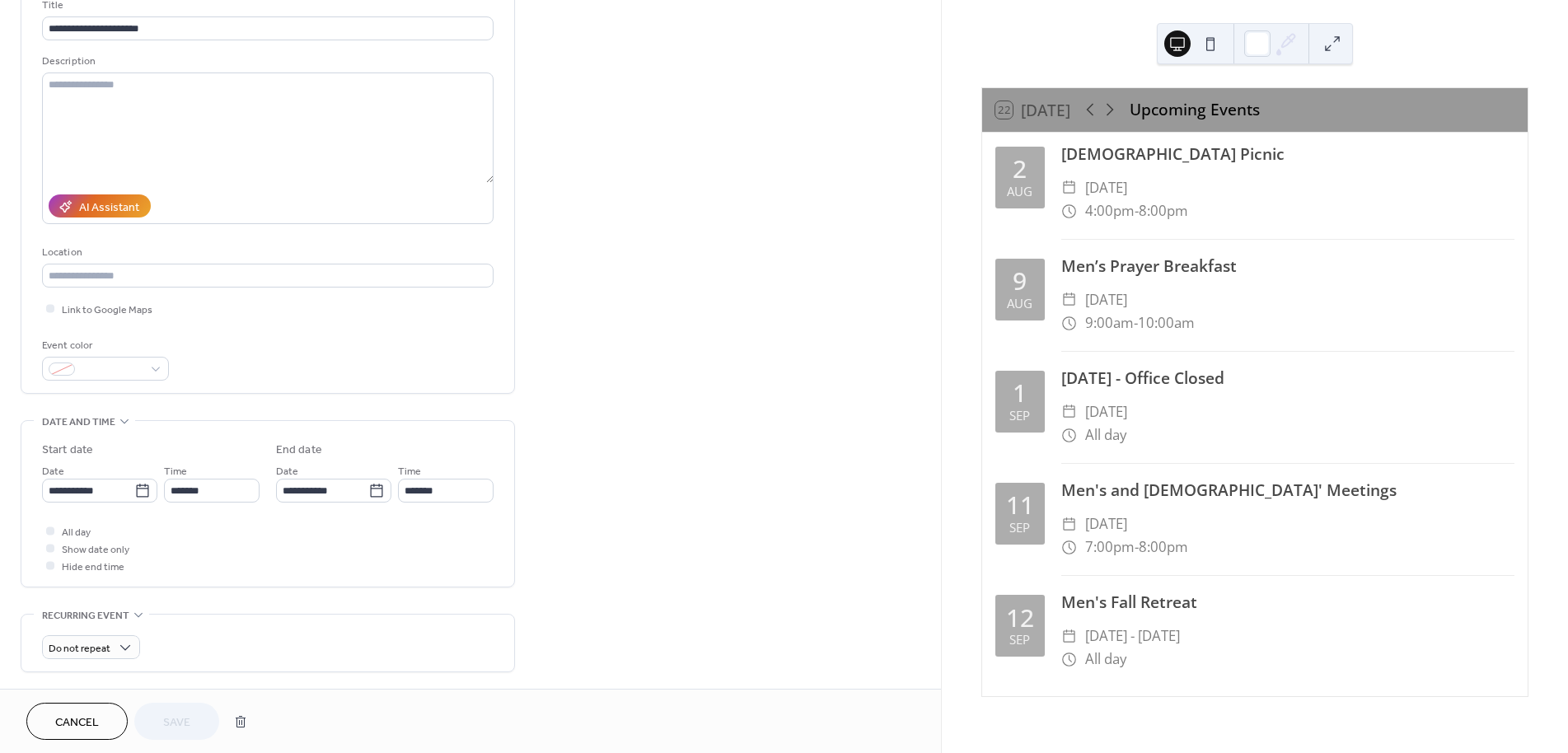 click at bounding box center (50, 548) 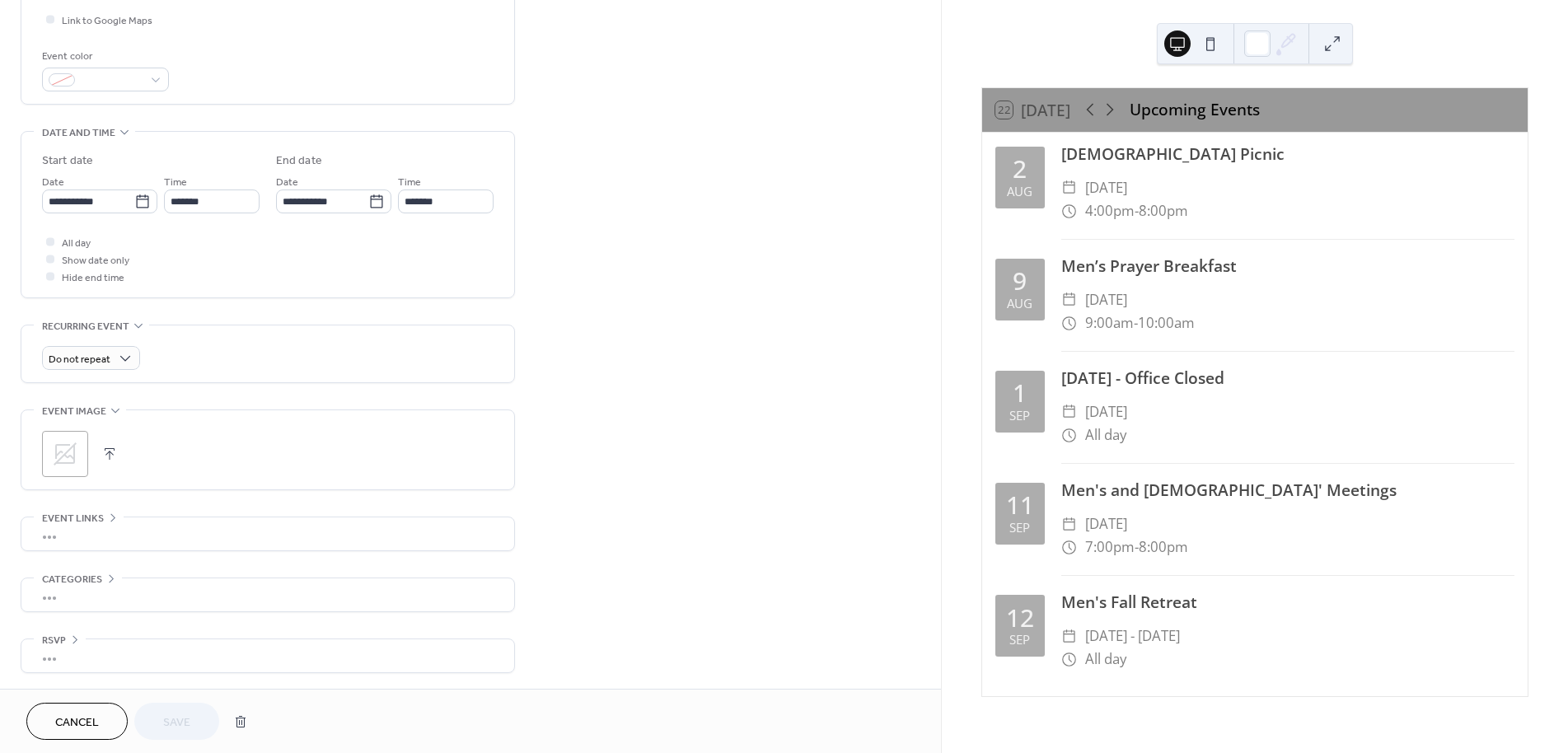 scroll, scrollTop: 406, scrollLeft: 0, axis: vertical 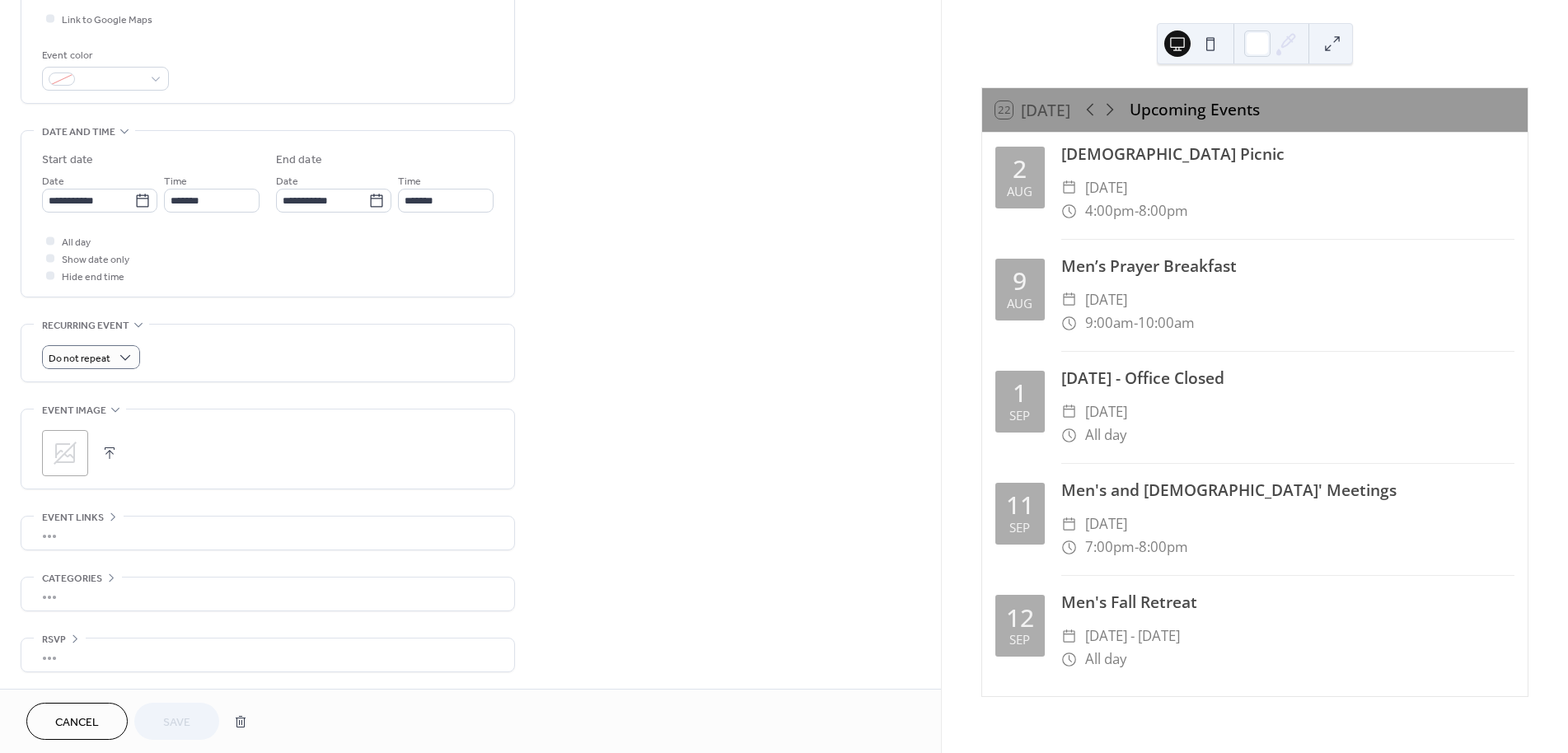 click on "Do not repeat" at bounding box center [268, 357] 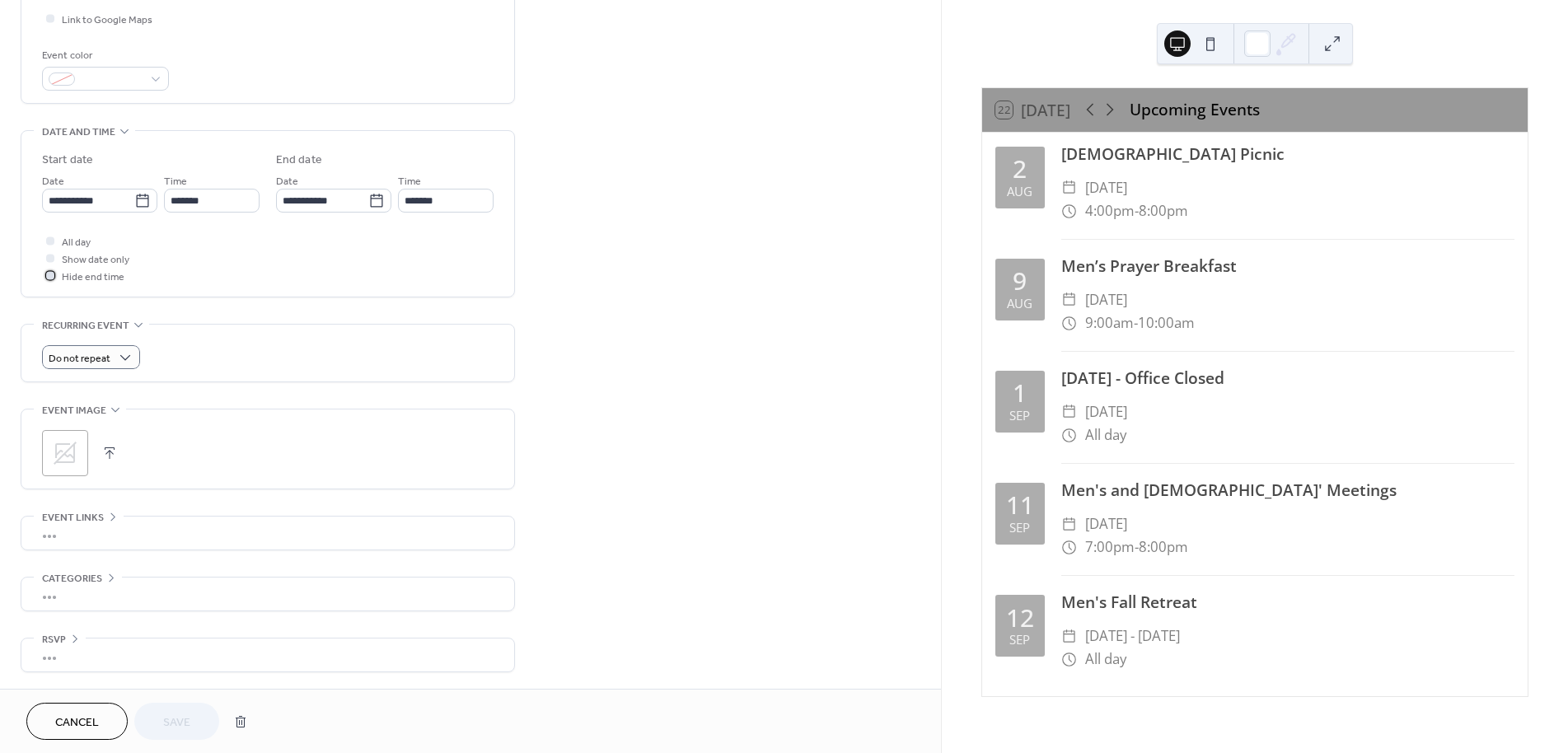 click 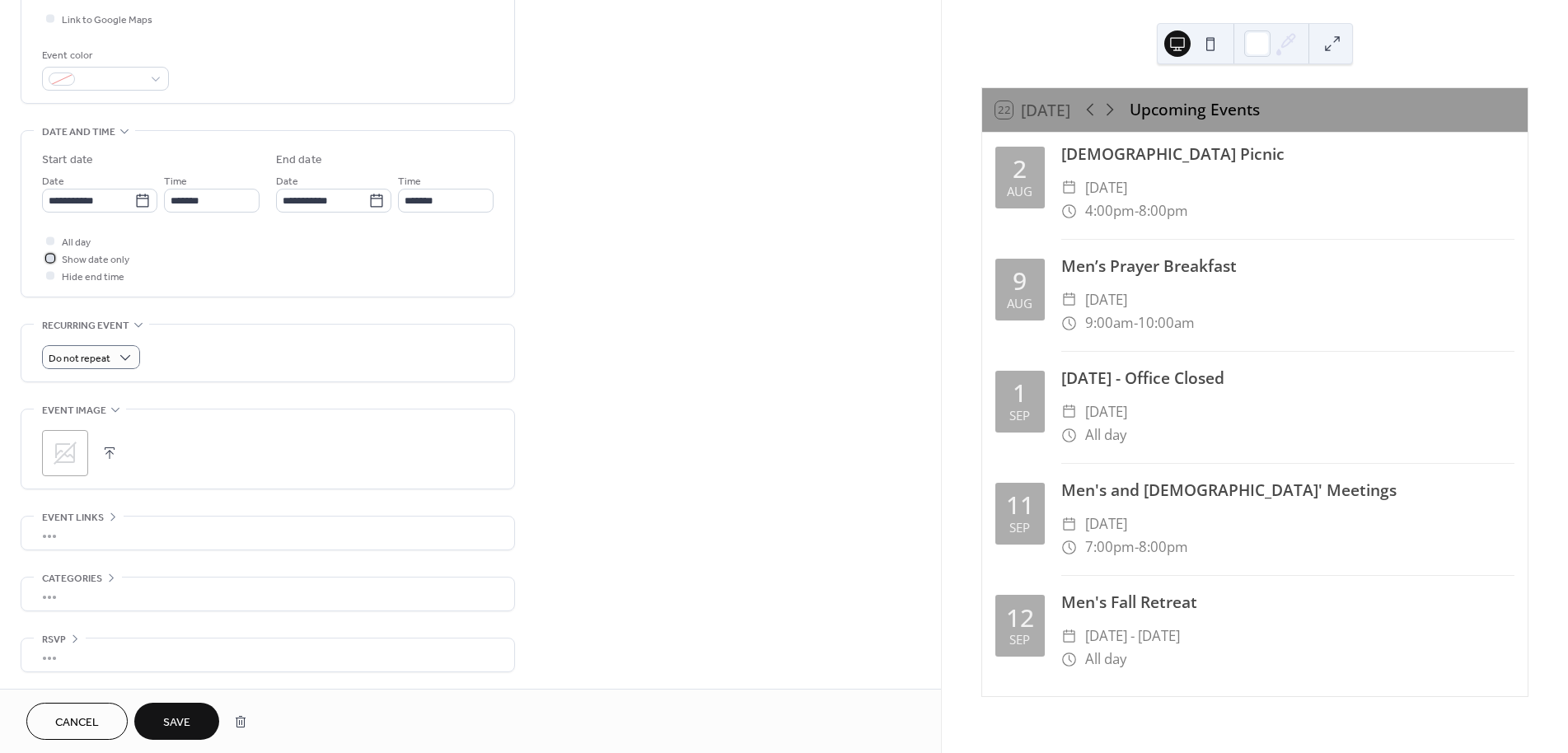click at bounding box center (50, 258) 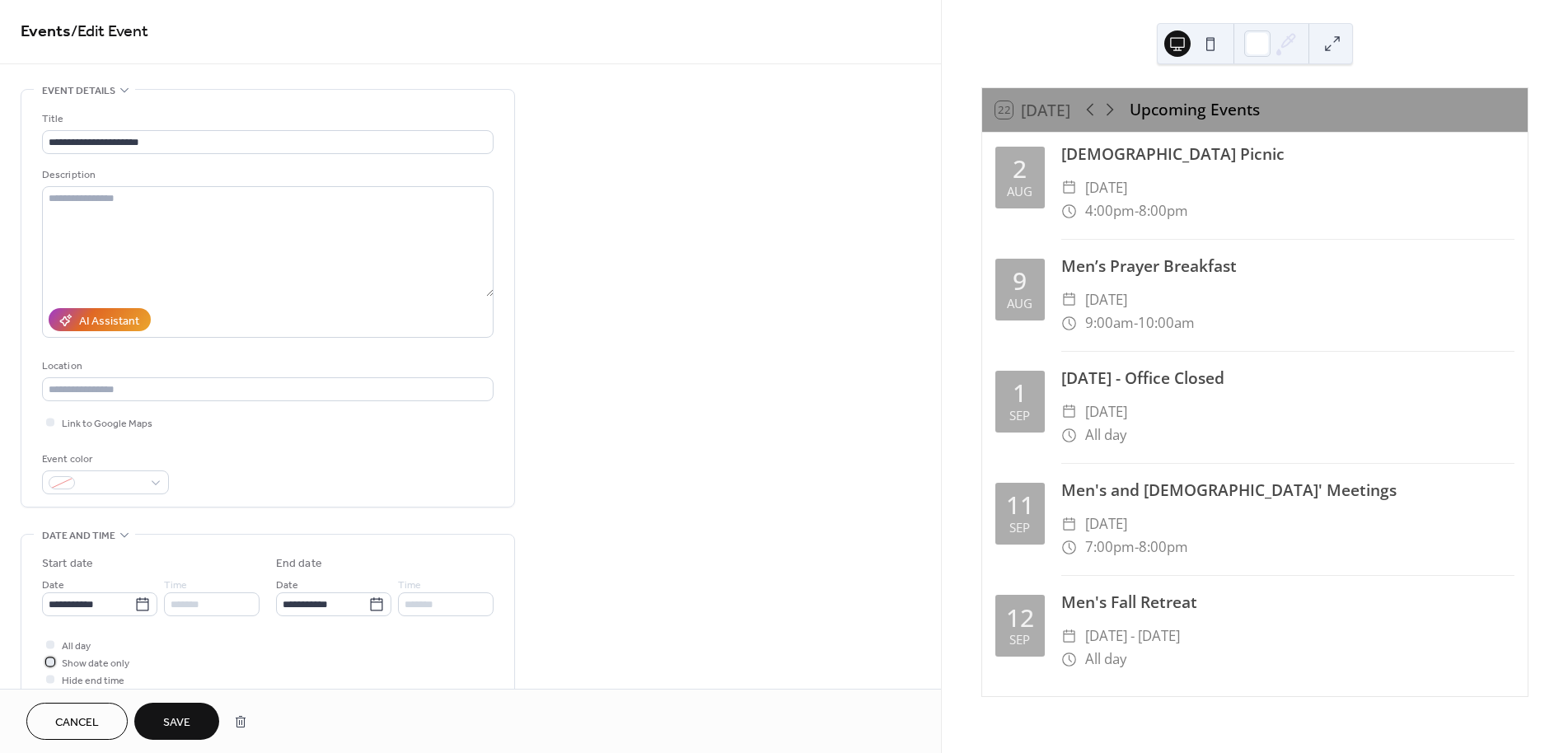scroll, scrollTop: 0, scrollLeft: 0, axis: both 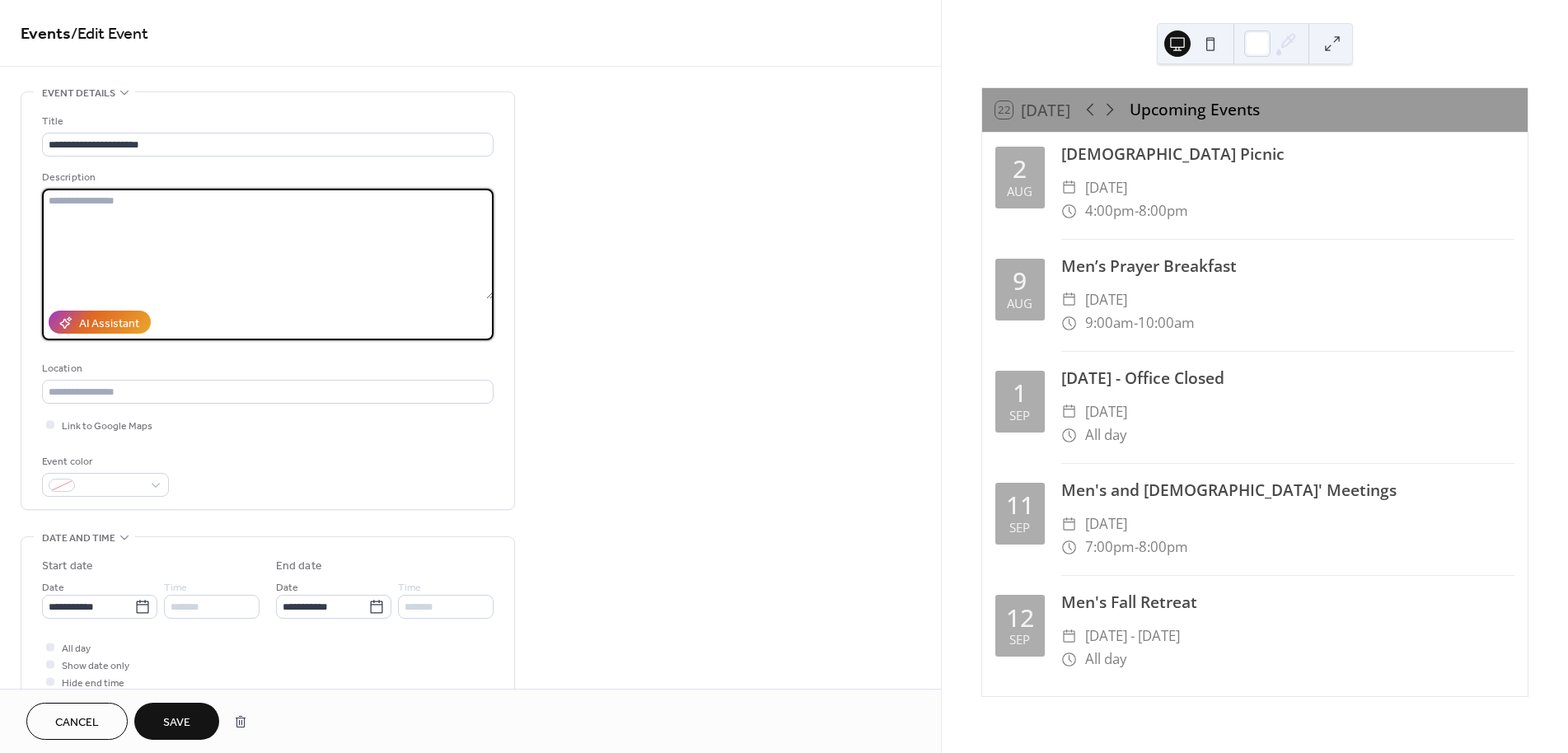 click at bounding box center (268, 244) 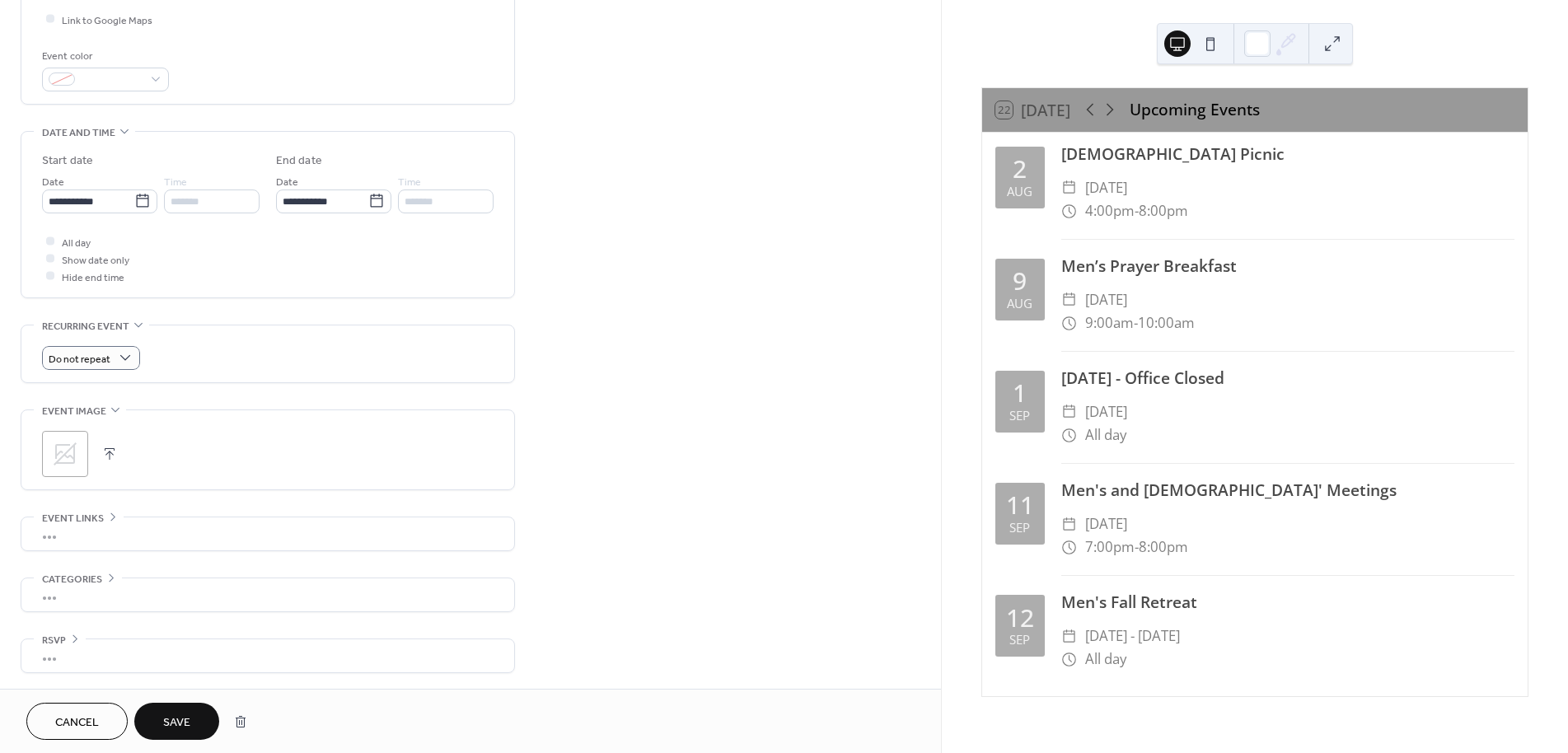 scroll, scrollTop: 406, scrollLeft: 0, axis: vertical 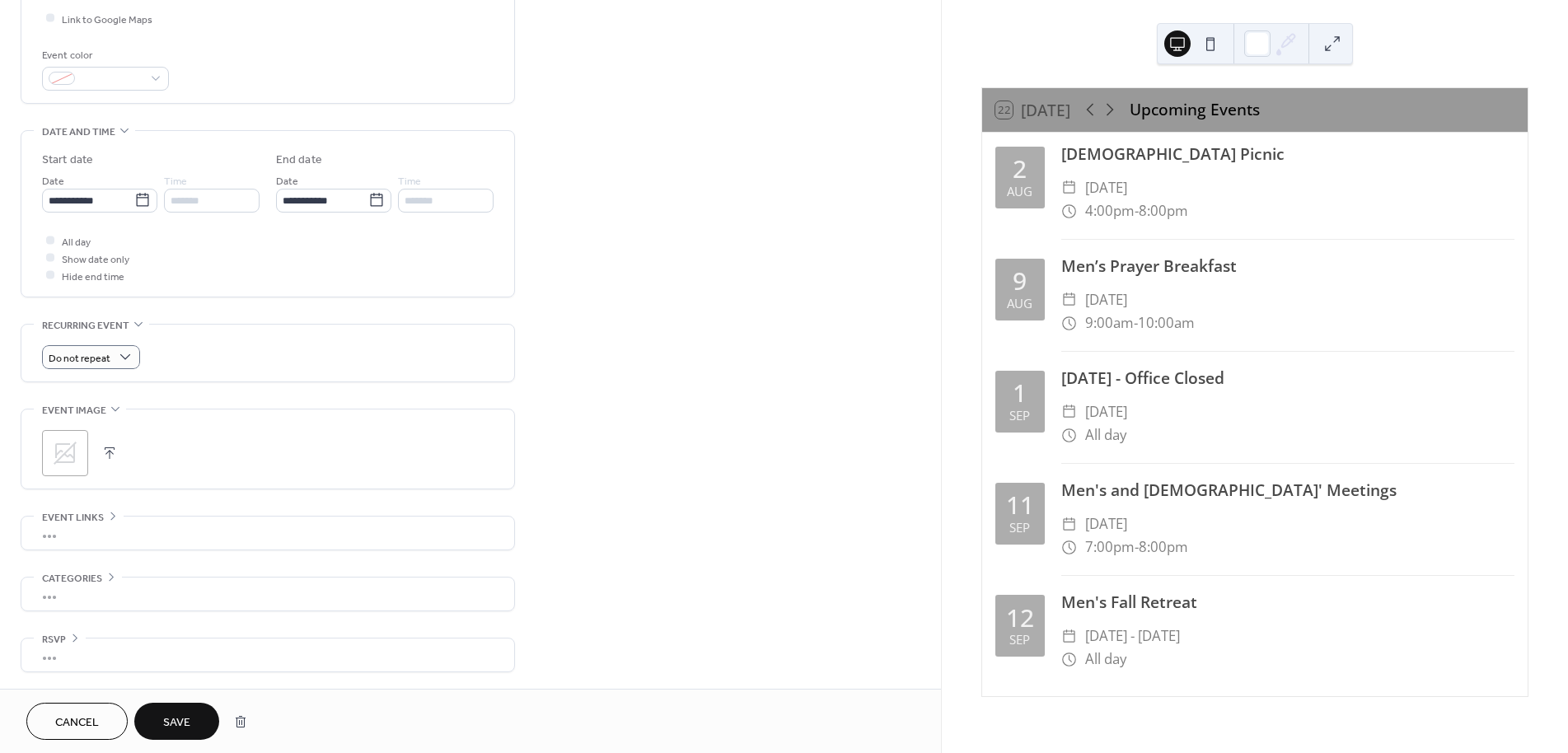 type on "**********" 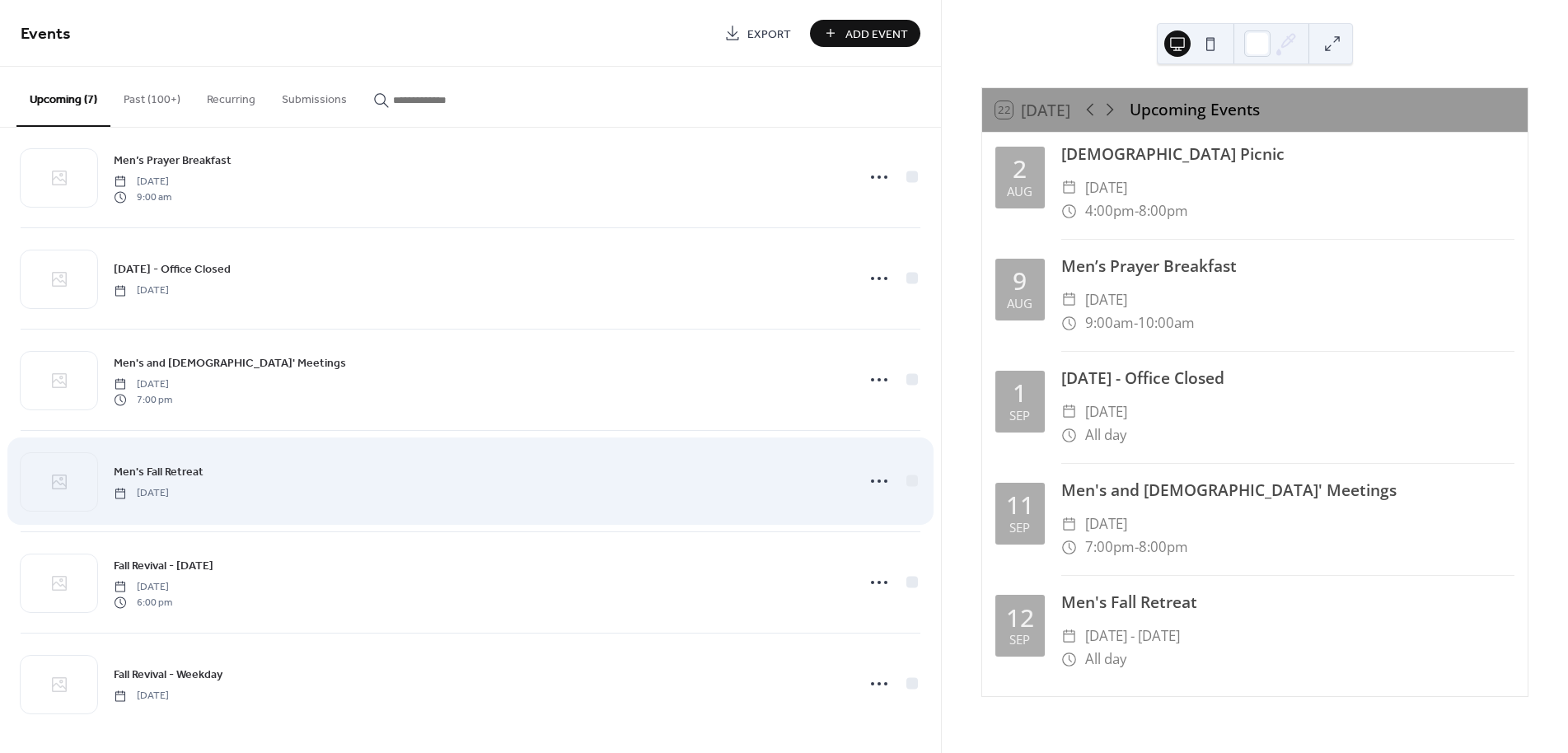 scroll, scrollTop: 132, scrollLeft: 0, axis: vertical 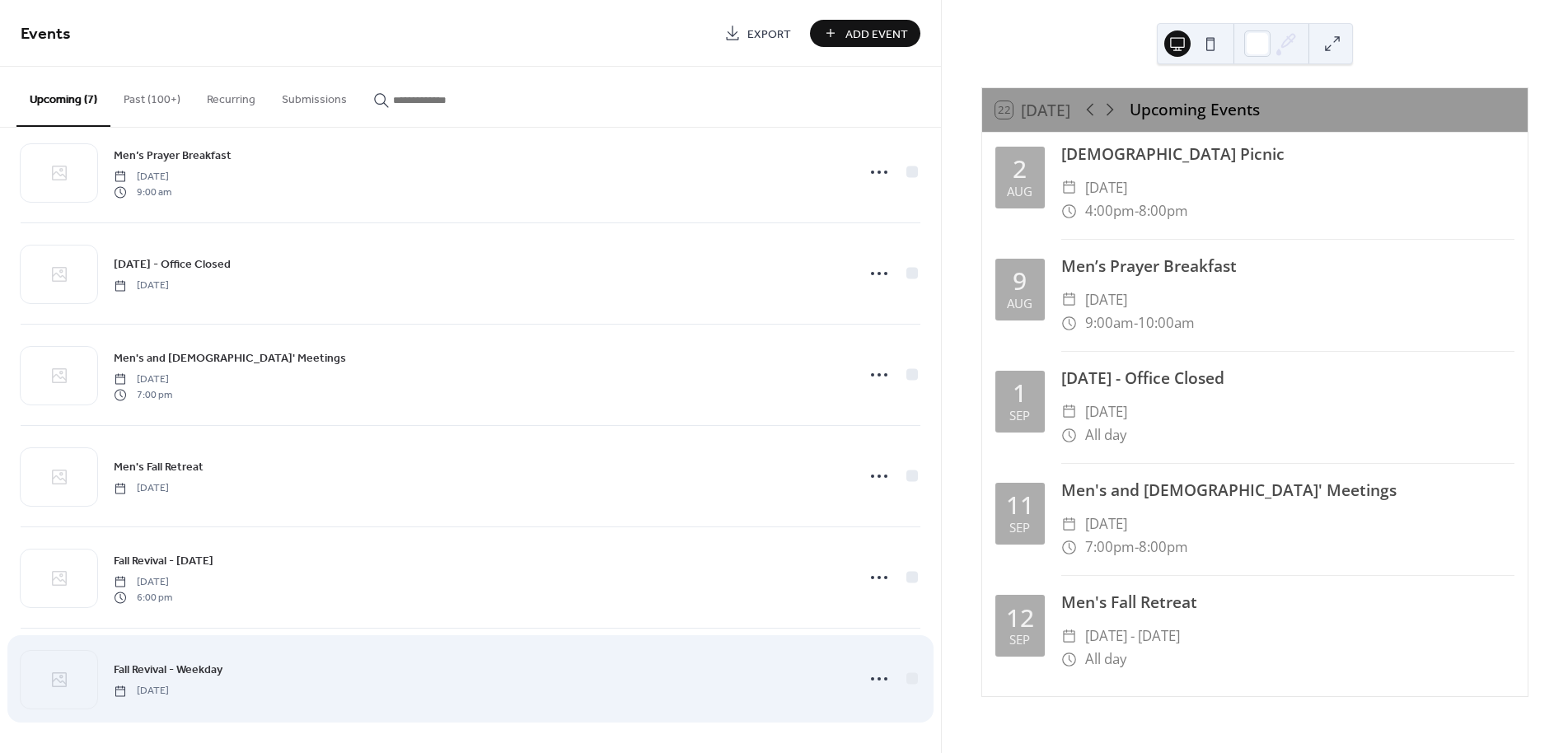 click on "Fall Revival - Weekday" at bounding box center (168, 670) 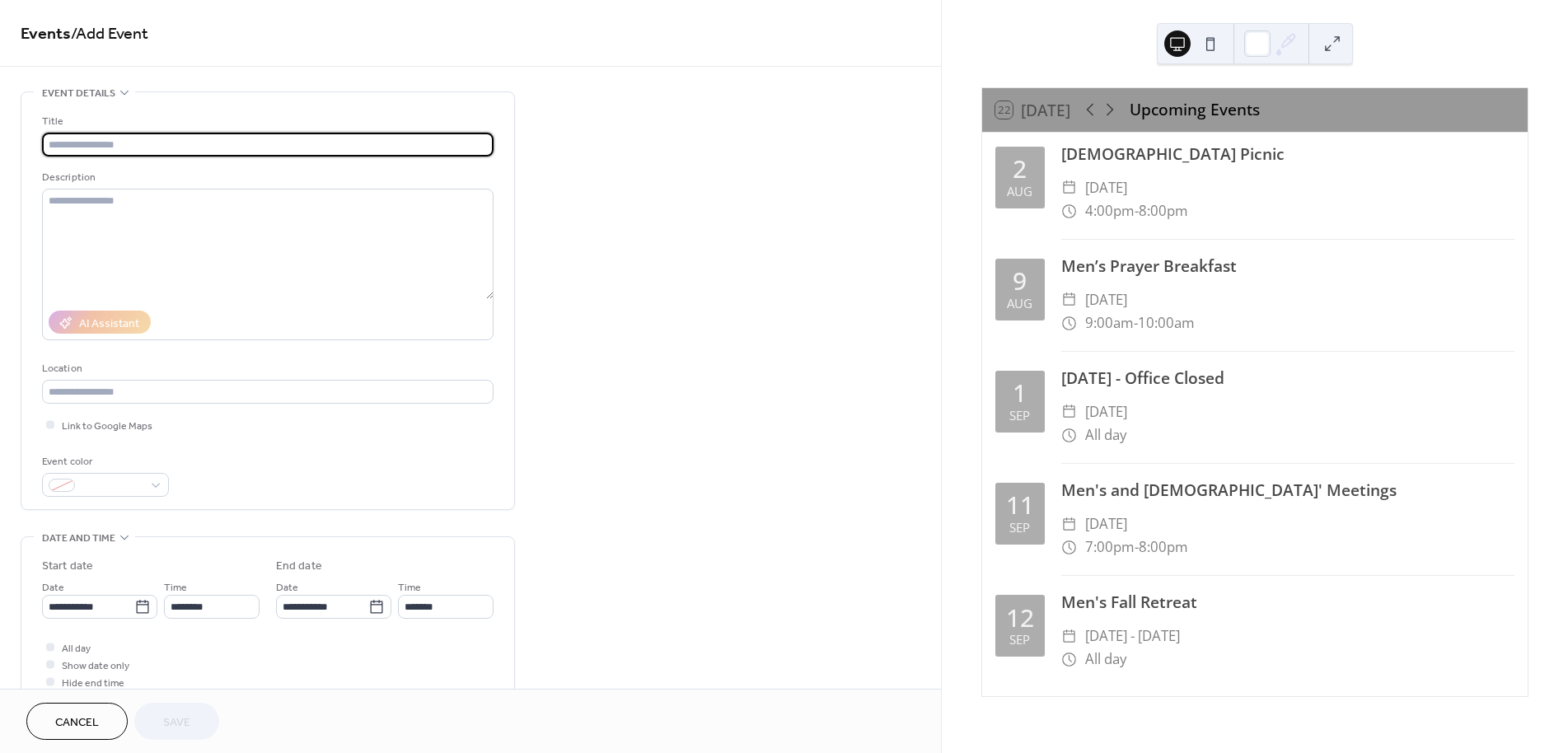 scroll, scrollTop: 0, scrollLeft: 0, axis: both 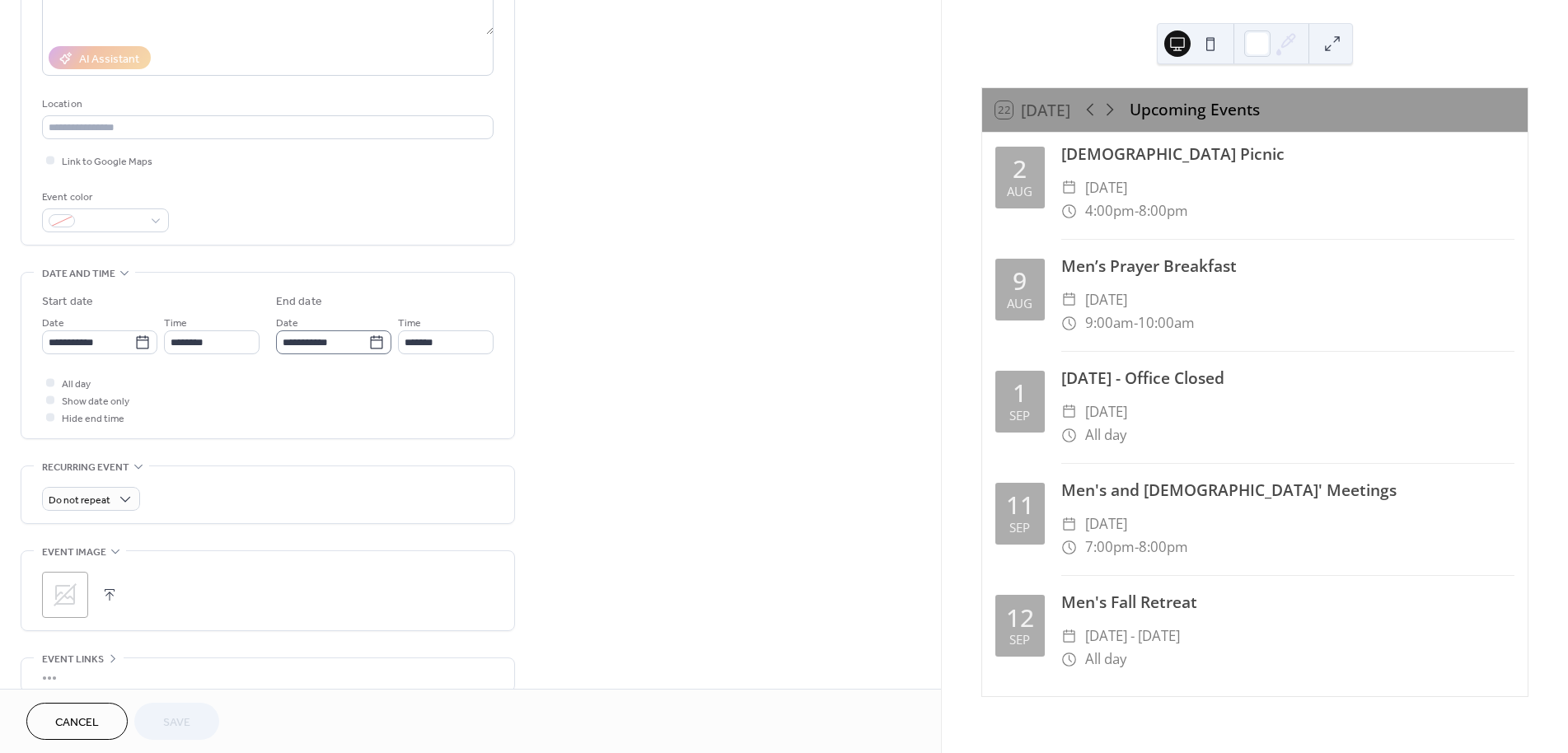 click 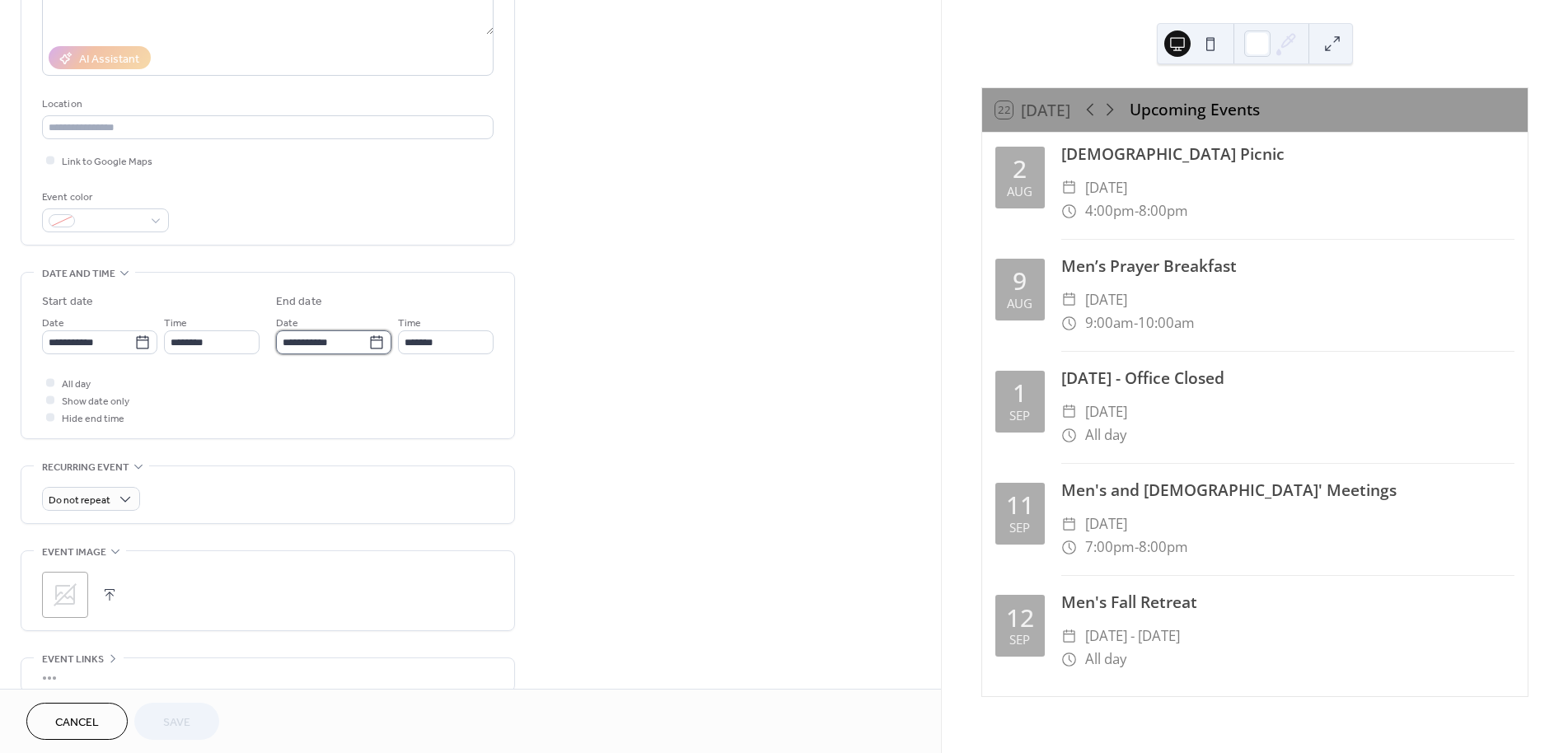 click on "**********" at bounding box center (322, 342) 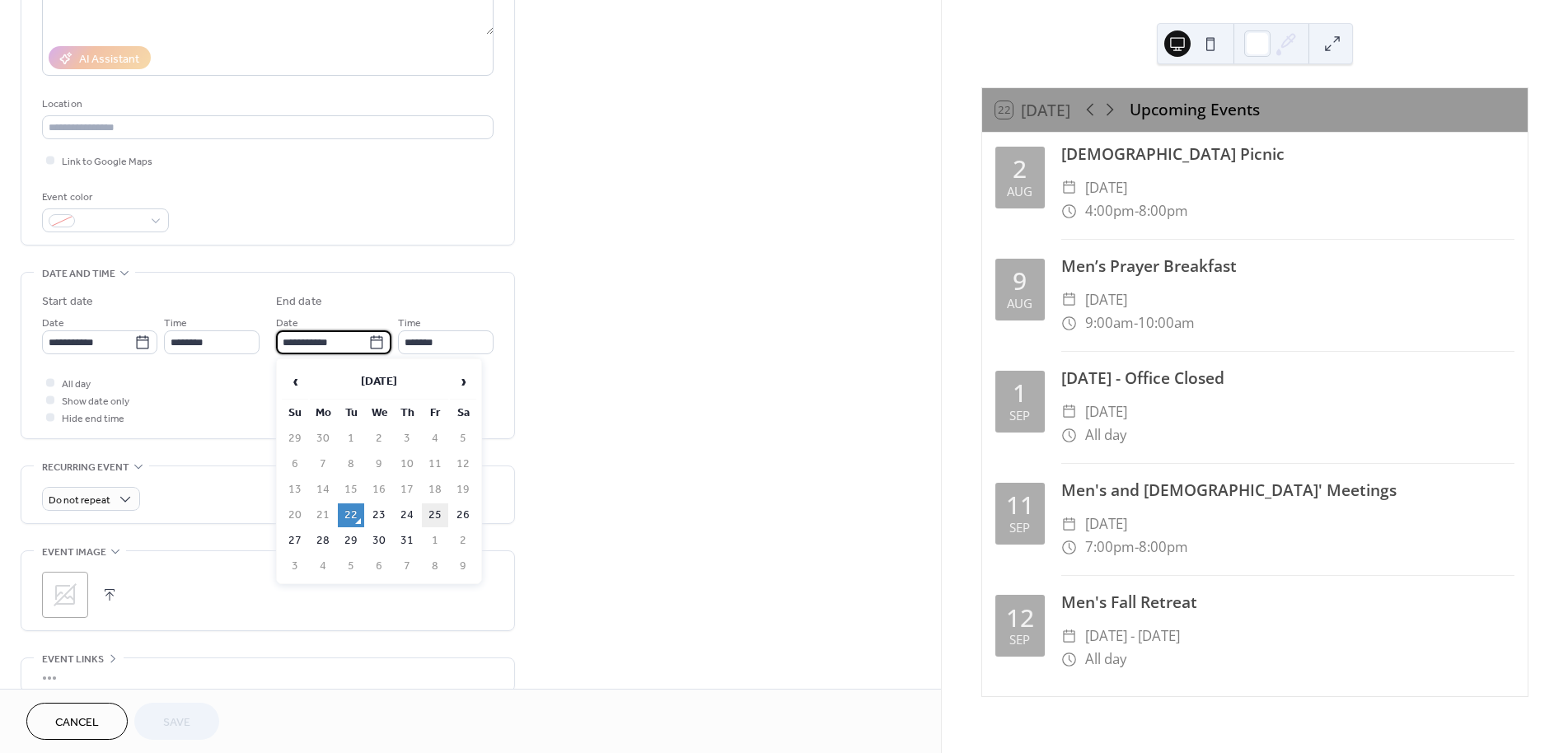 click on "25" at bounding box center (435, 515) 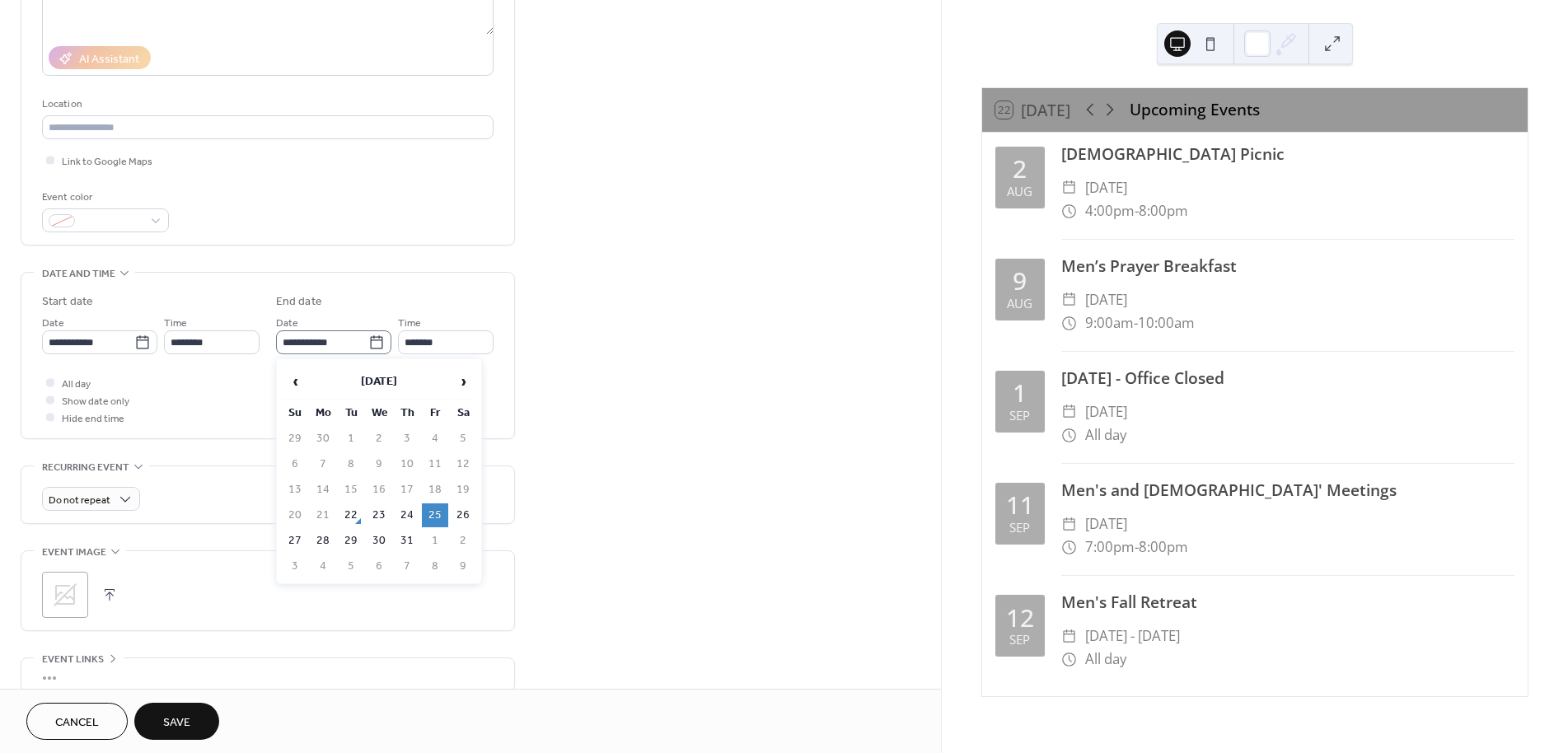 click 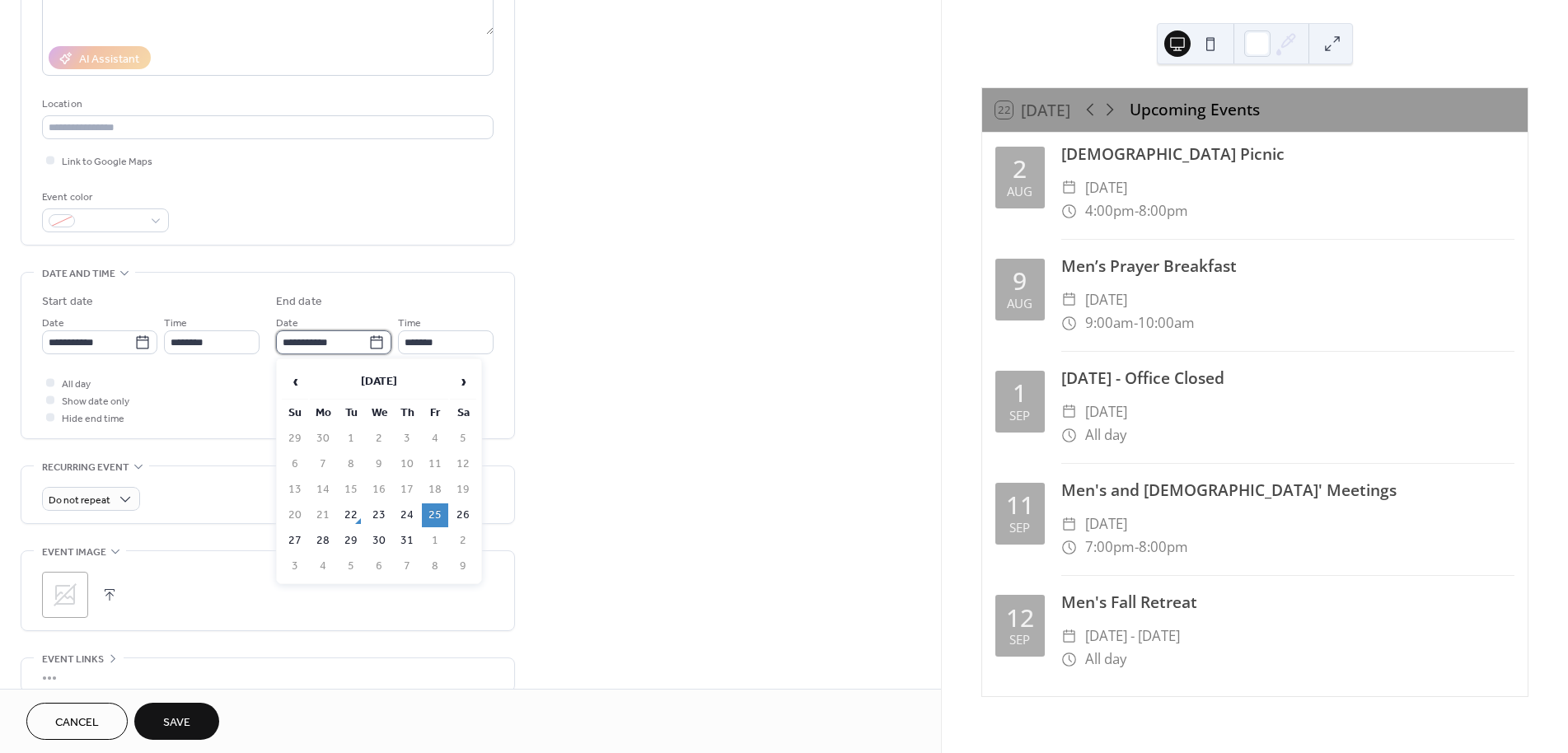 click on "**********" at bounding box center [322, 342] 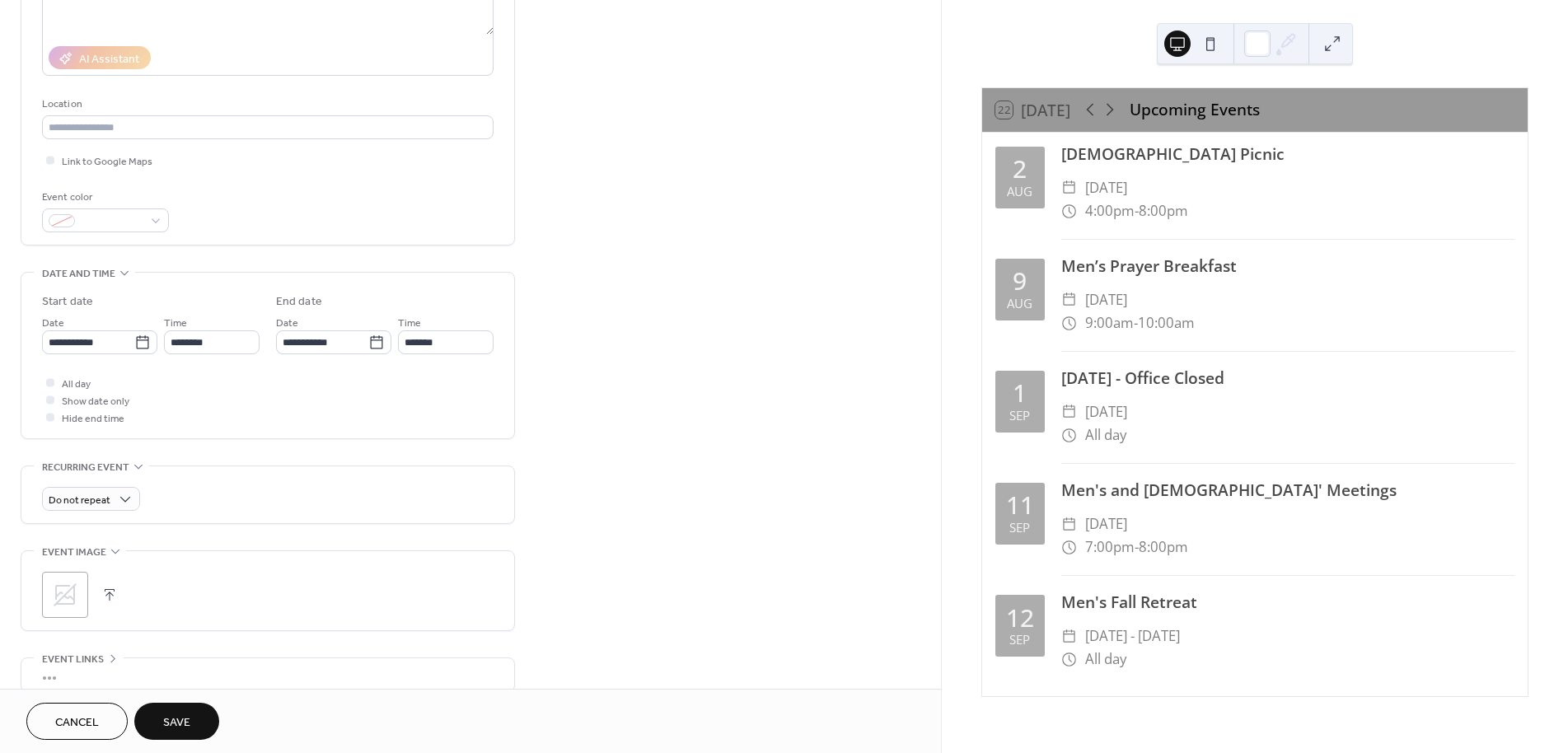 click on "End date" at bounding box center (385, 302) 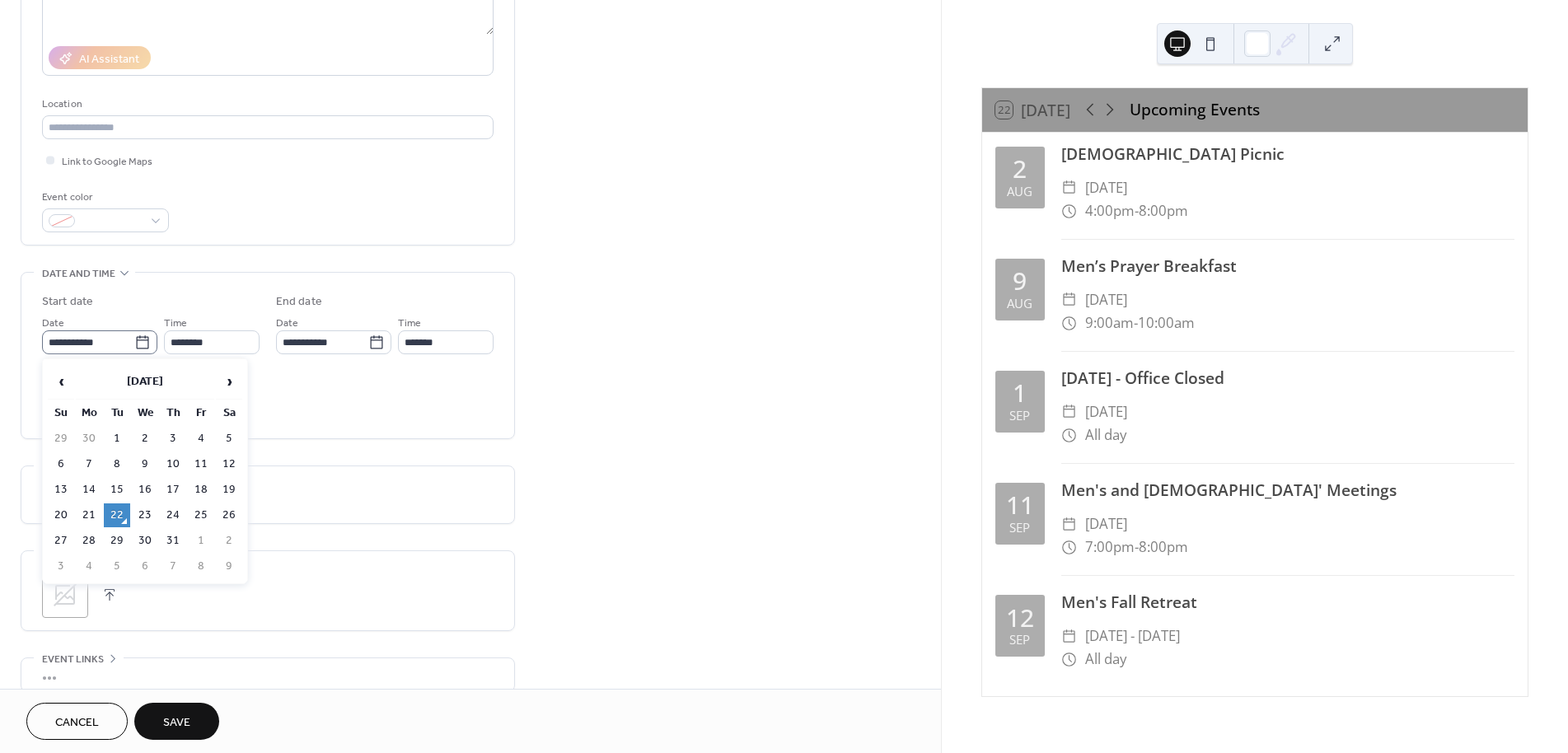click 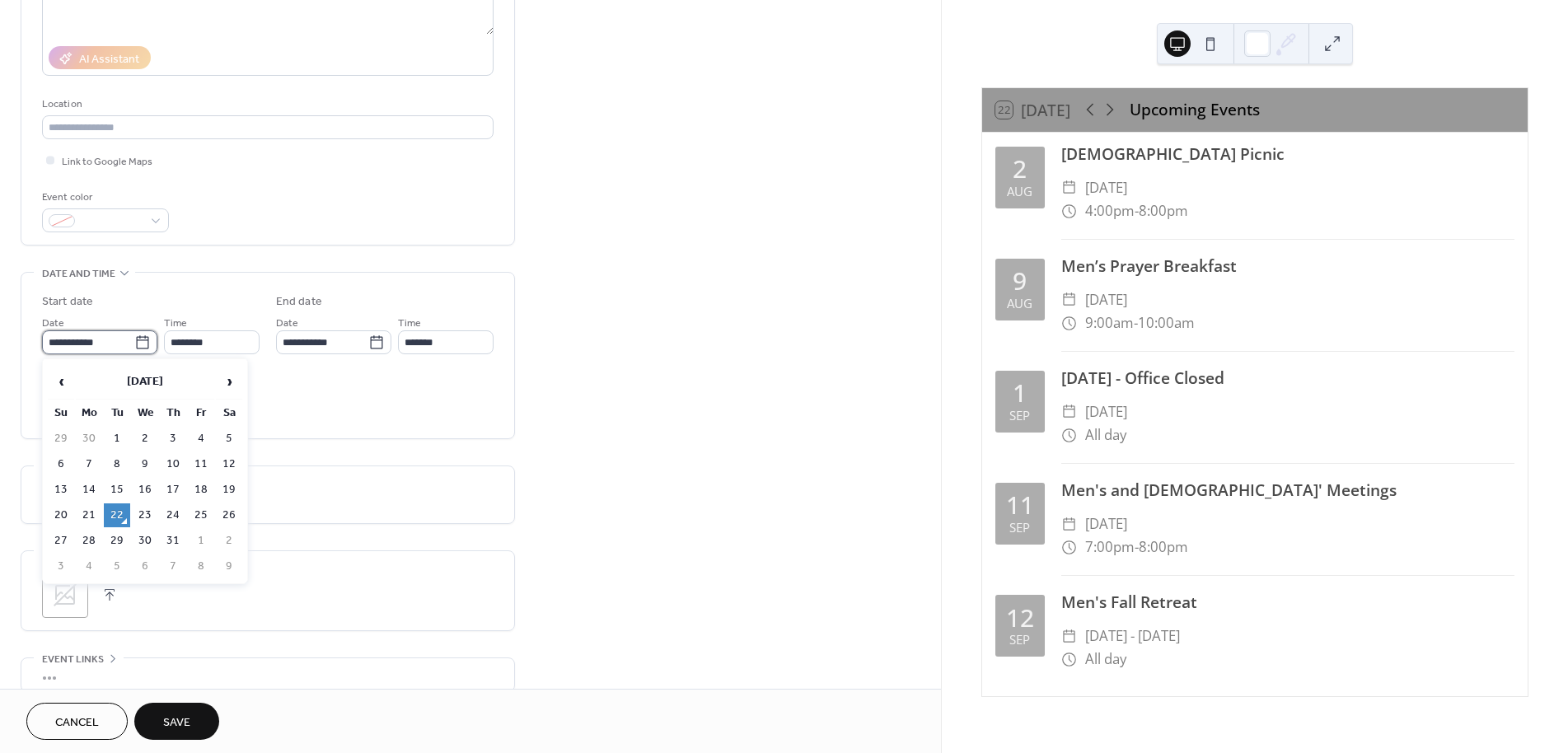click on "**********" at bounding box center [88, 342] 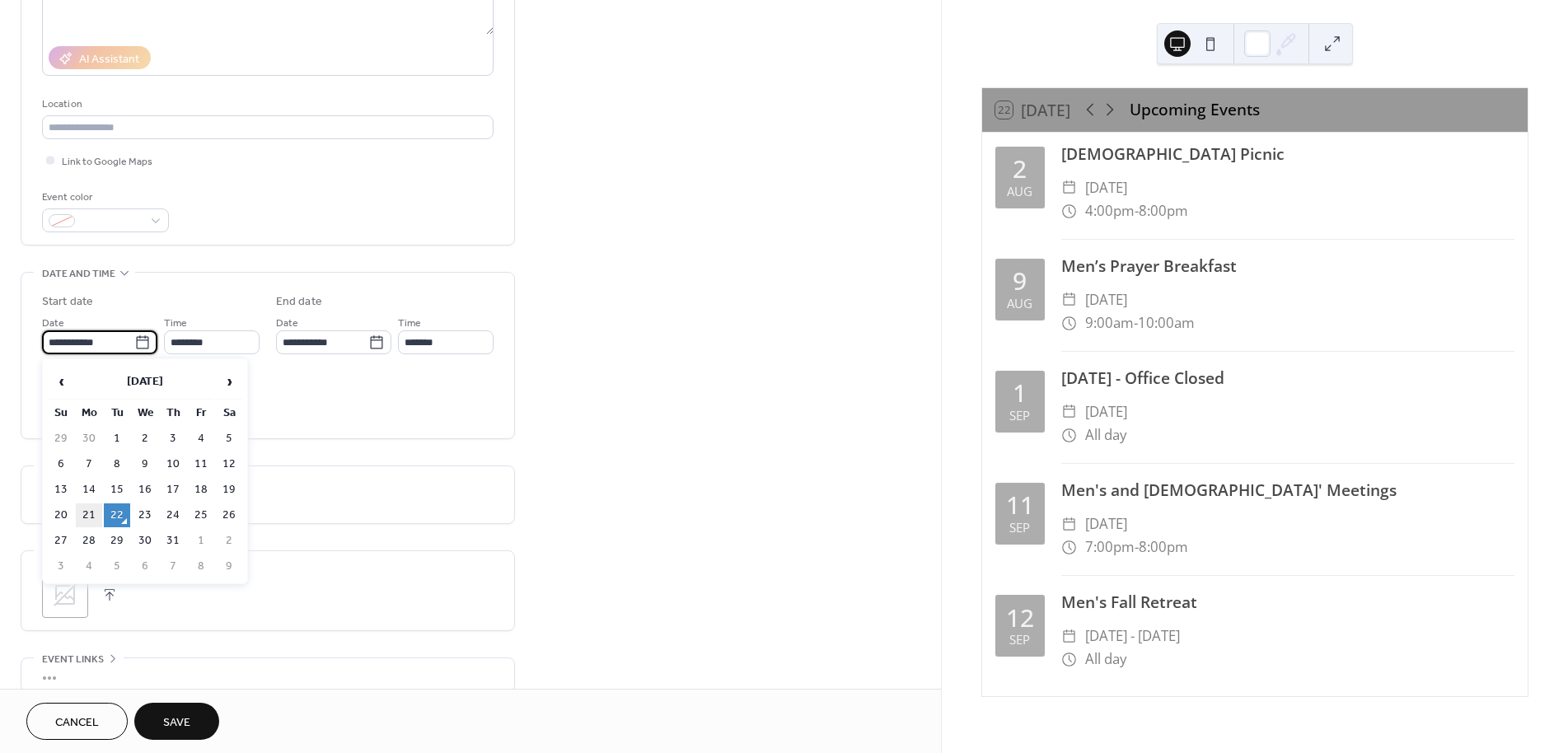 click on "21" at bounding box center (89, 515) 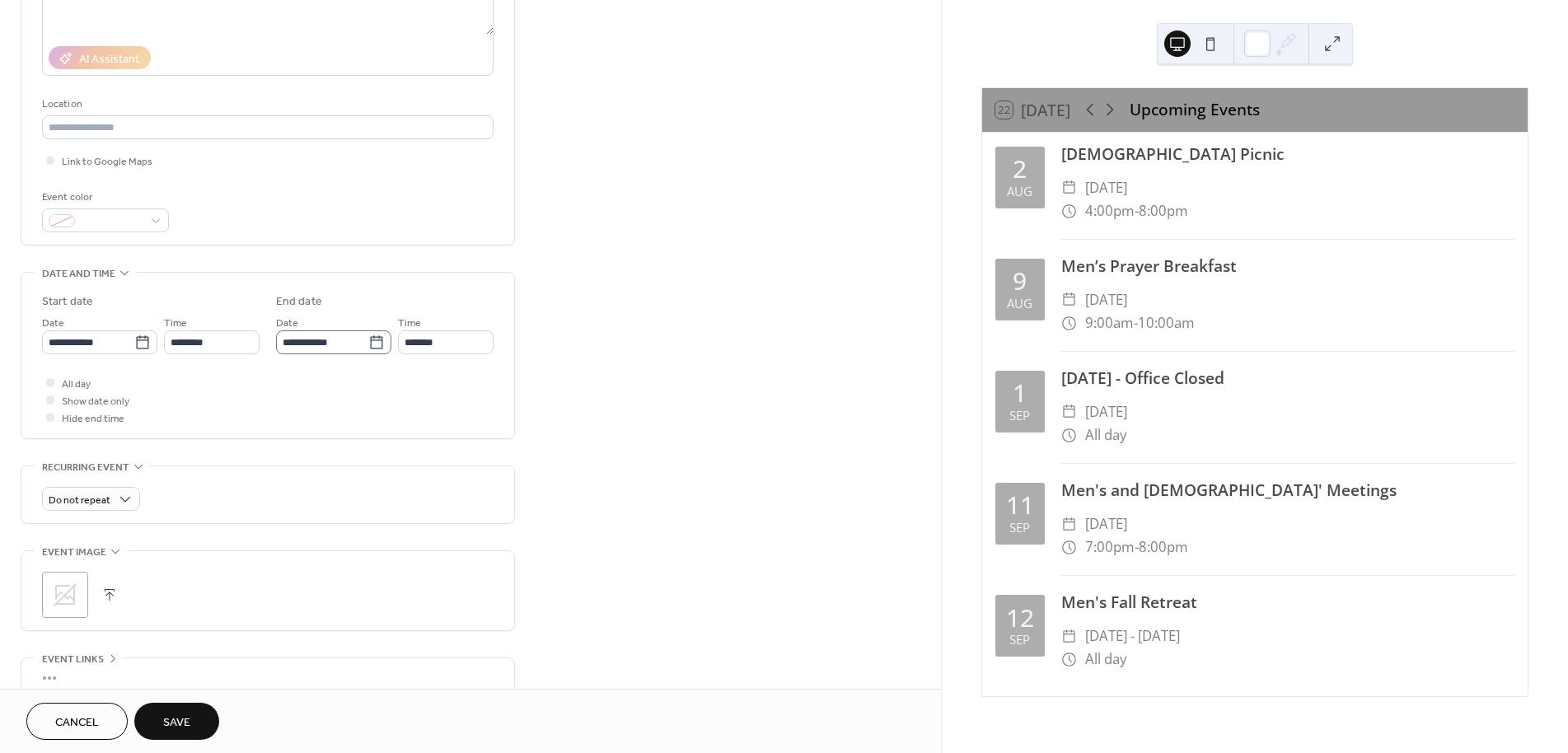 click 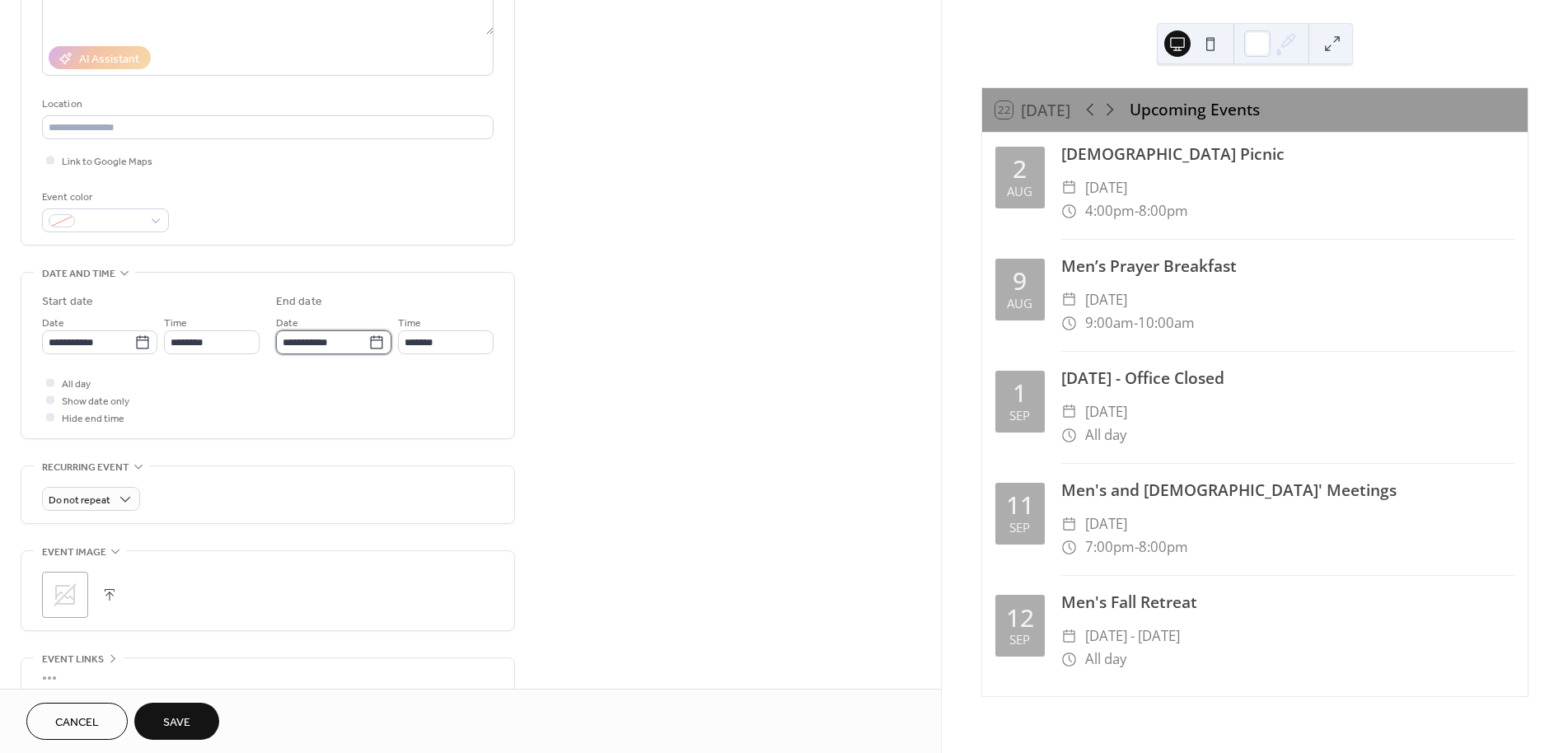 click on "**********" at bounding box center (322, 342) 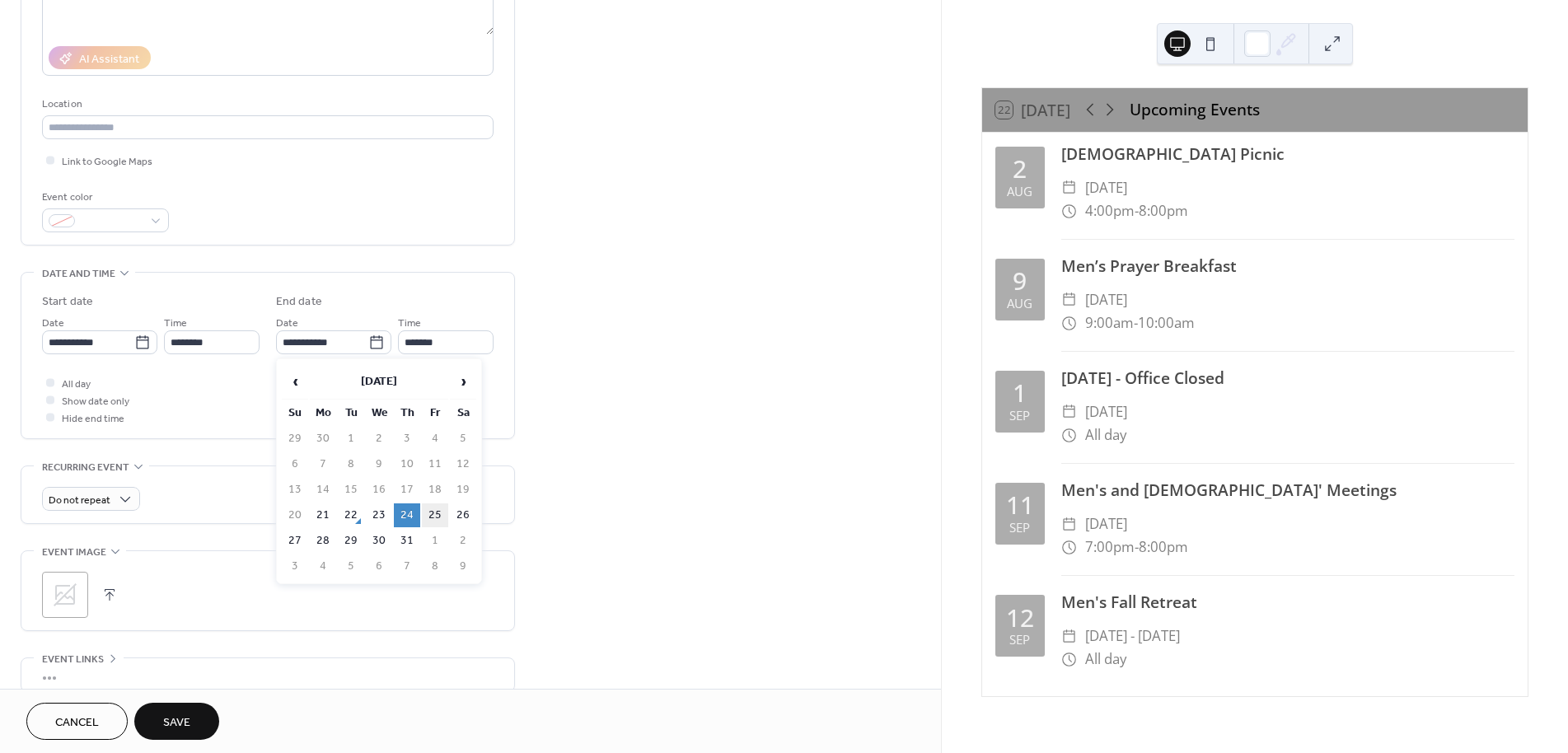 click on "25" at bounding box center [435, 515] 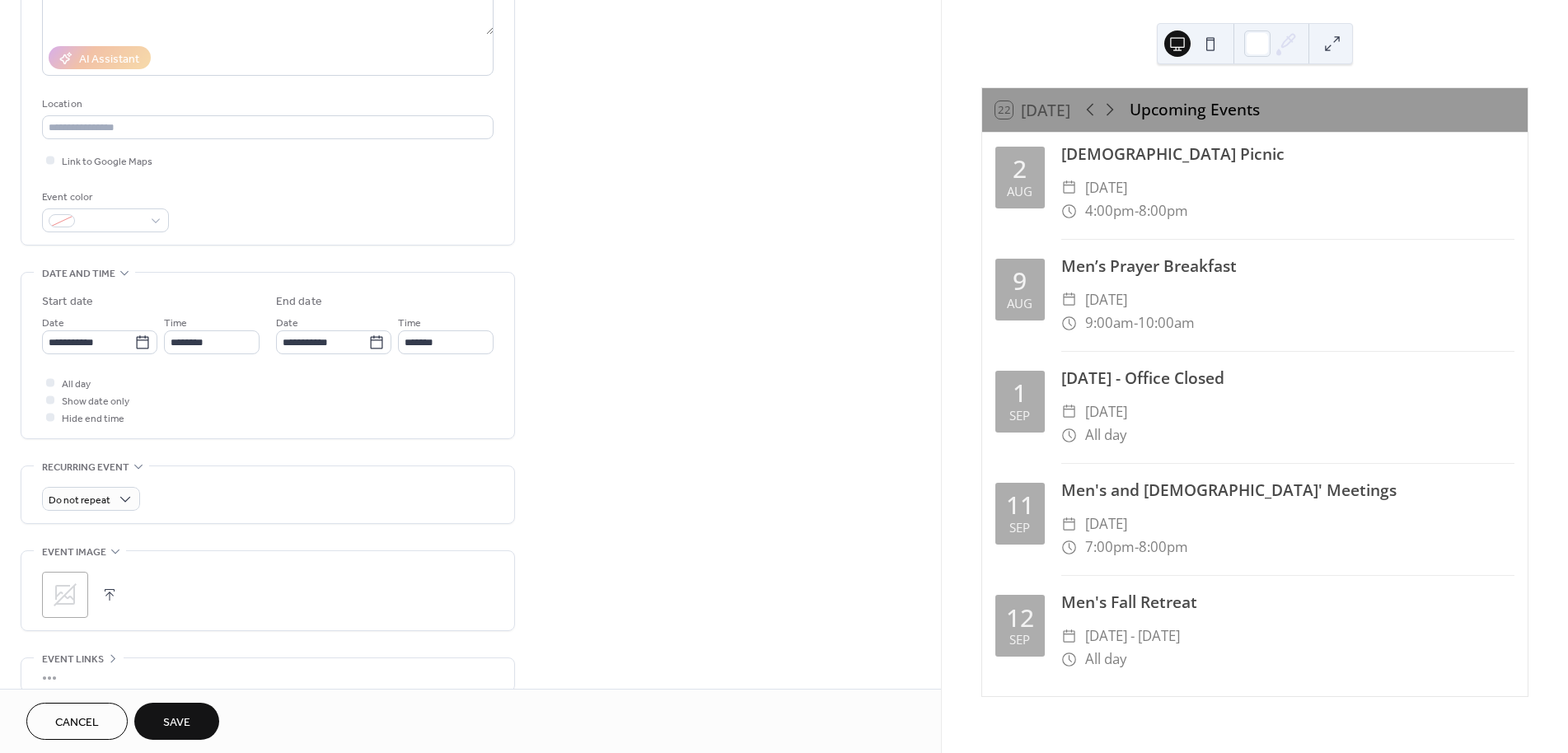 click on "All day Show date only Hide end time" at bounding box center [268, 400] 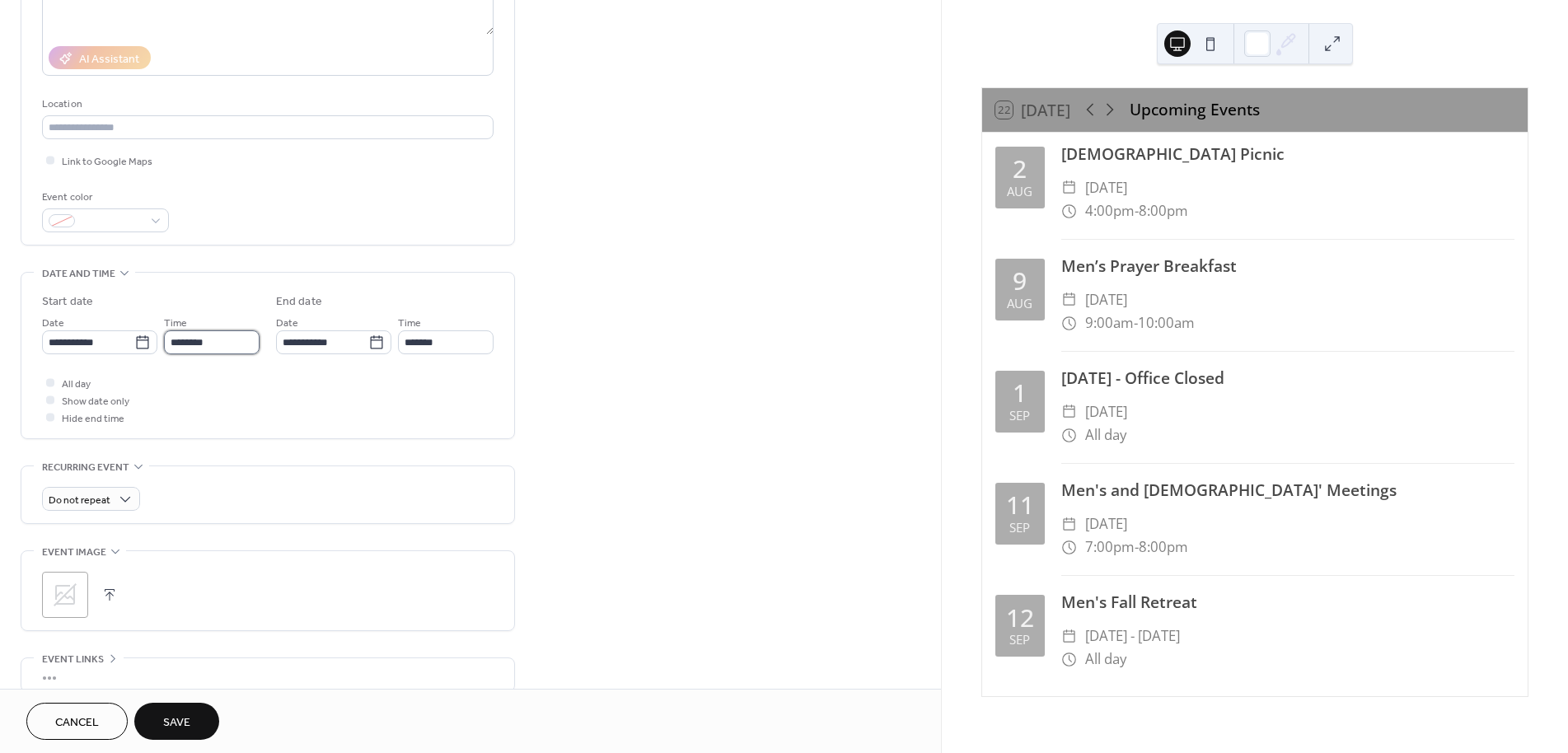 click on "********" at bounding box center [212, 342] 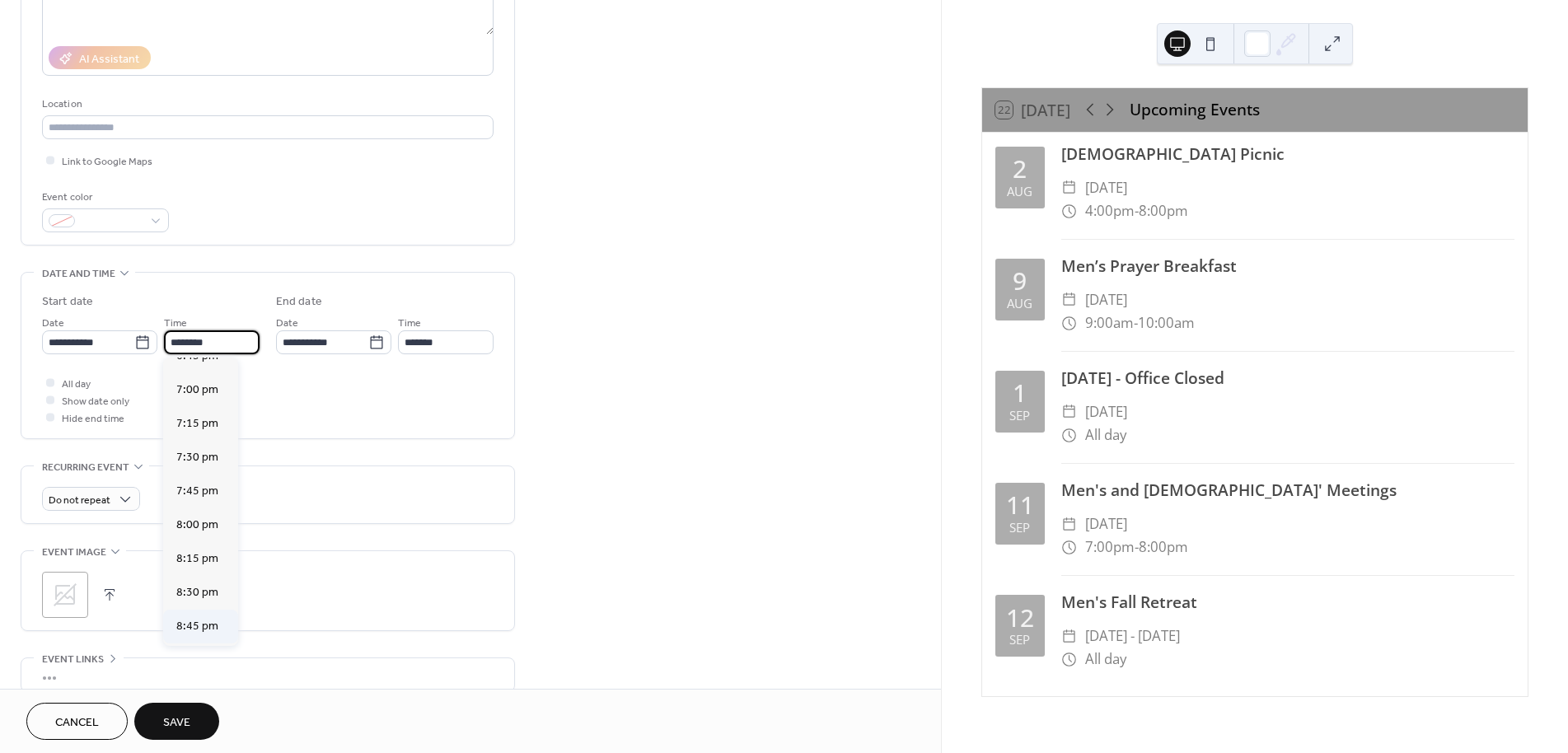 scroll, scrollTop: 2522, scrollLeft: 0, axis: vertical 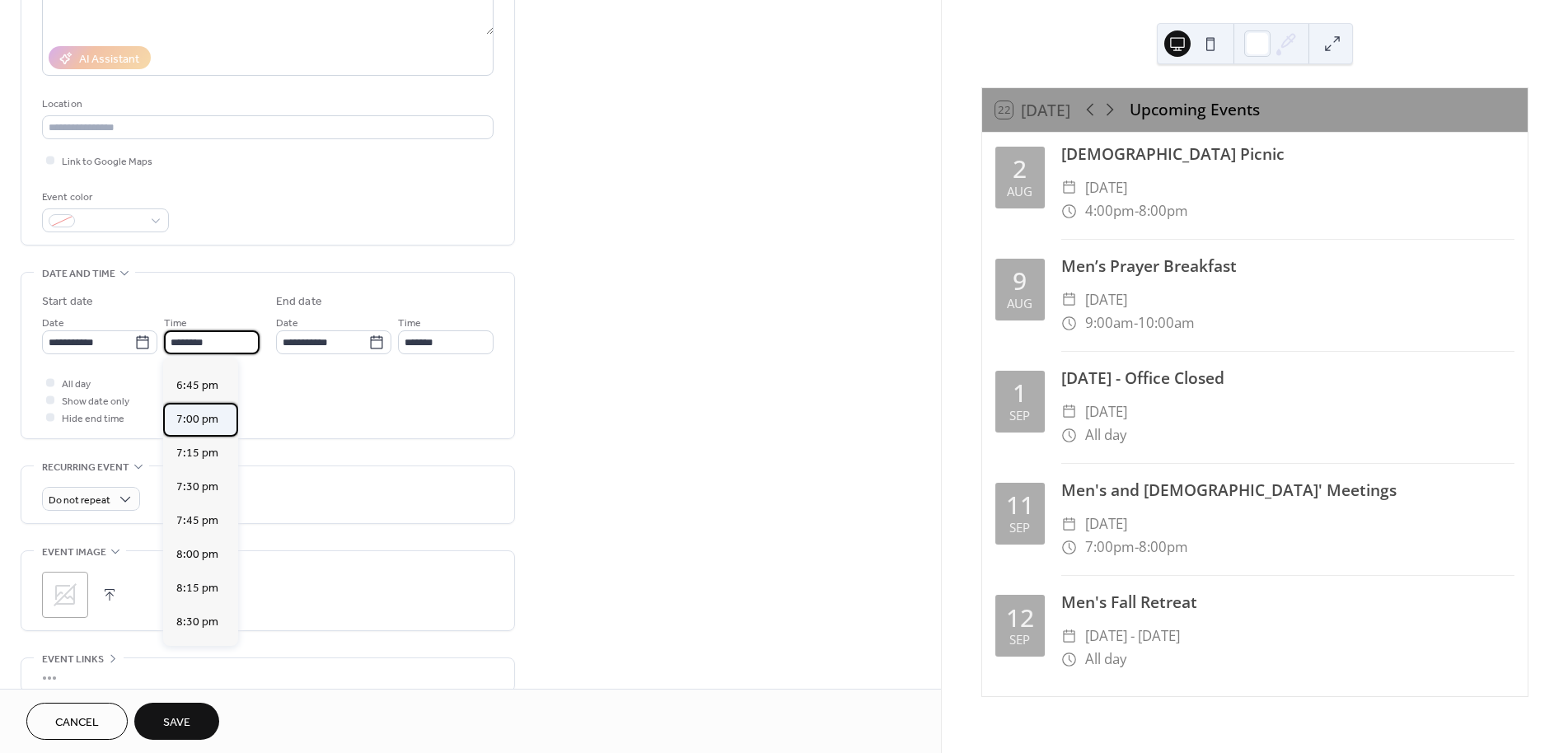 click on "7:00 pm" at bounding box center [197, 419] 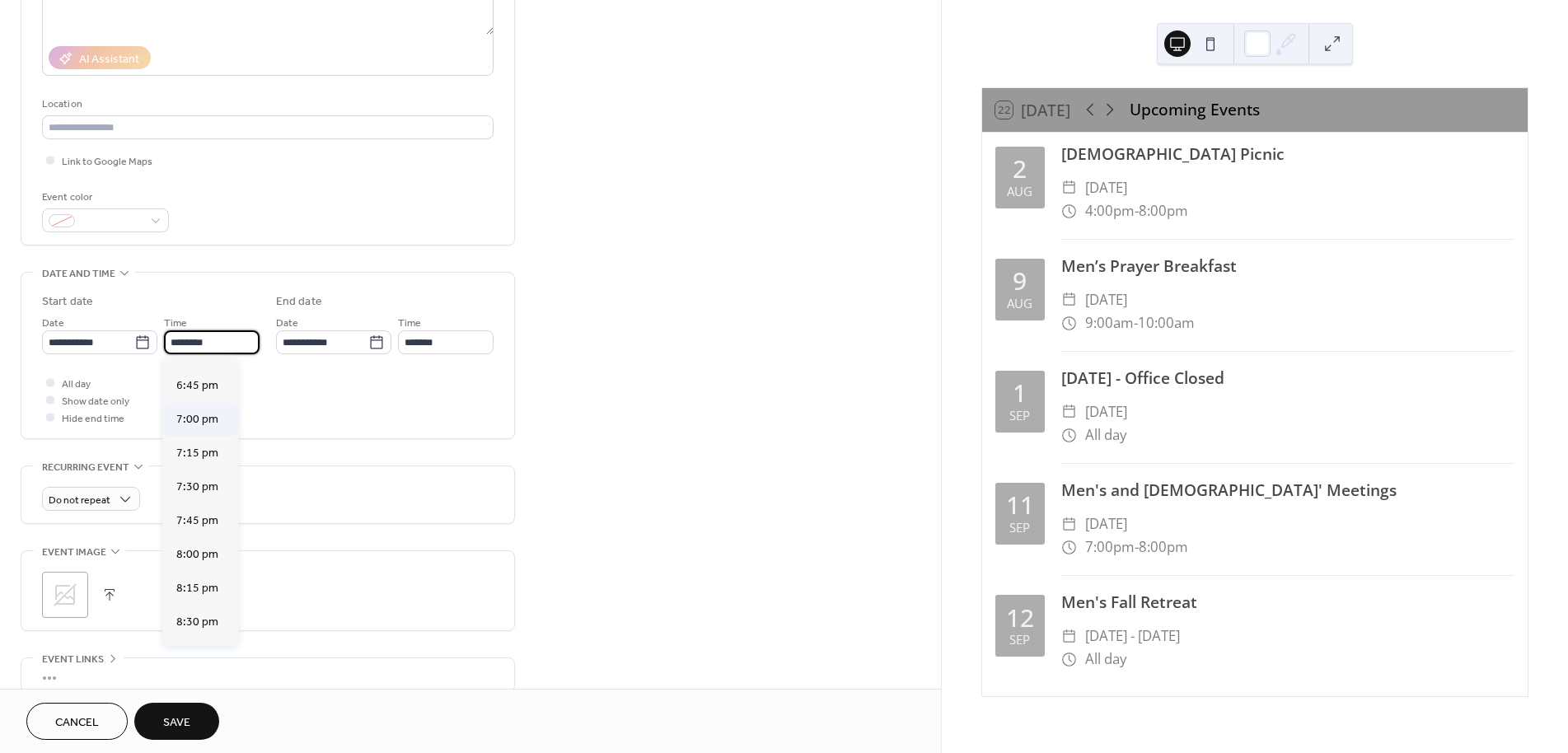 type on "*******" 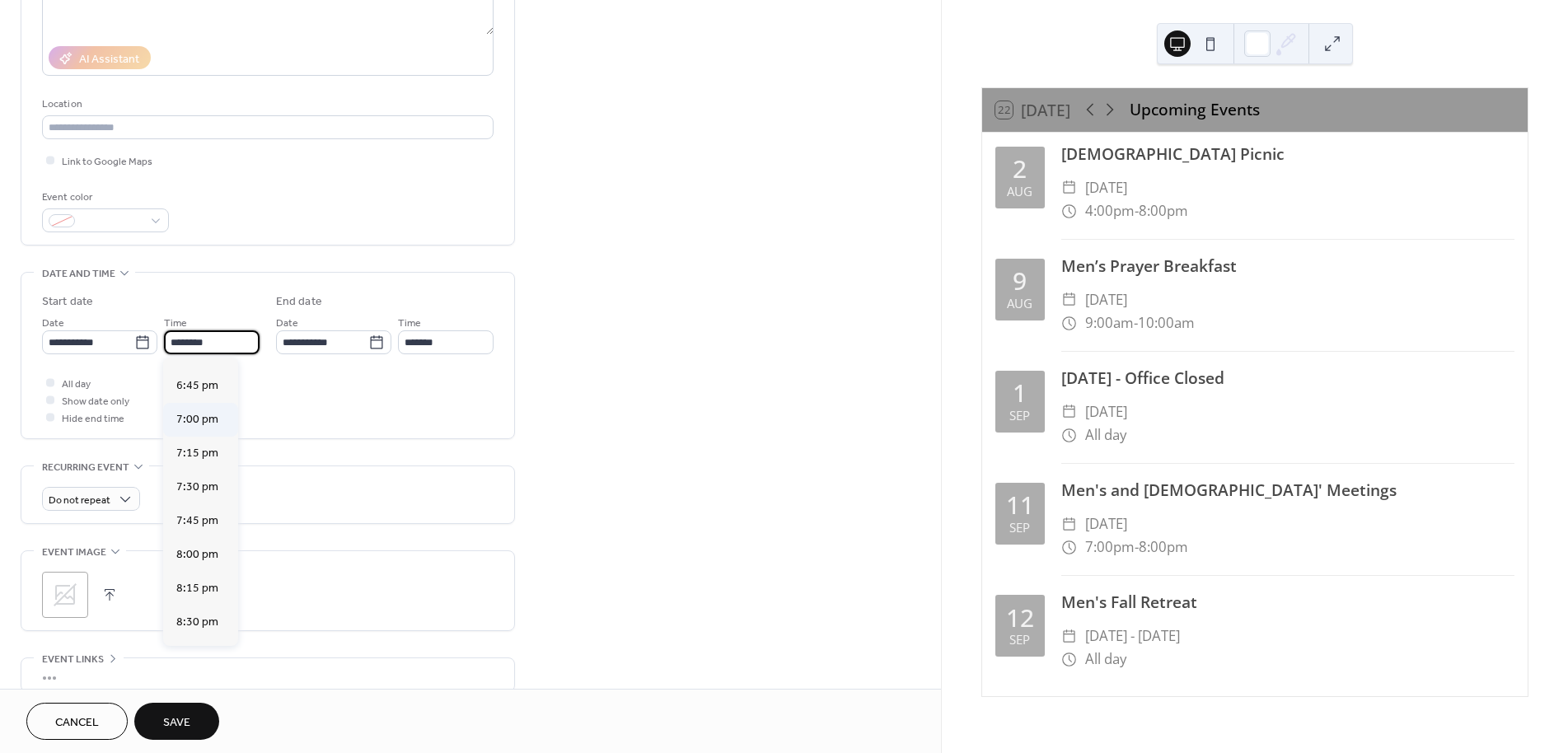 type on "*******" 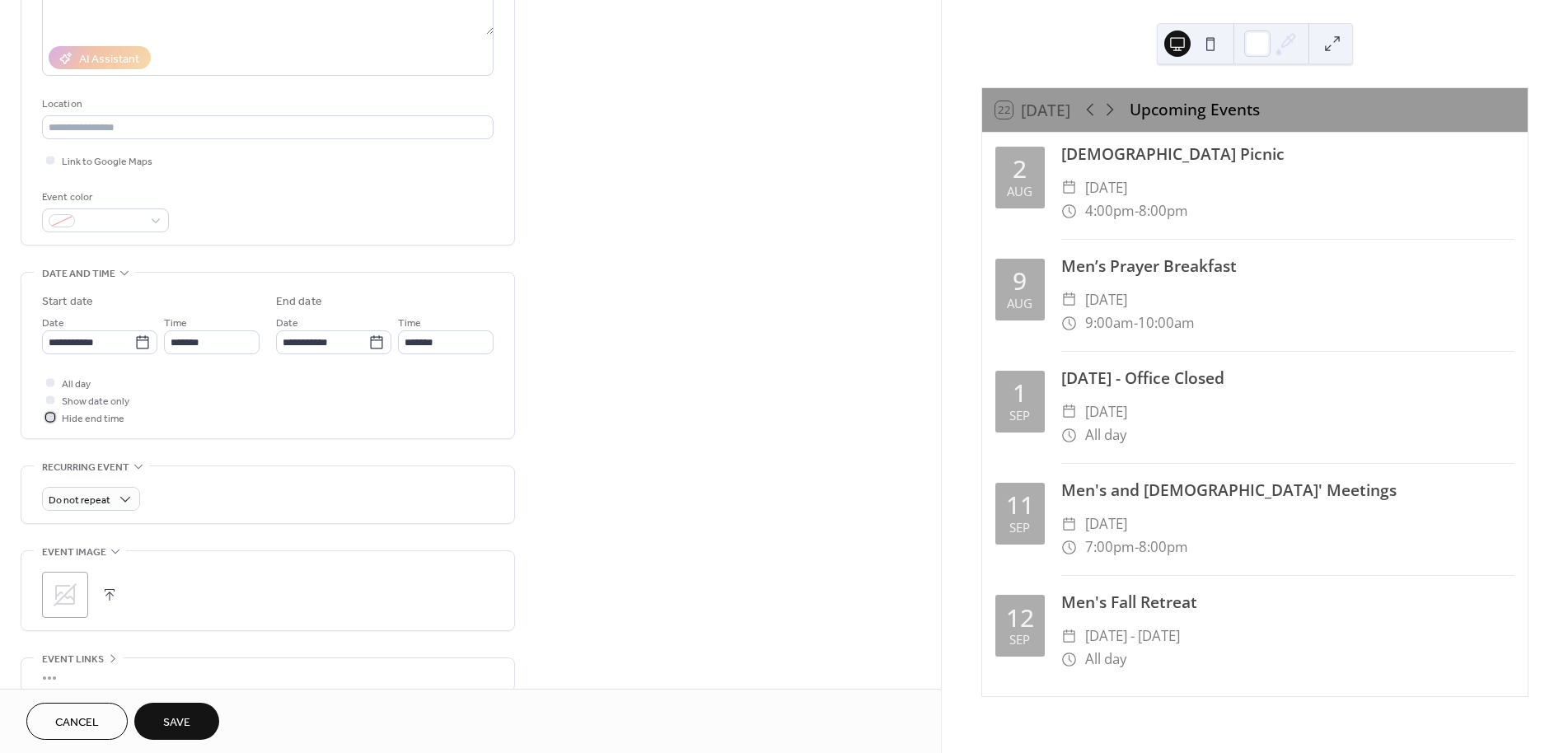 click at bounding box center (50, 417) 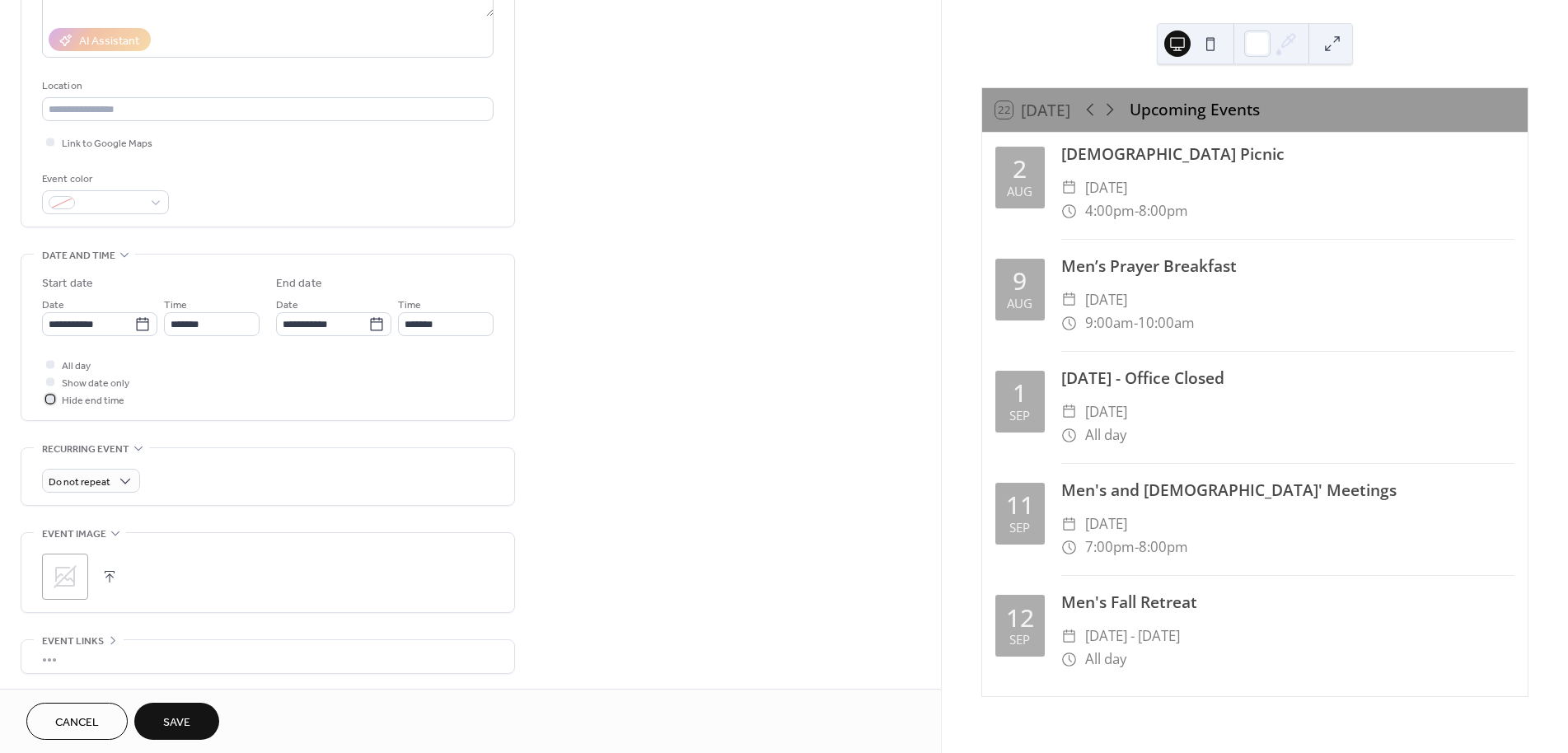 scroll, scrollTop: 286, scrollLeft: 0, axis: vertical 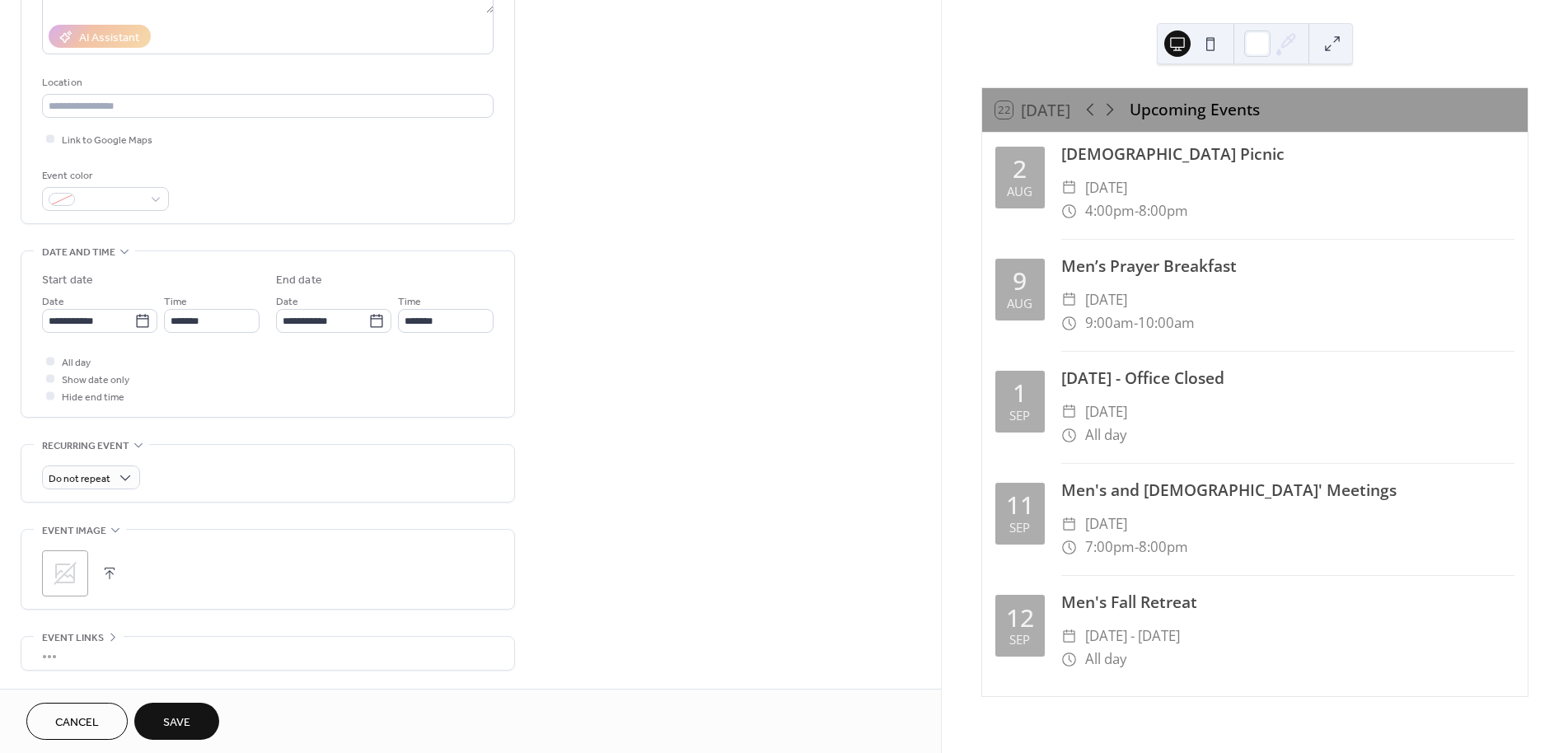 click on "Save" at bounding box center (176, 723) 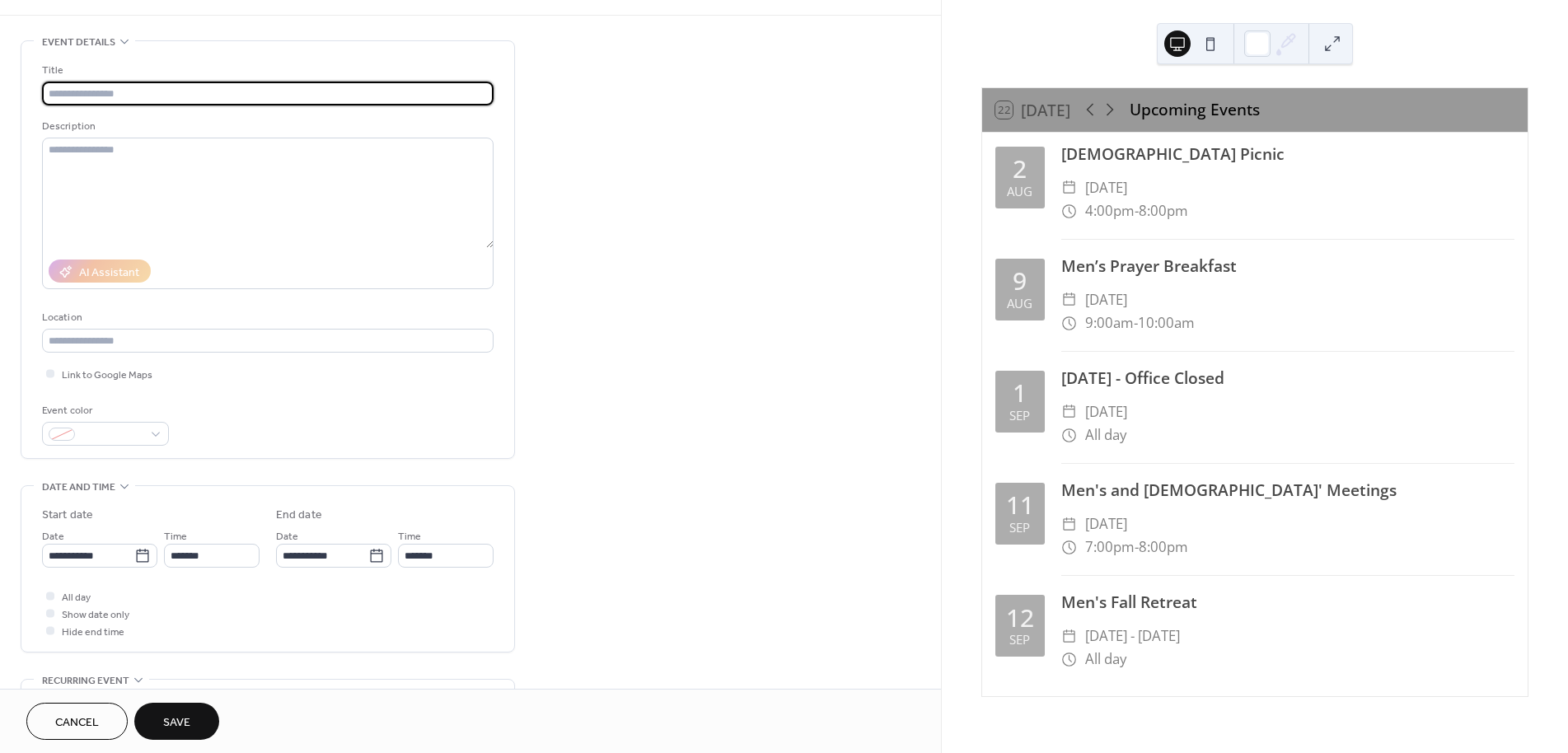 scroll, scrollTop: 0, scrollLeft: 0, axis: both 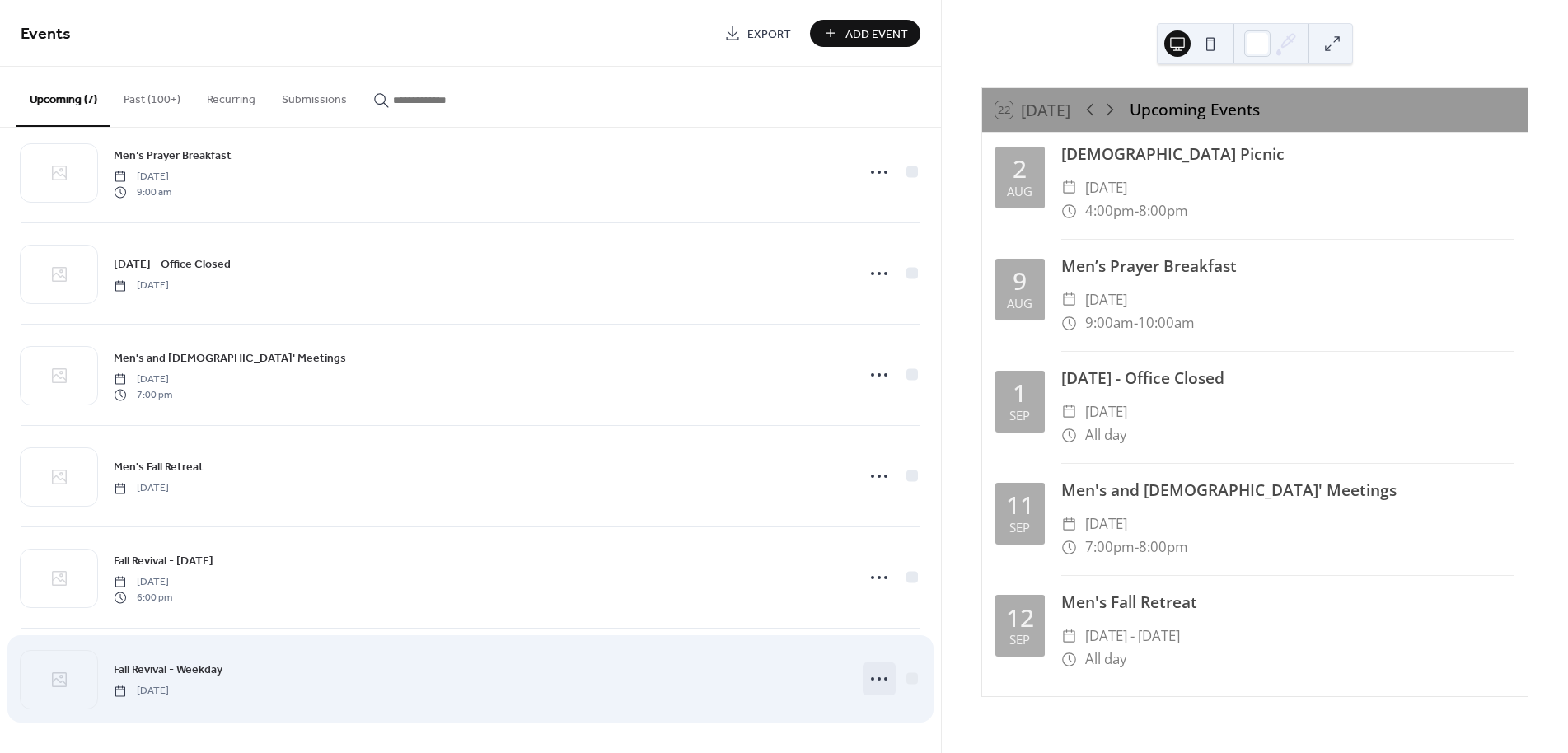 click 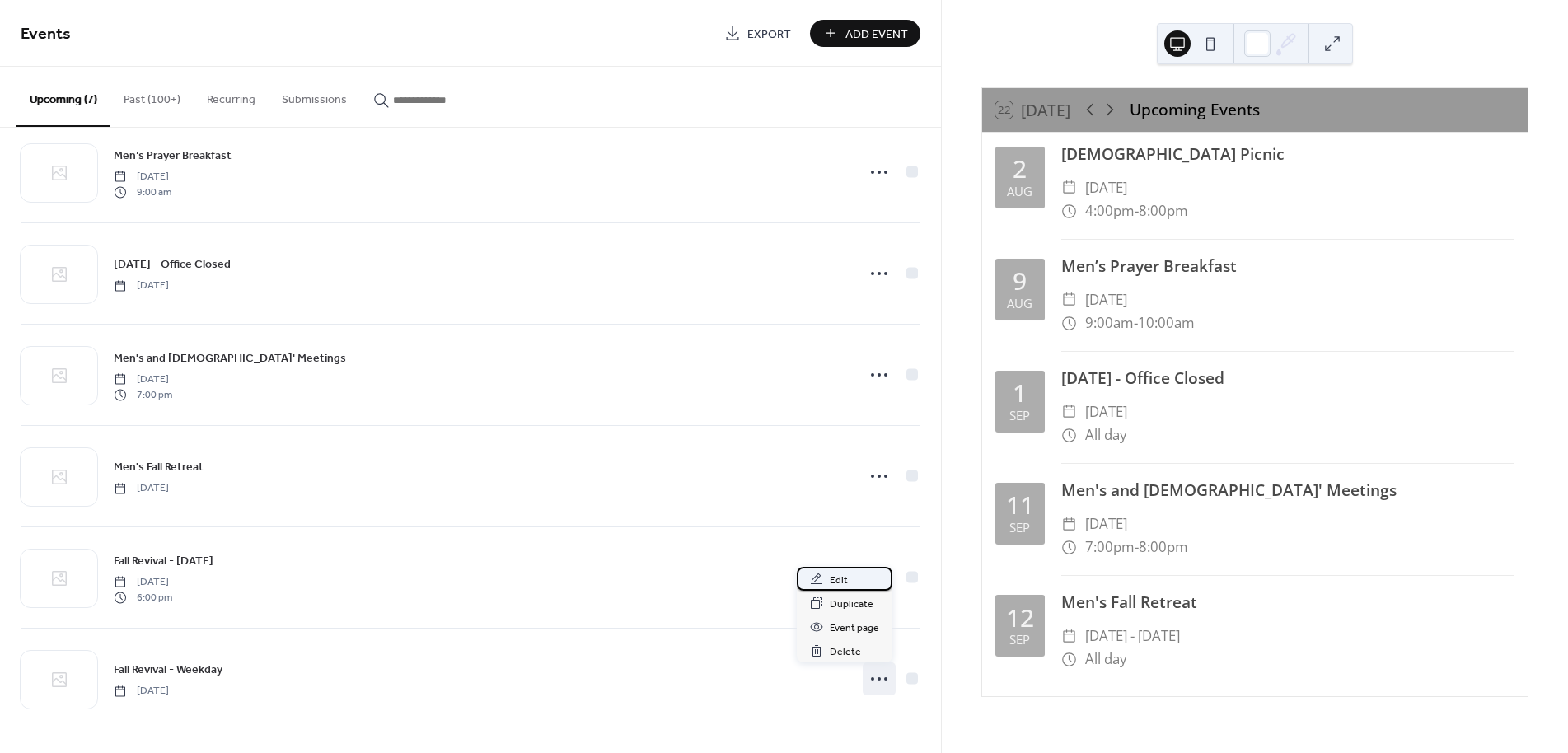 click on "Edit" at bounding box center (845, 578) 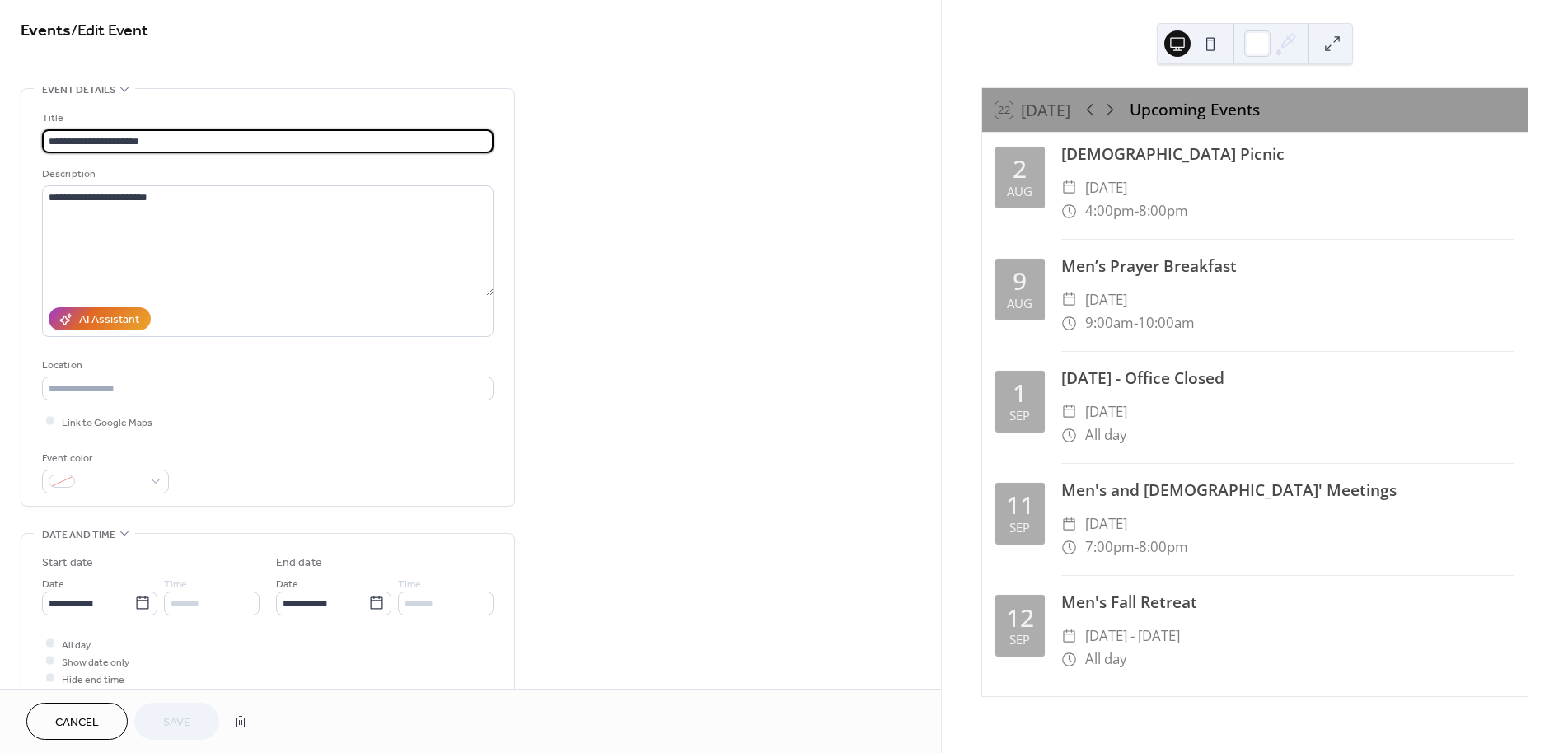 scroll, scrollTop: 0, scrollLeft: 0, axis: both 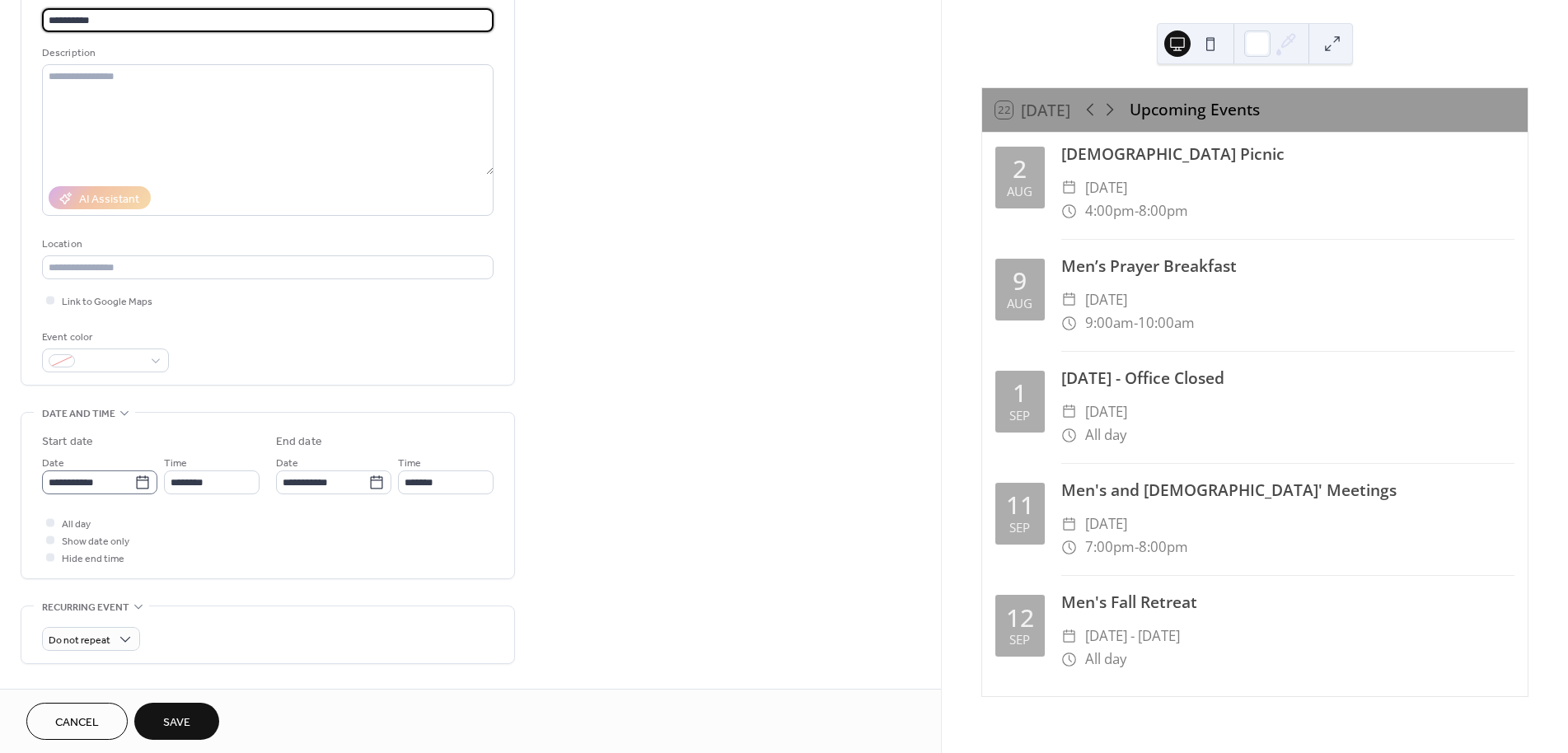 type on "**********" 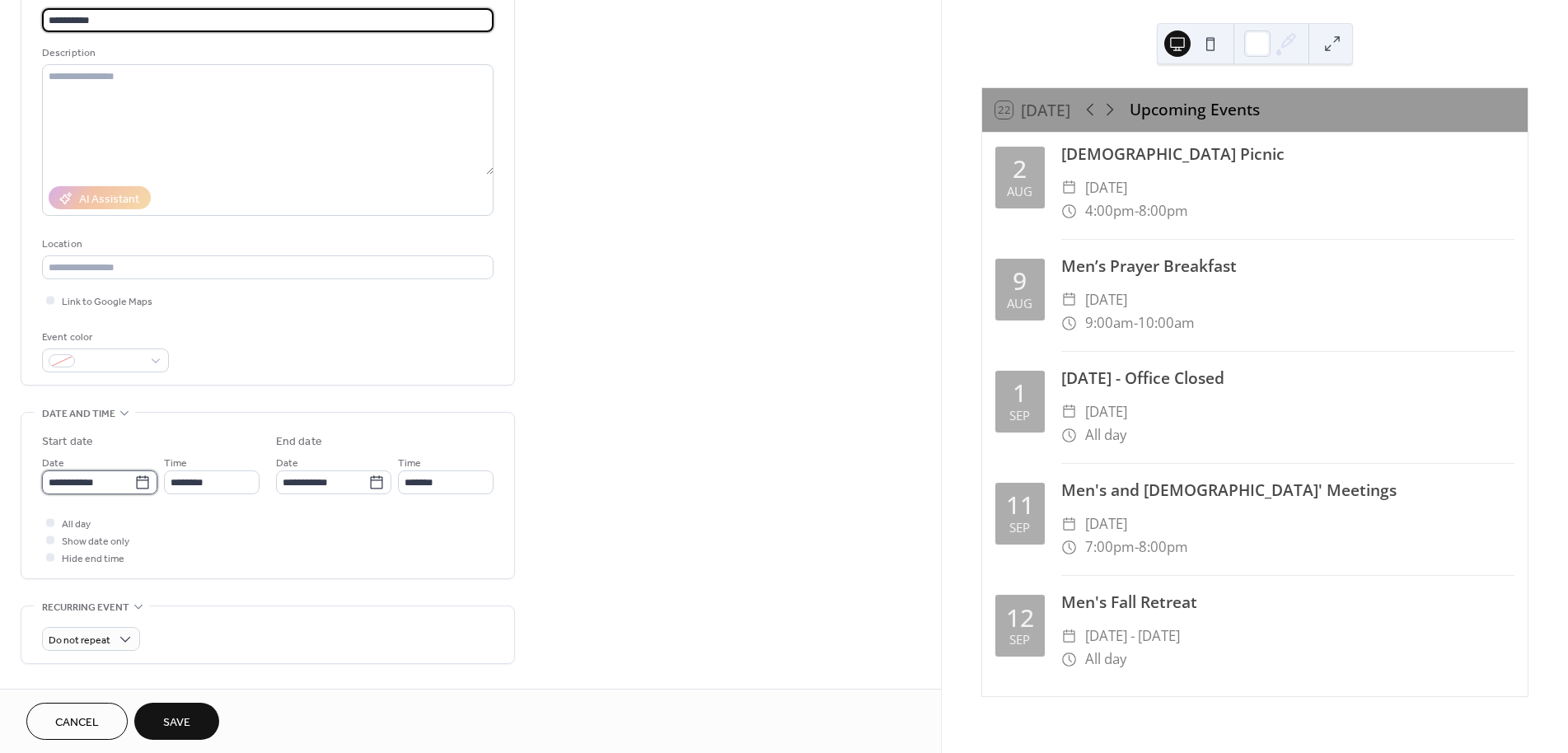click on "**********" at bounding box center (88, 482) 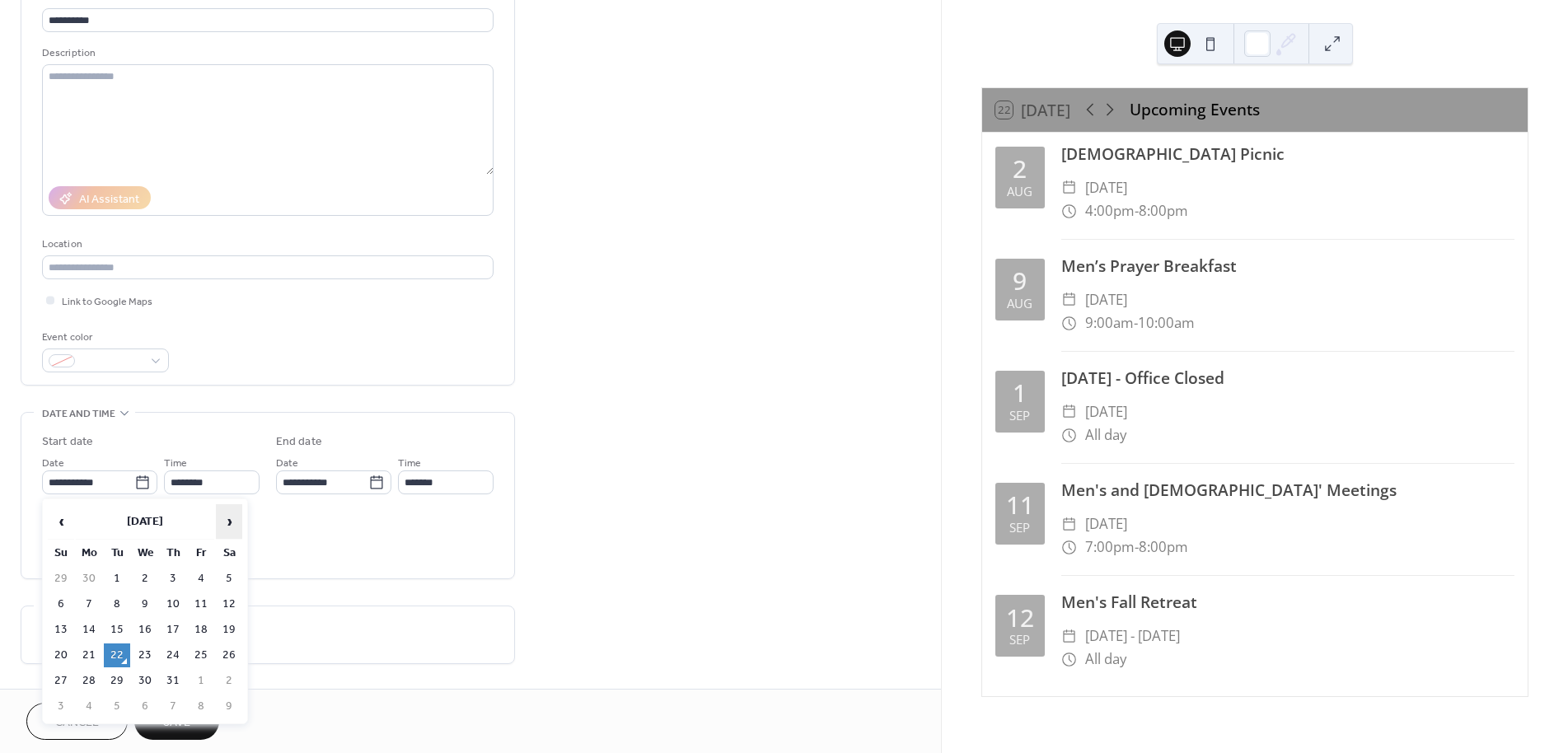 click on "›" at bounding box center [229, 521] 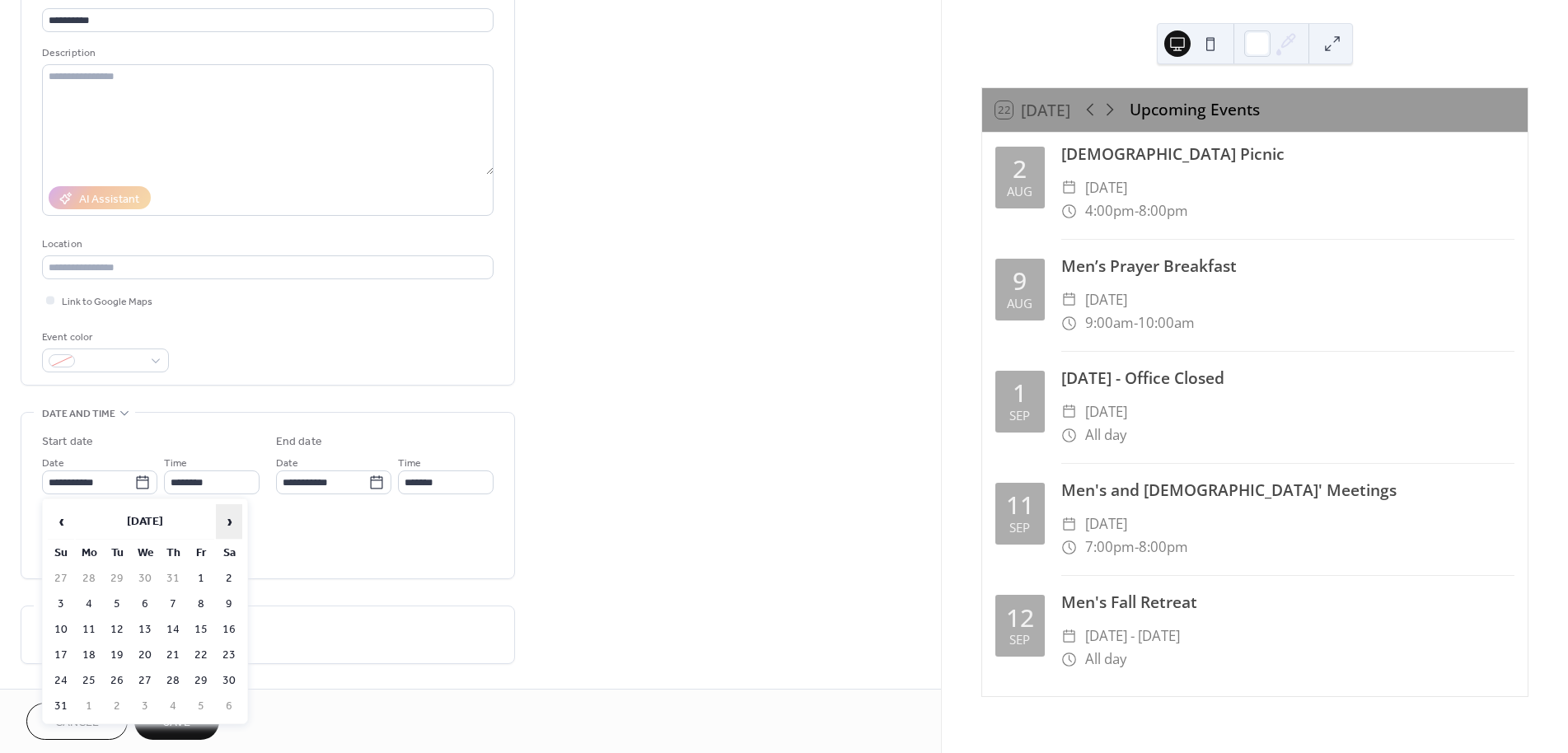 click on "›" at bounding box center [229, 521] 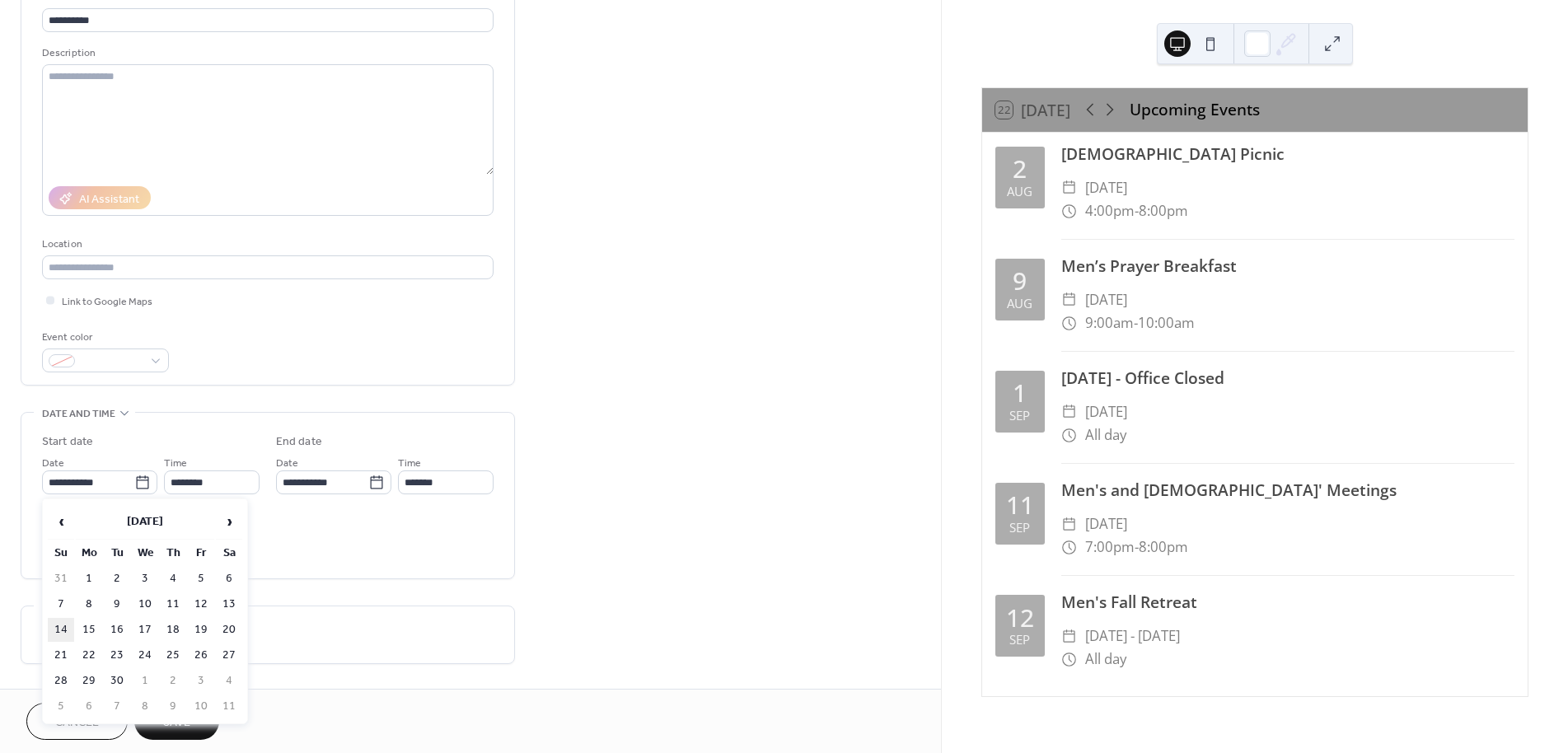 click on "14" at bounding box center [61, 629] 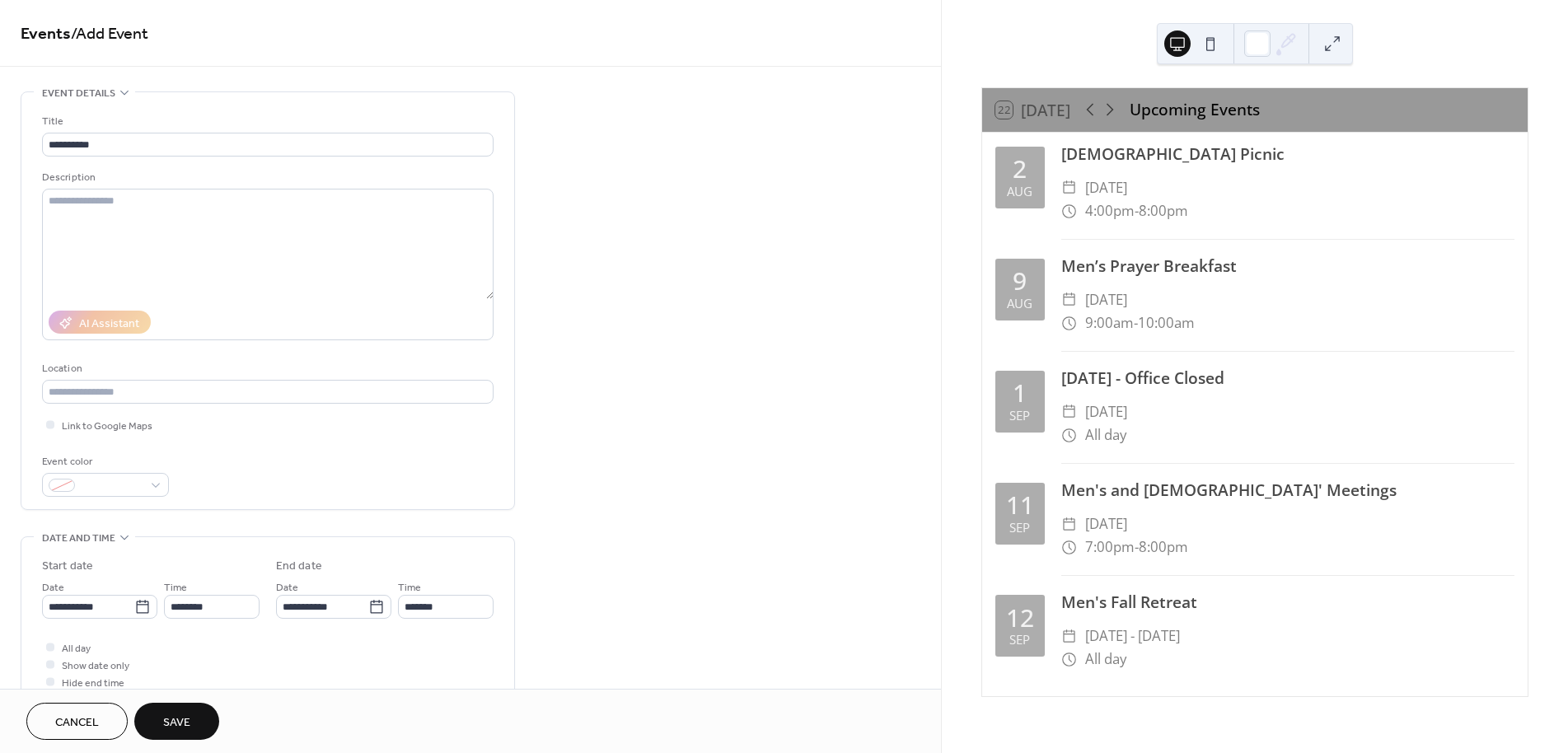 scroll, scrollTop: 406, scrollLeft: 0, axis: vertical 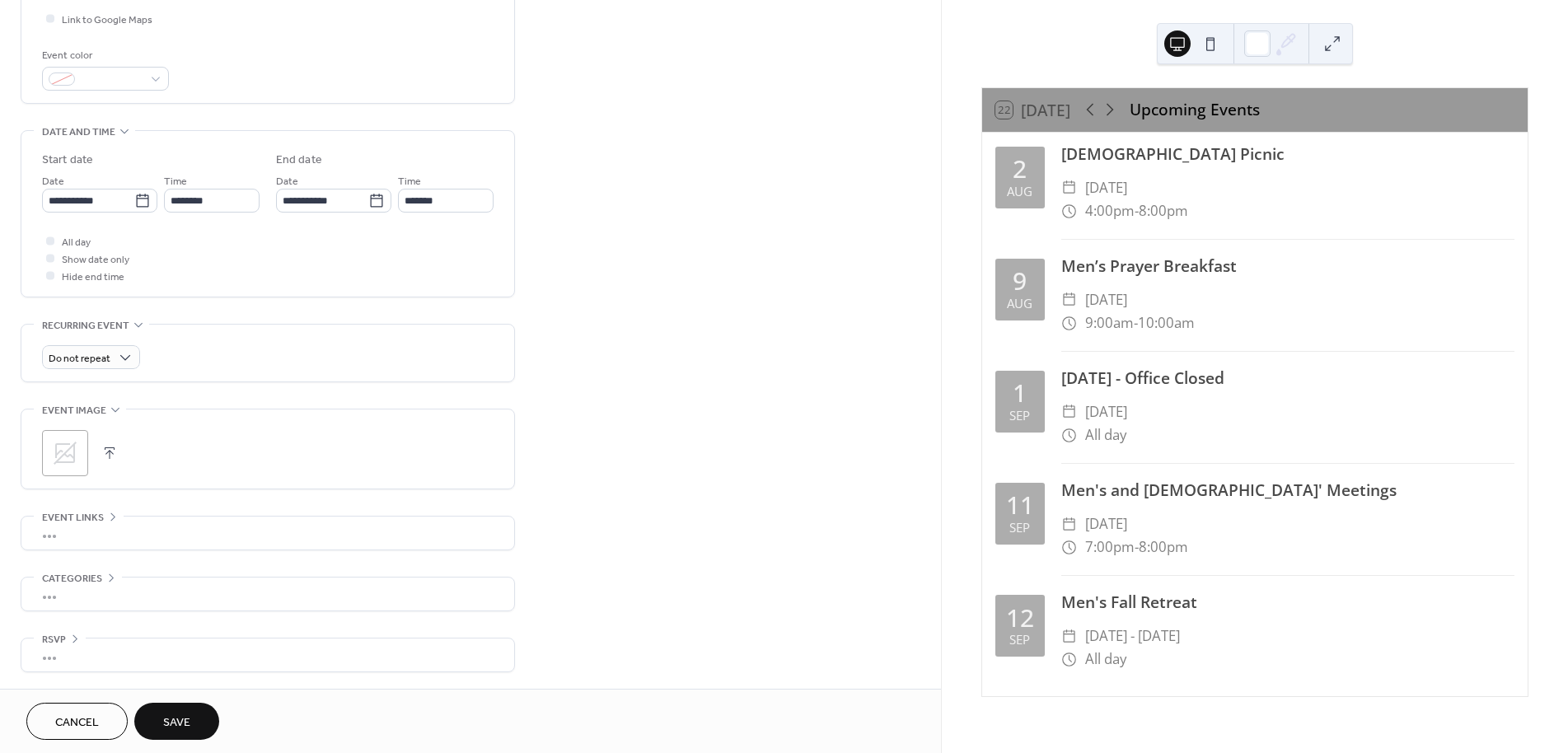 click on "Save" at bounding box center [176, 723] 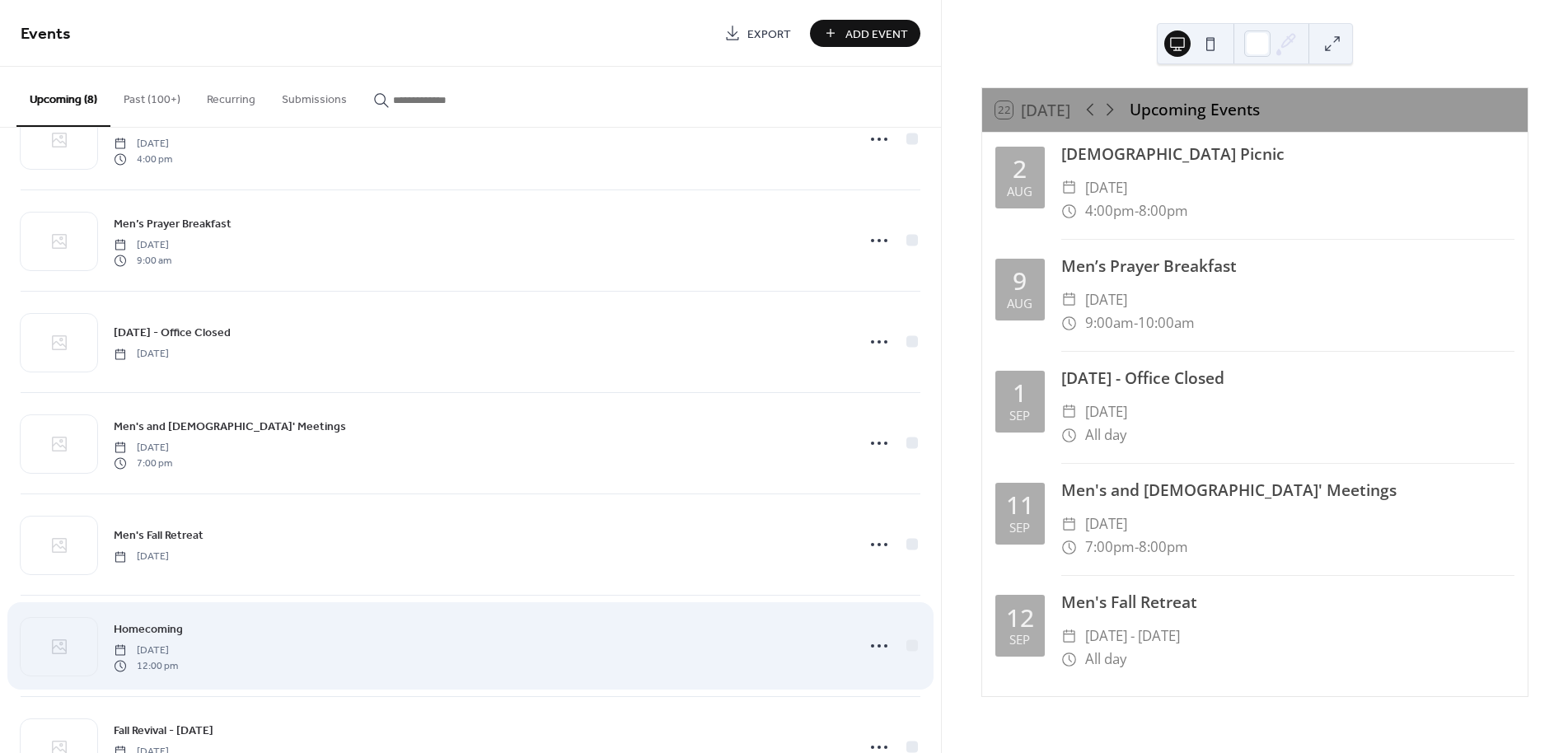 scroll, scrollTop: 233, scrollLeft: 0, axis: vertical 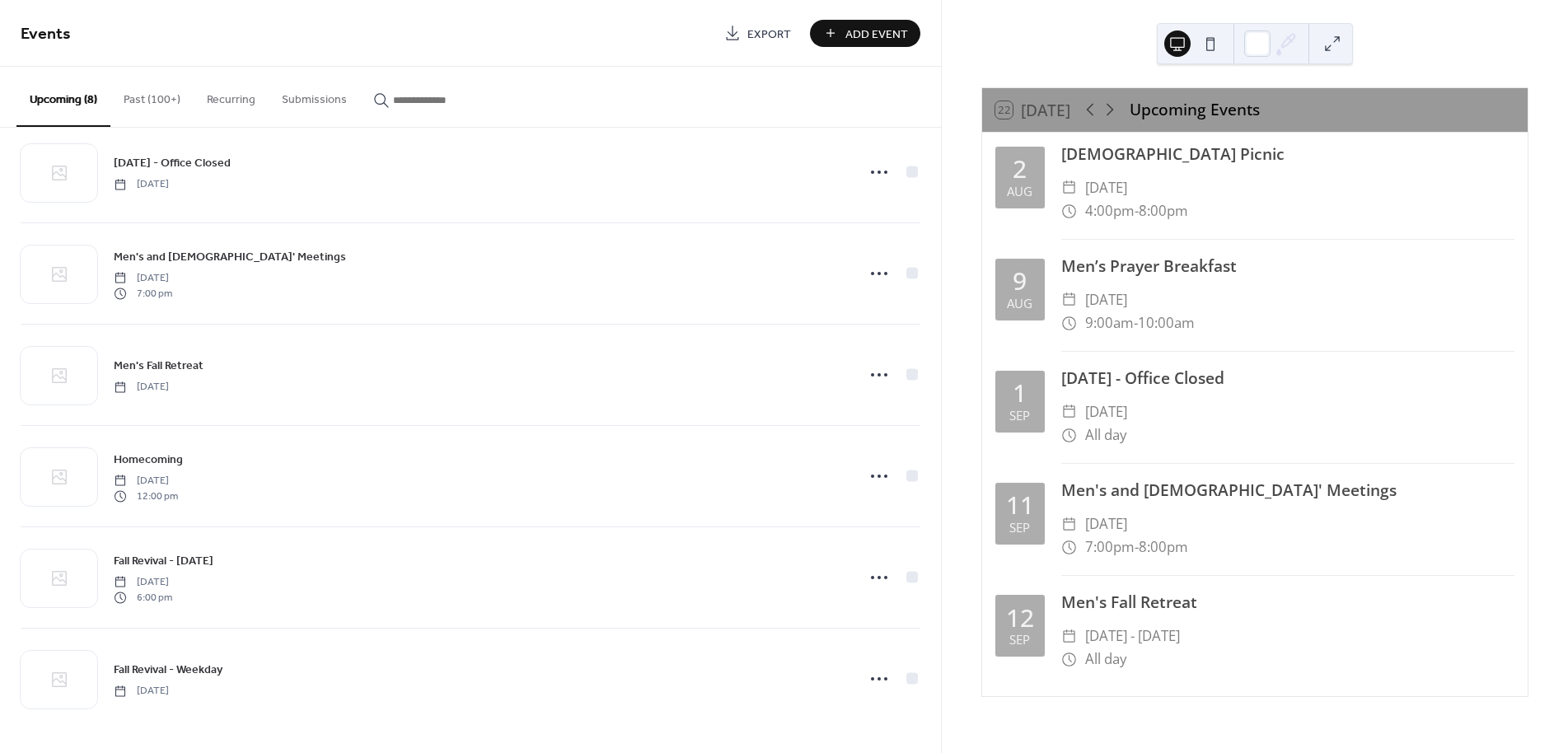 click on "Past (100+)" at bounding box center [152, 96] 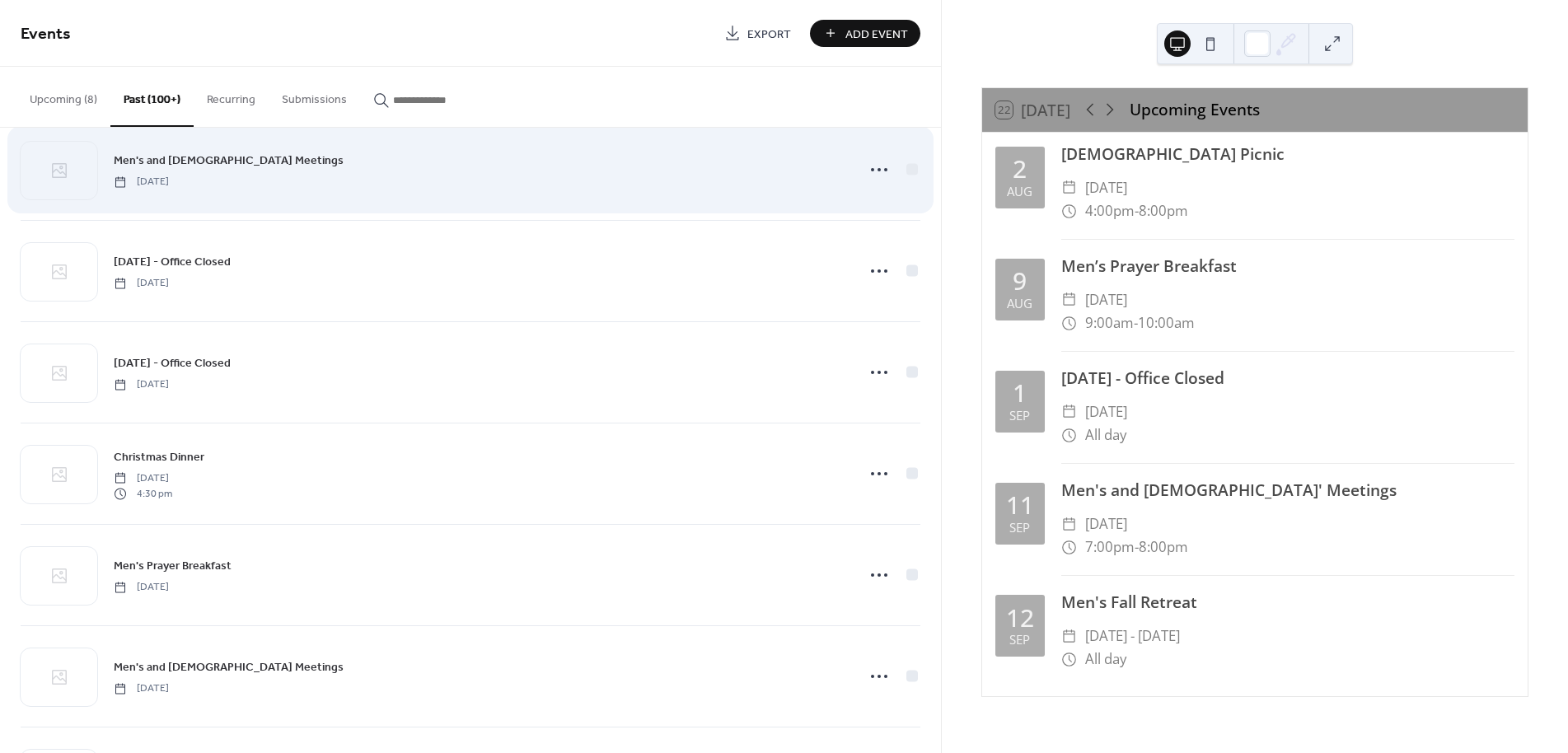 scroll, scrollTop: 1320, scrollLeft: 0, axis: vertical 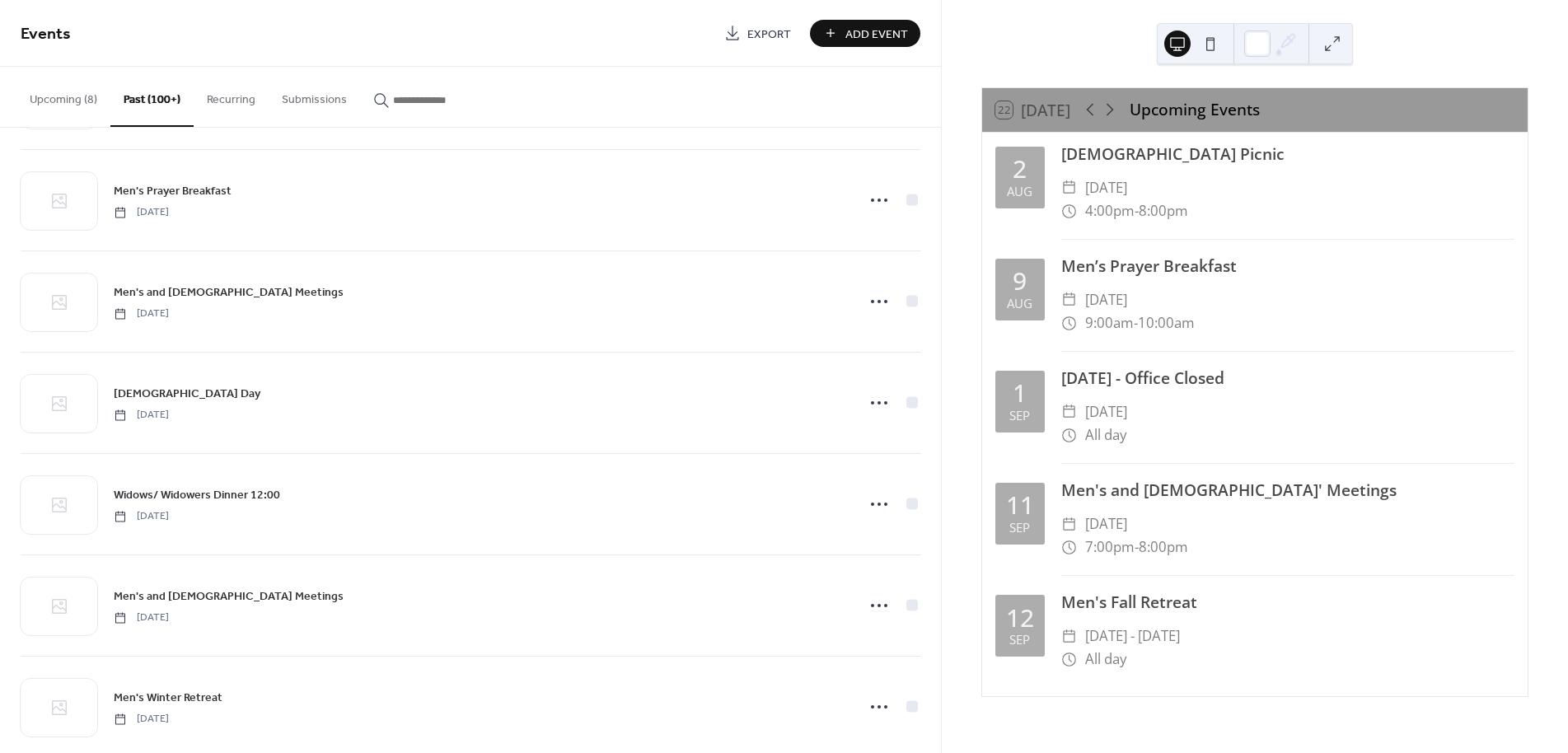 click on "Recurring" at bounding box center (231, 96) 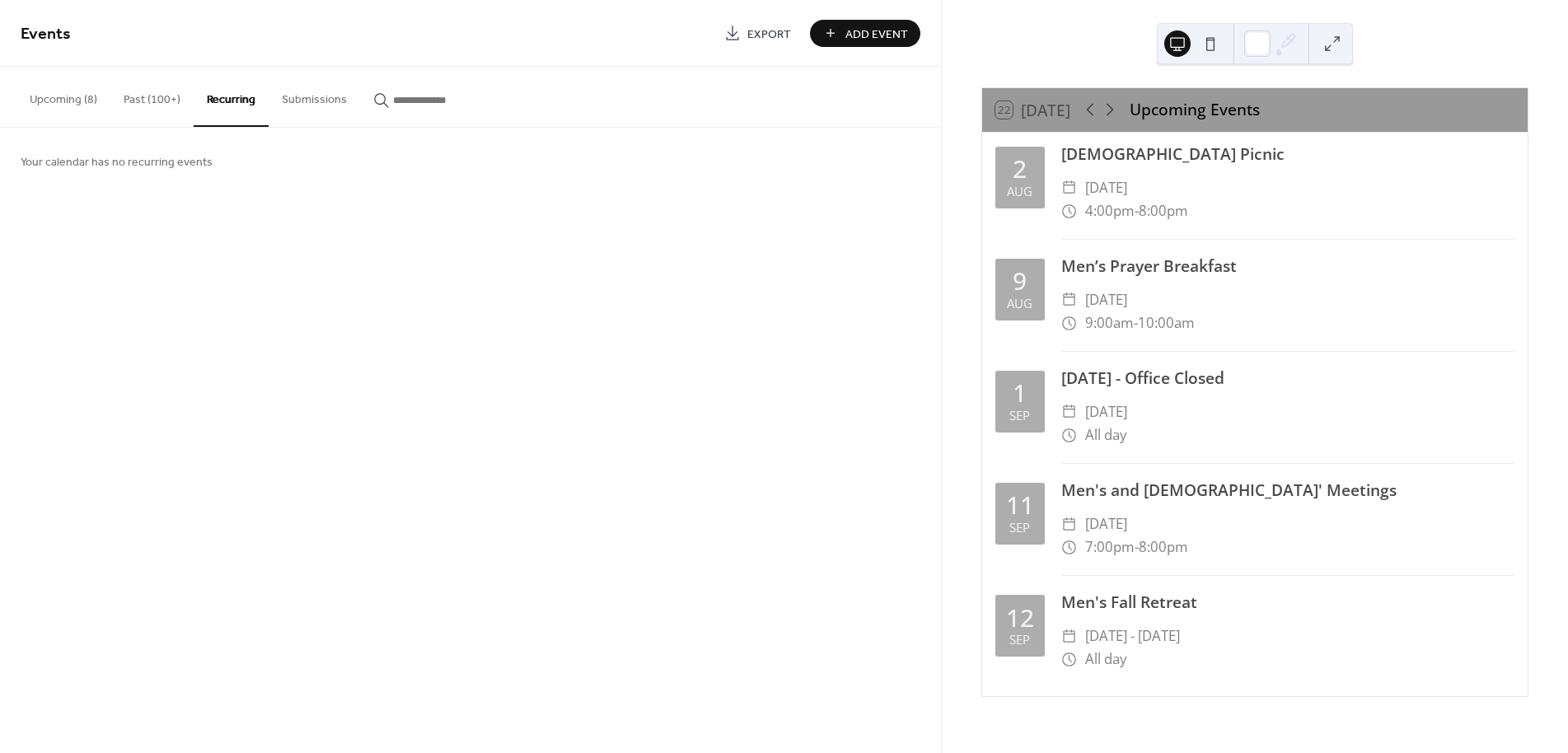 click on "Submissions" at bounding box center [314, 96] 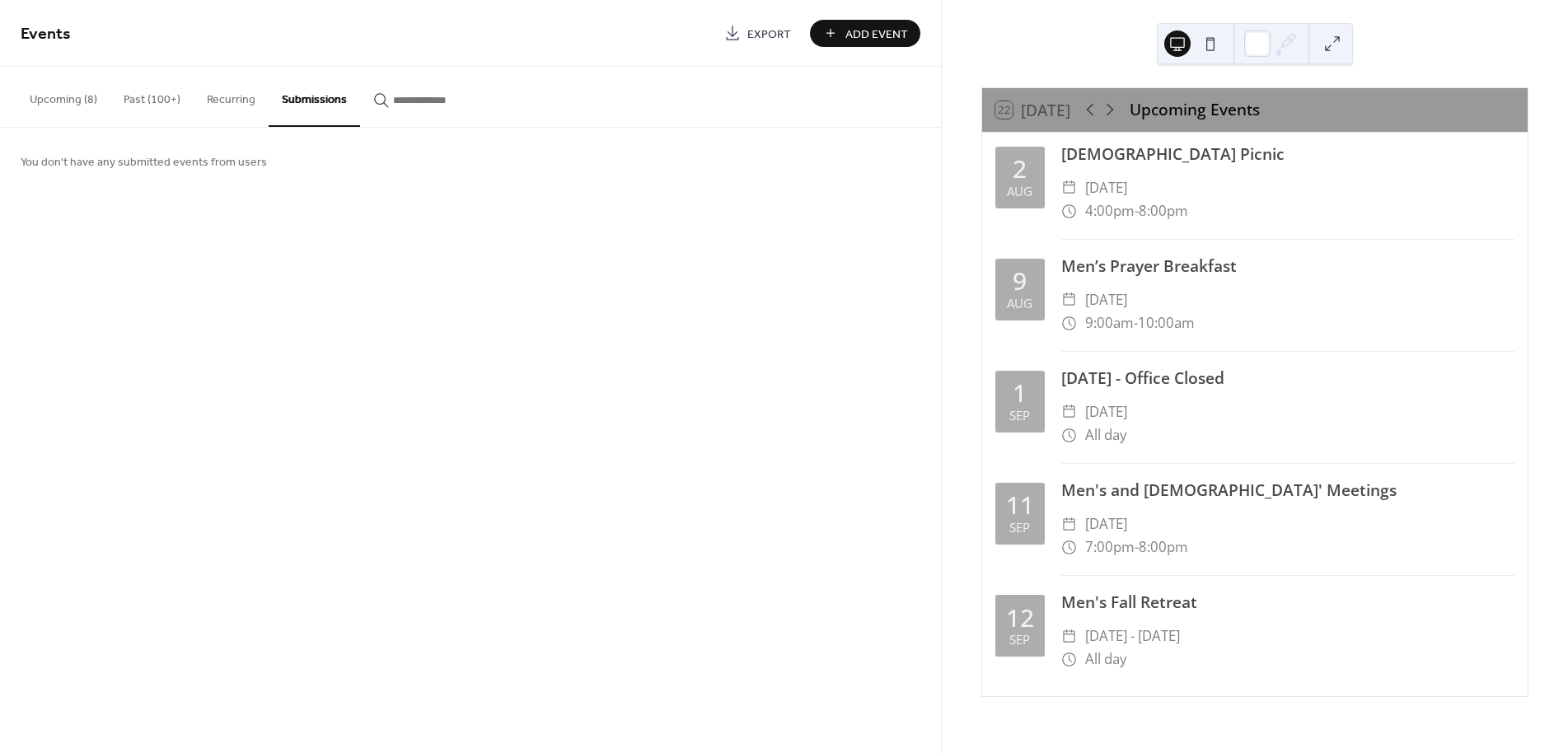 click on "Upcoming (8)" at bounding box center (63, 96) 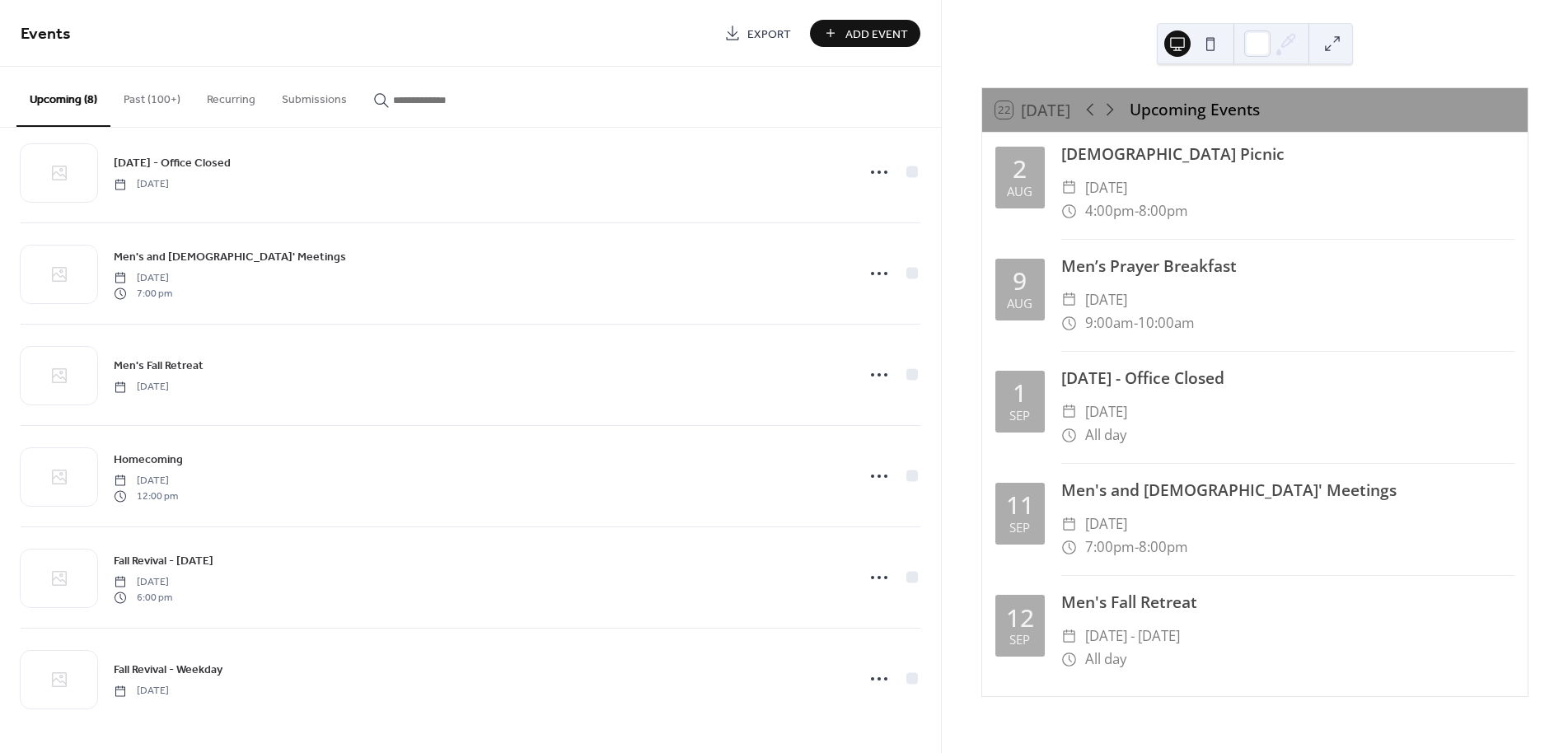 click on "Add Event" at bounding box center [877, 34] 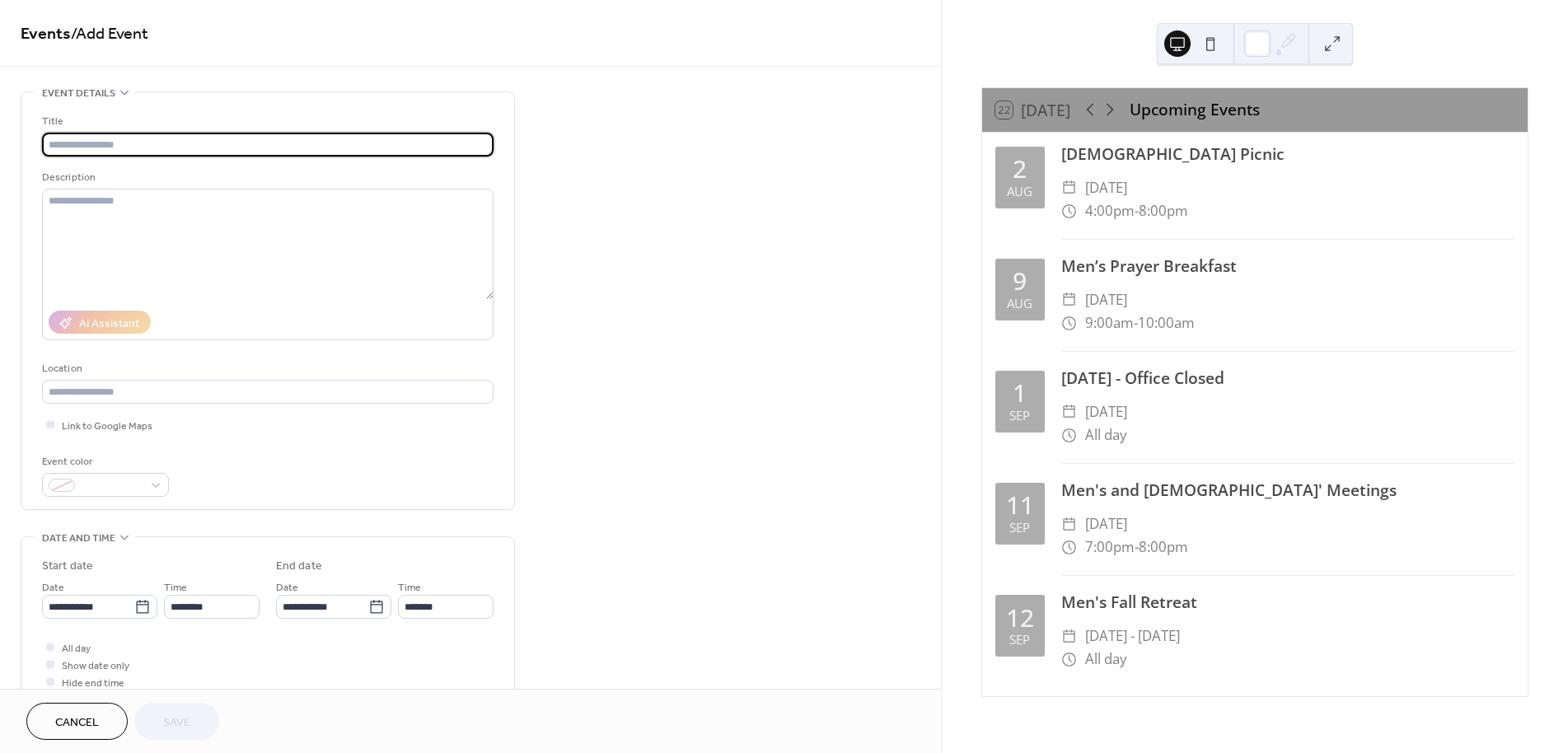 click at bounding box center [268, 144] 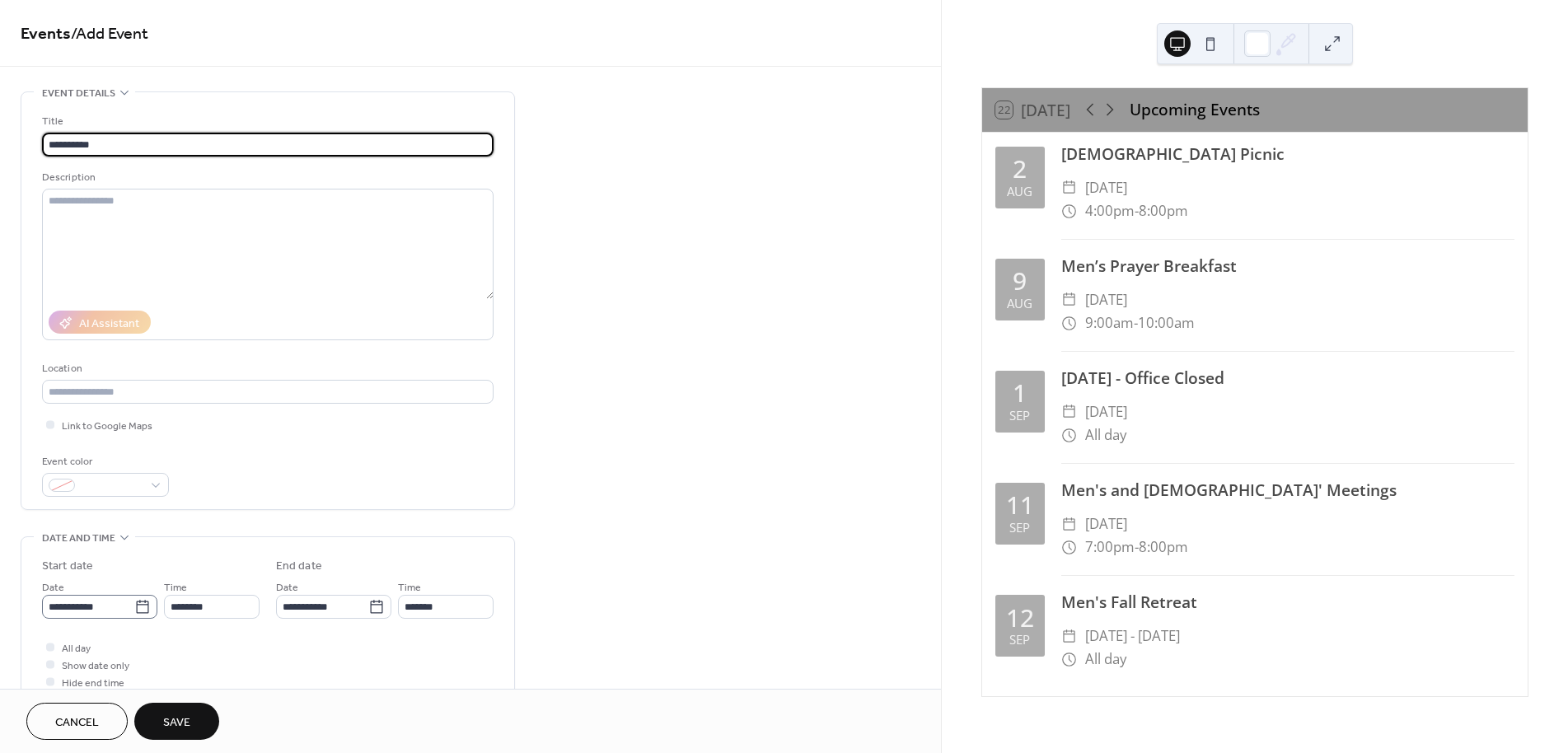 type on "**********" 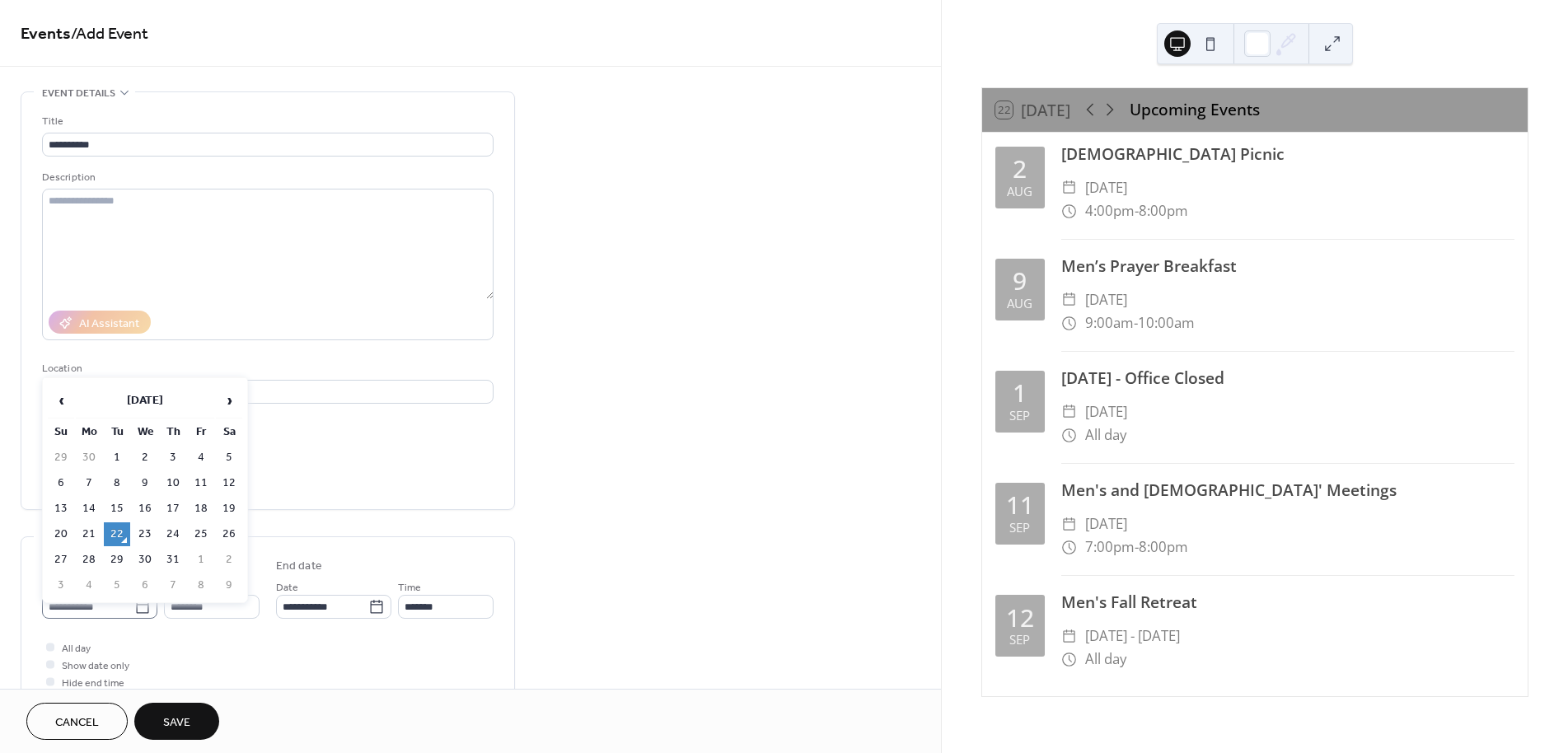 click 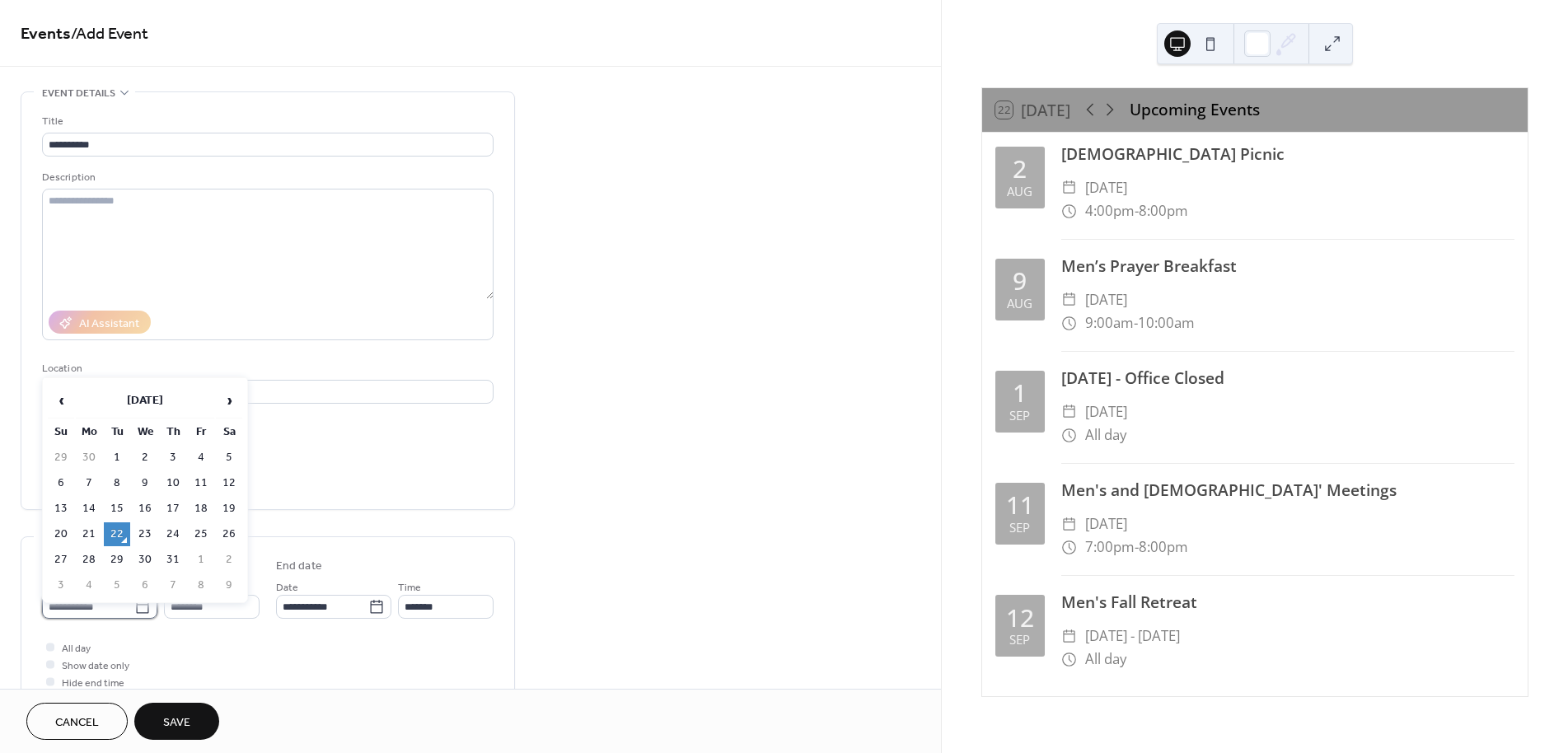 click on "**********" at bounding box center (88, 606) 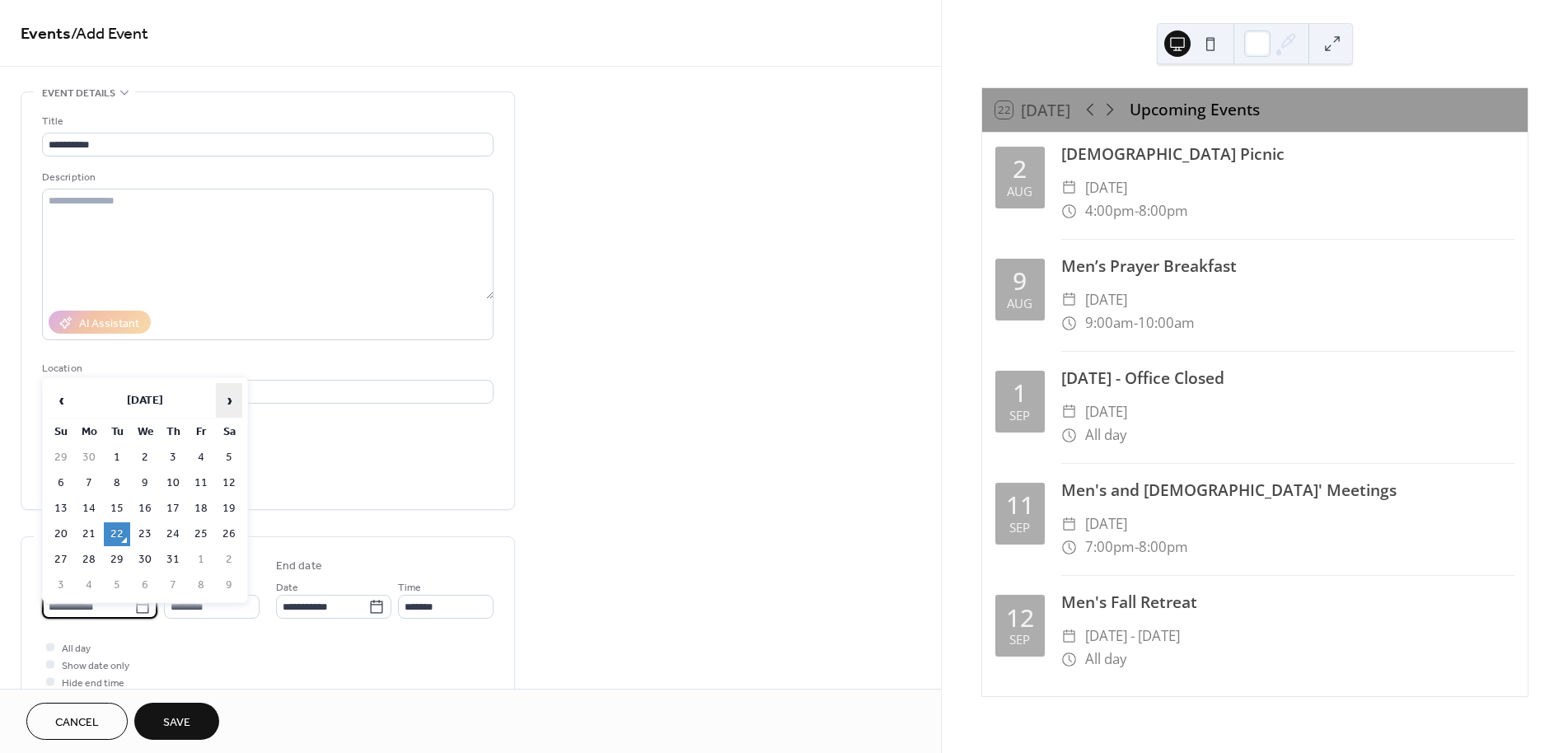 click on "›" at bounding box center [229, 400] 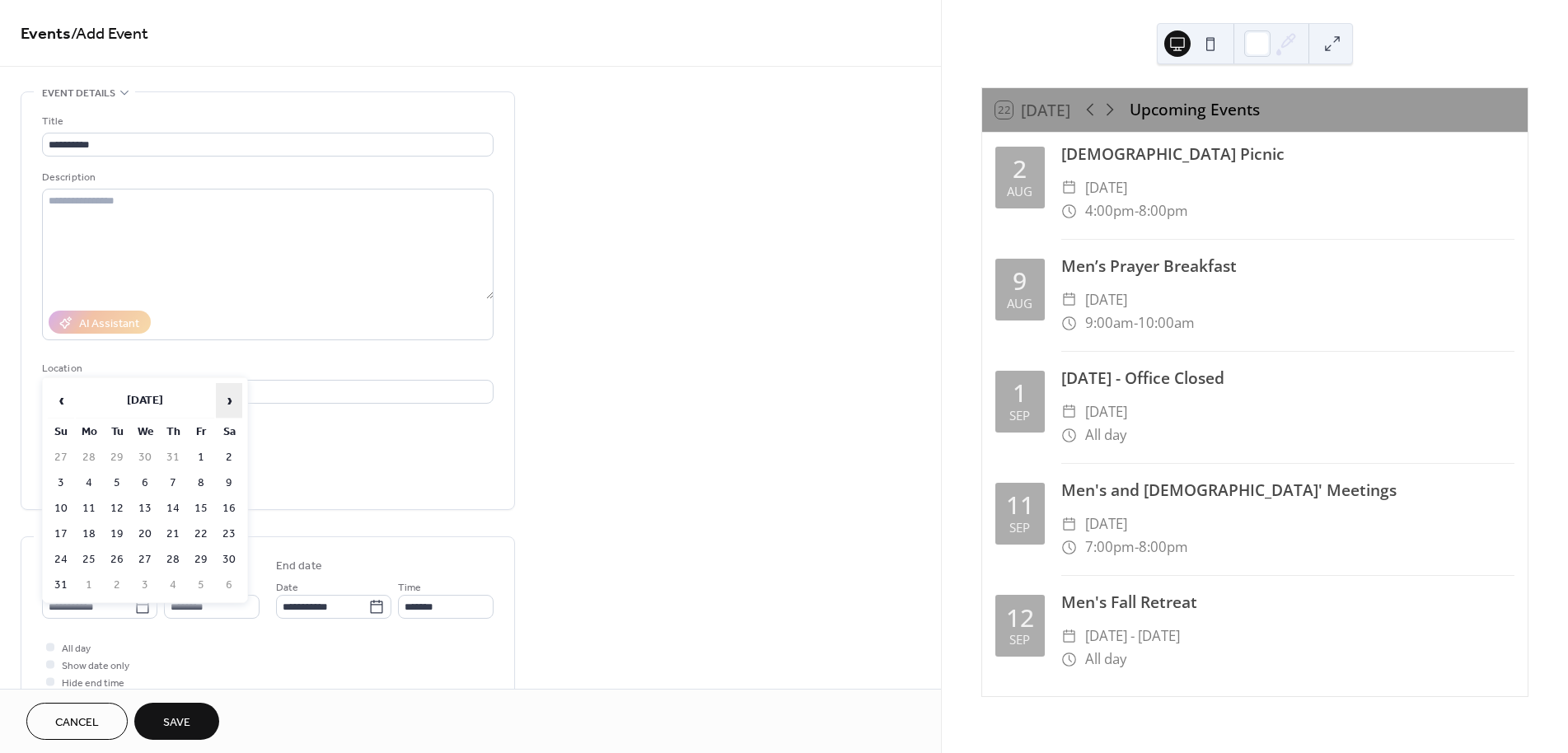 click on "›" at bounding box center (229, 400) 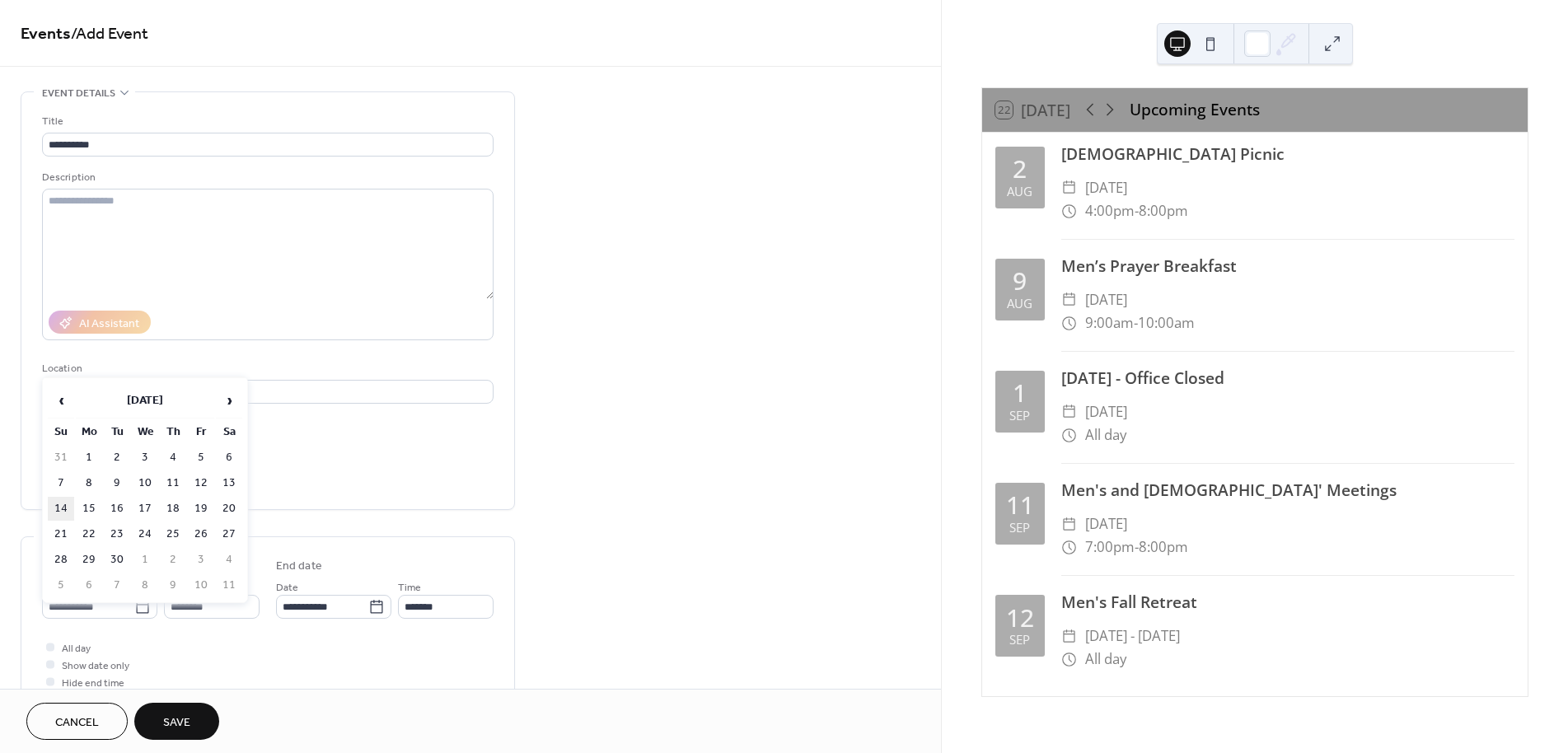 click on "14" at bounding box center (61, 508) 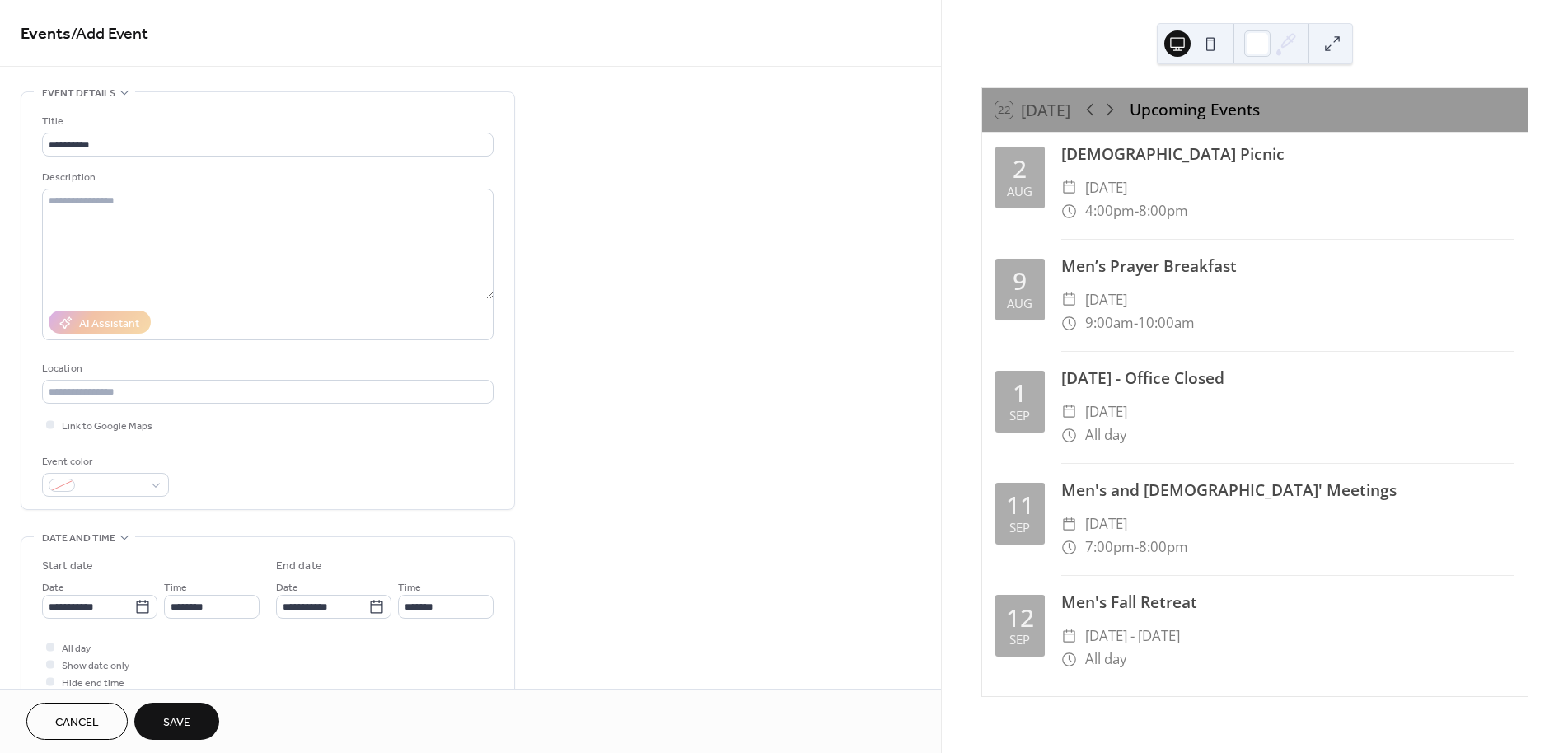 click on "Save" at bounding box center [176, 723] 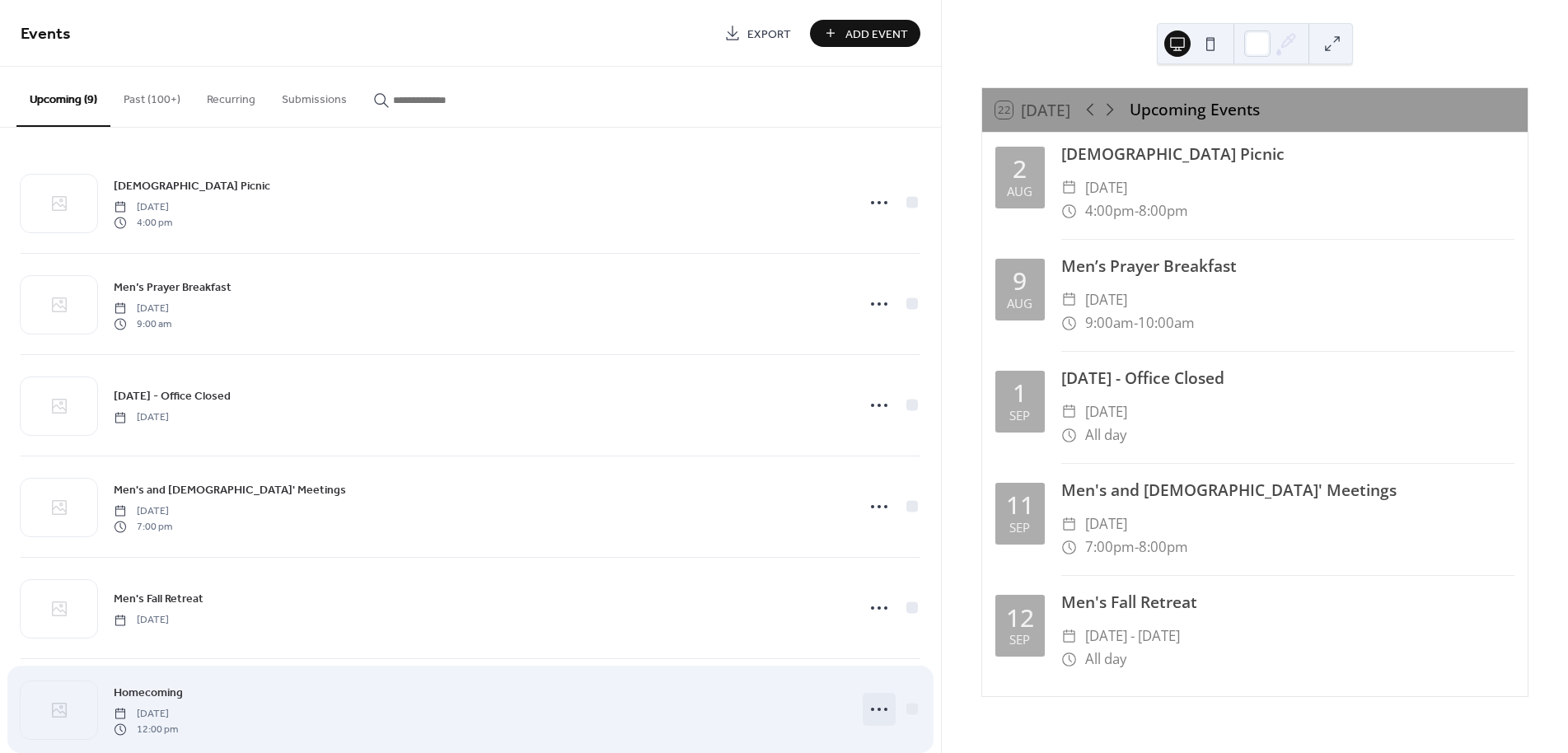 click 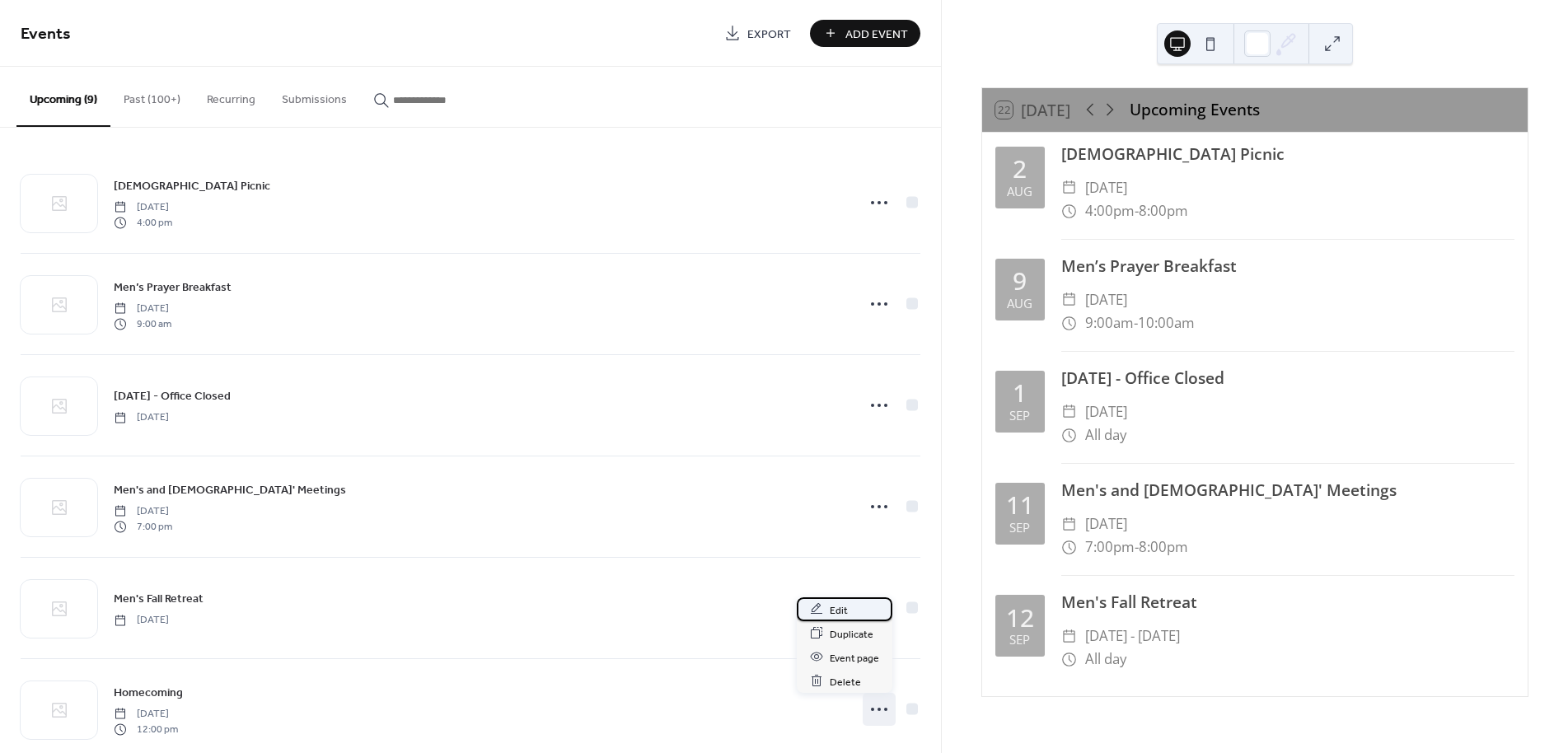click on "Edit" at bounding box center (845, 609) 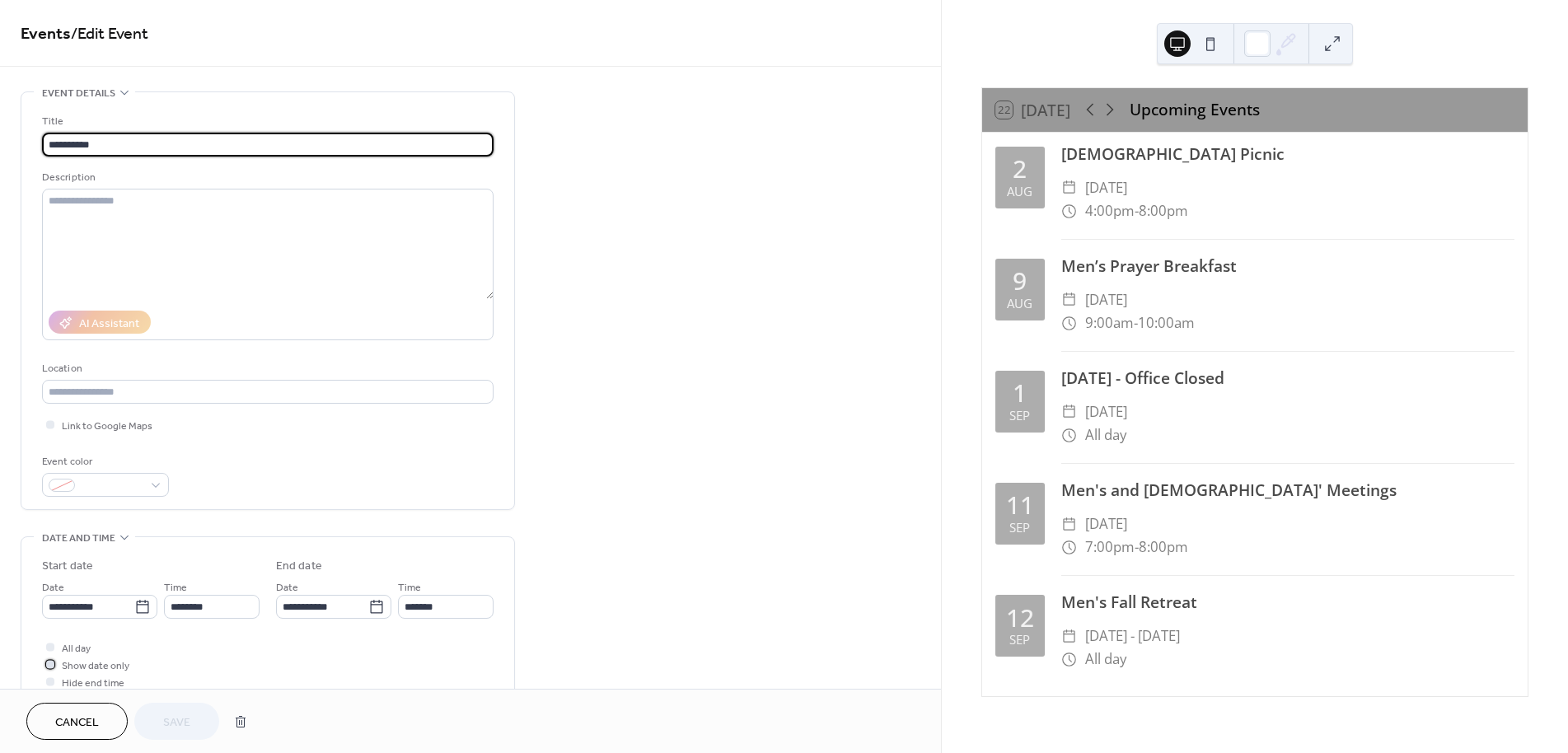 click at bounding box center (50, 664) 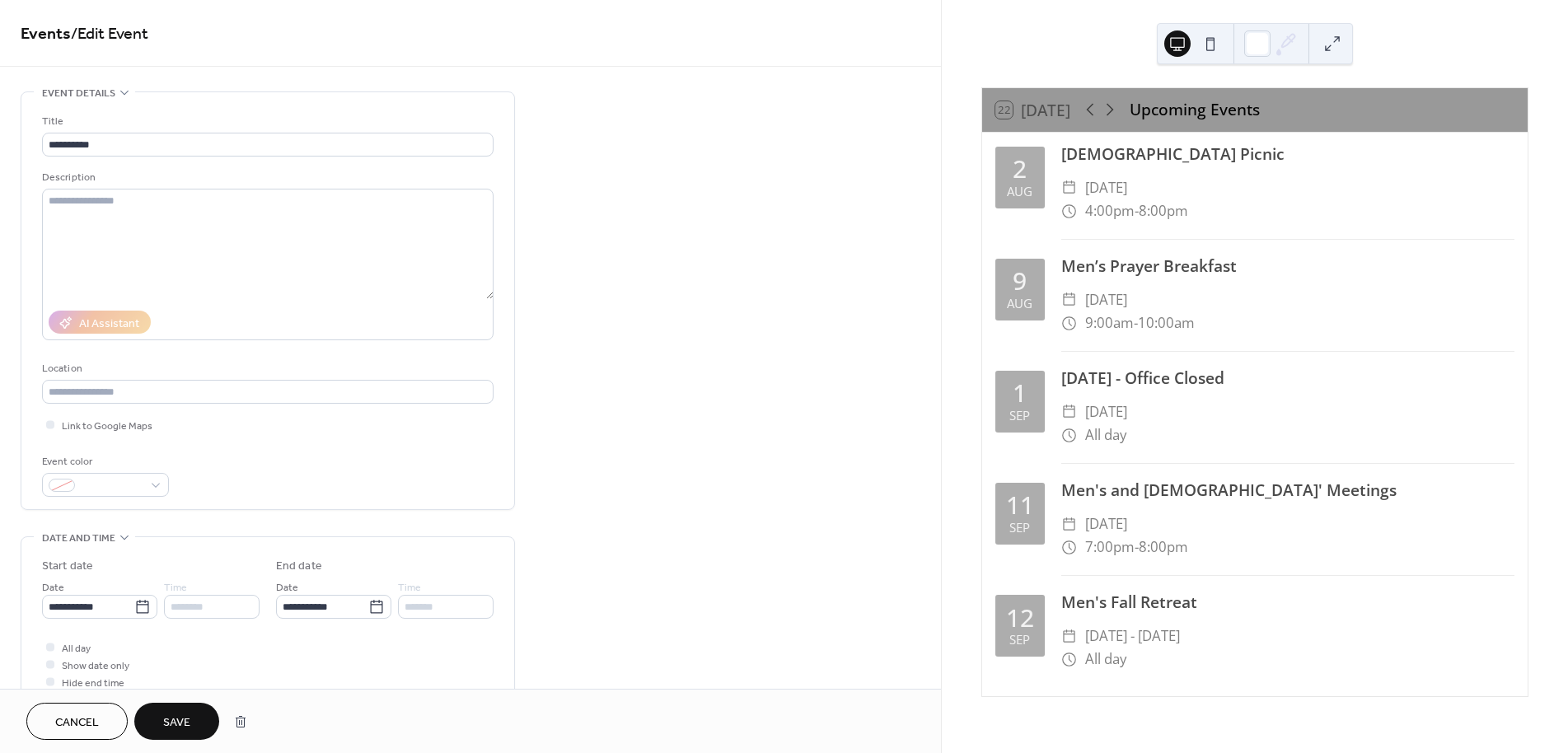 click on "Save" at bounding box center (176, 723) 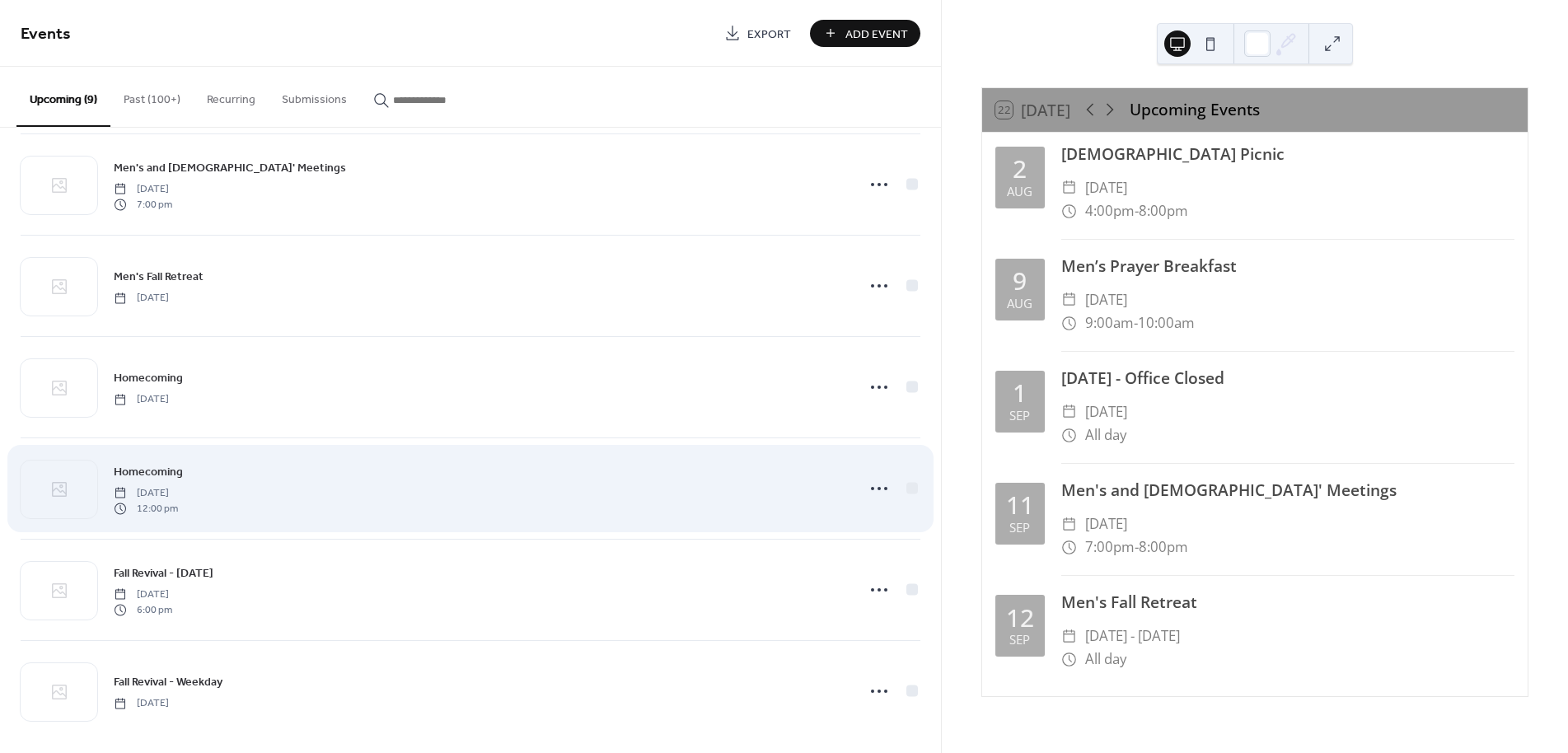 scroll, scrollTop: 334, scrollLeft: 0, axis: vertical 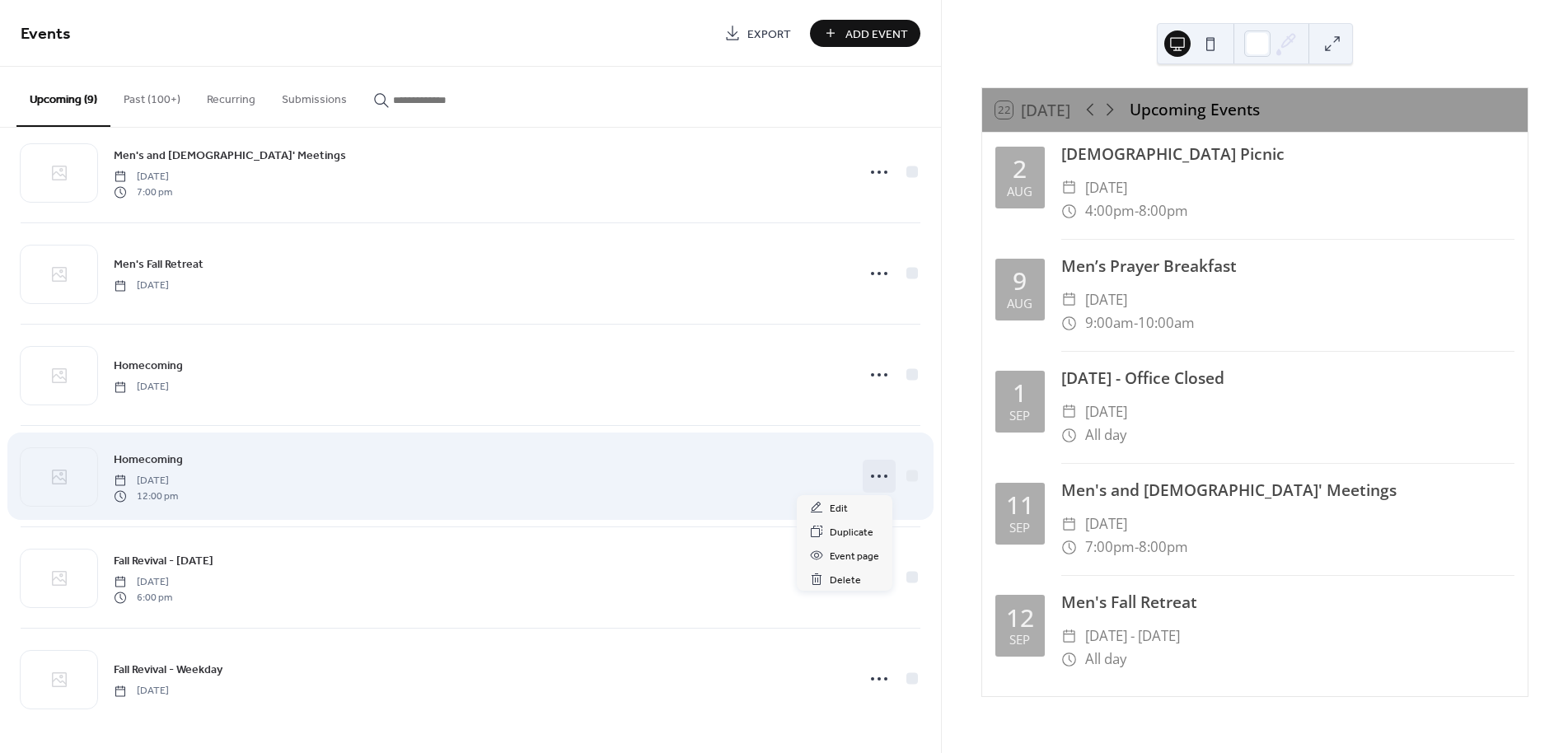 click 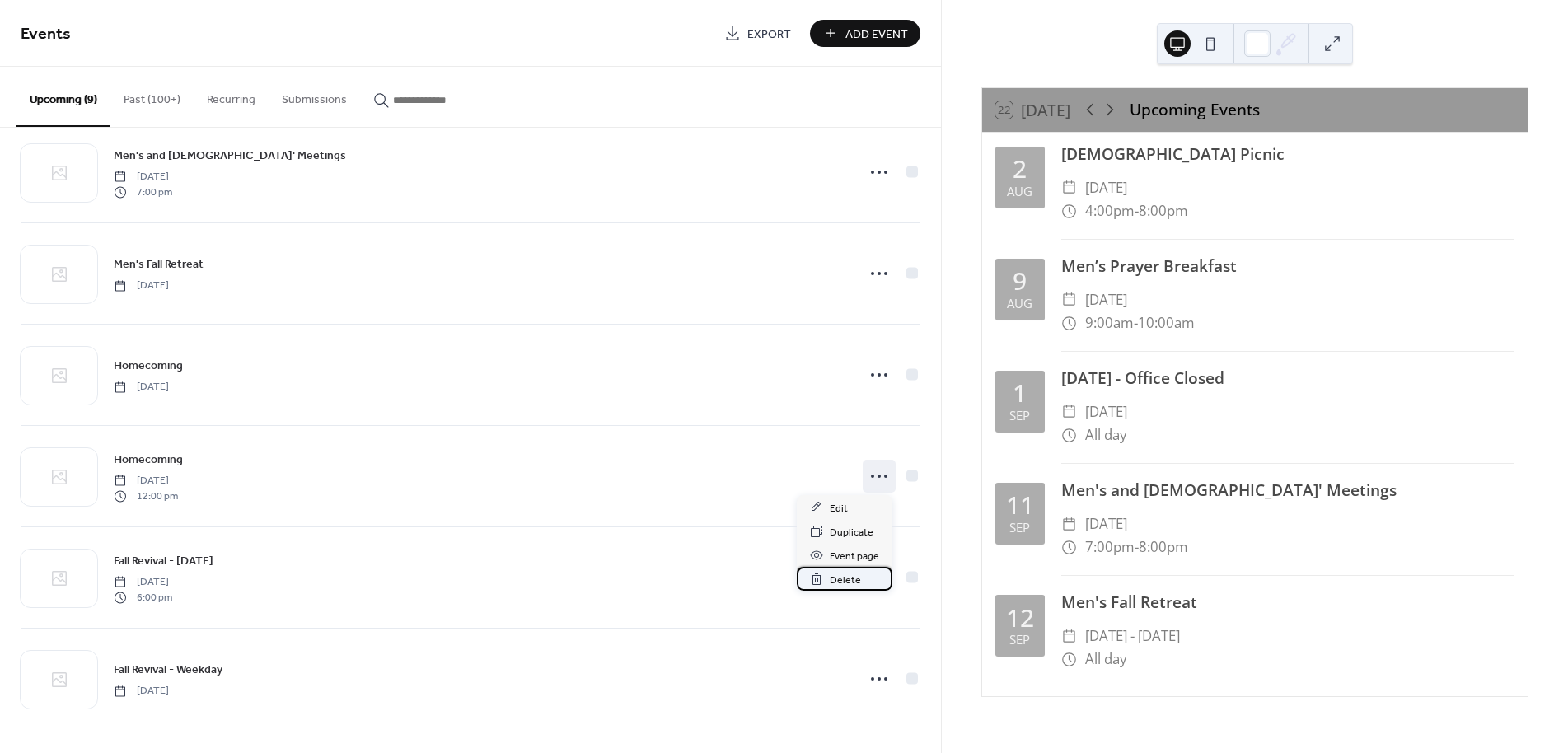click on "Delete" at bounding box center [845, 580] 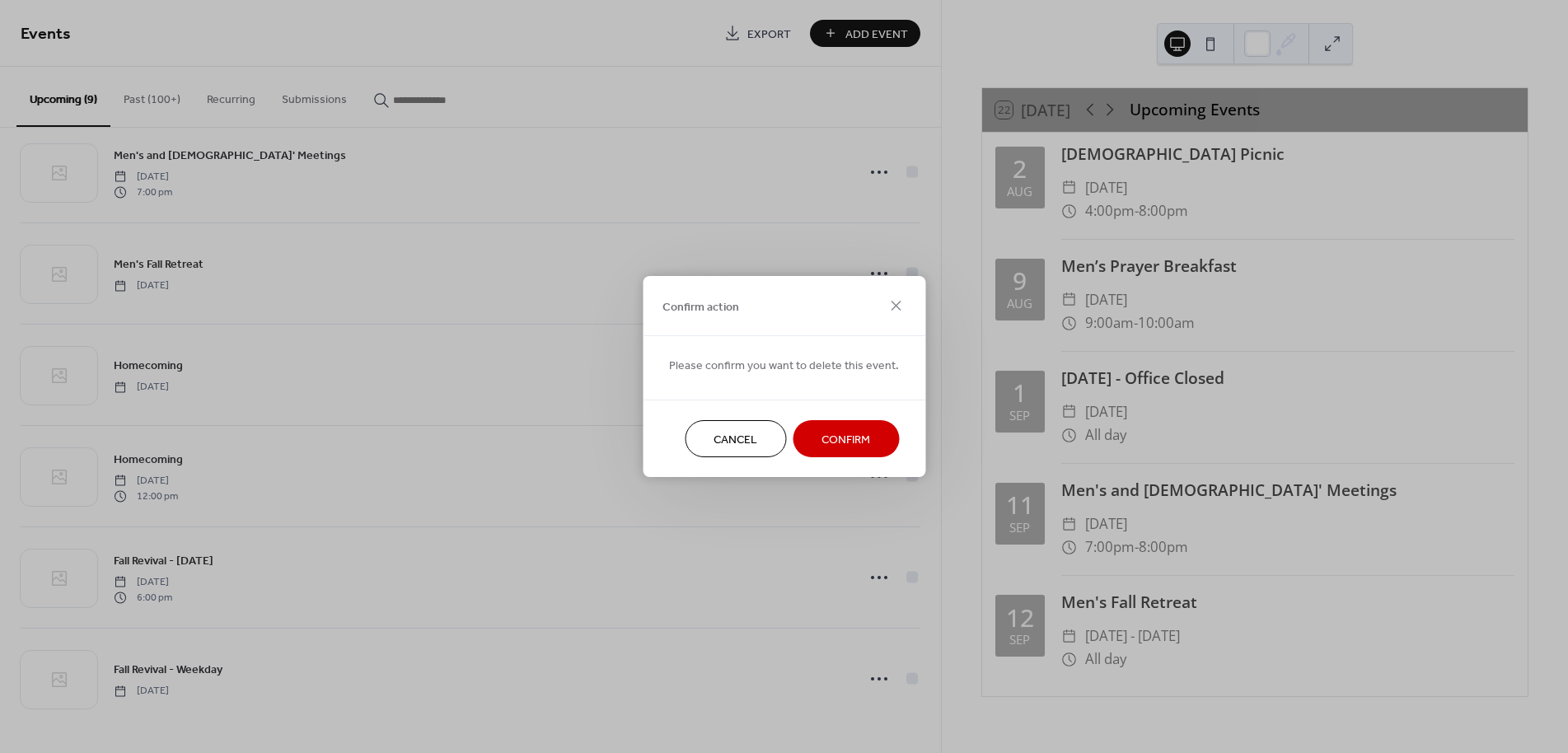 click on "Confirm" at bounding box center (845, 440) 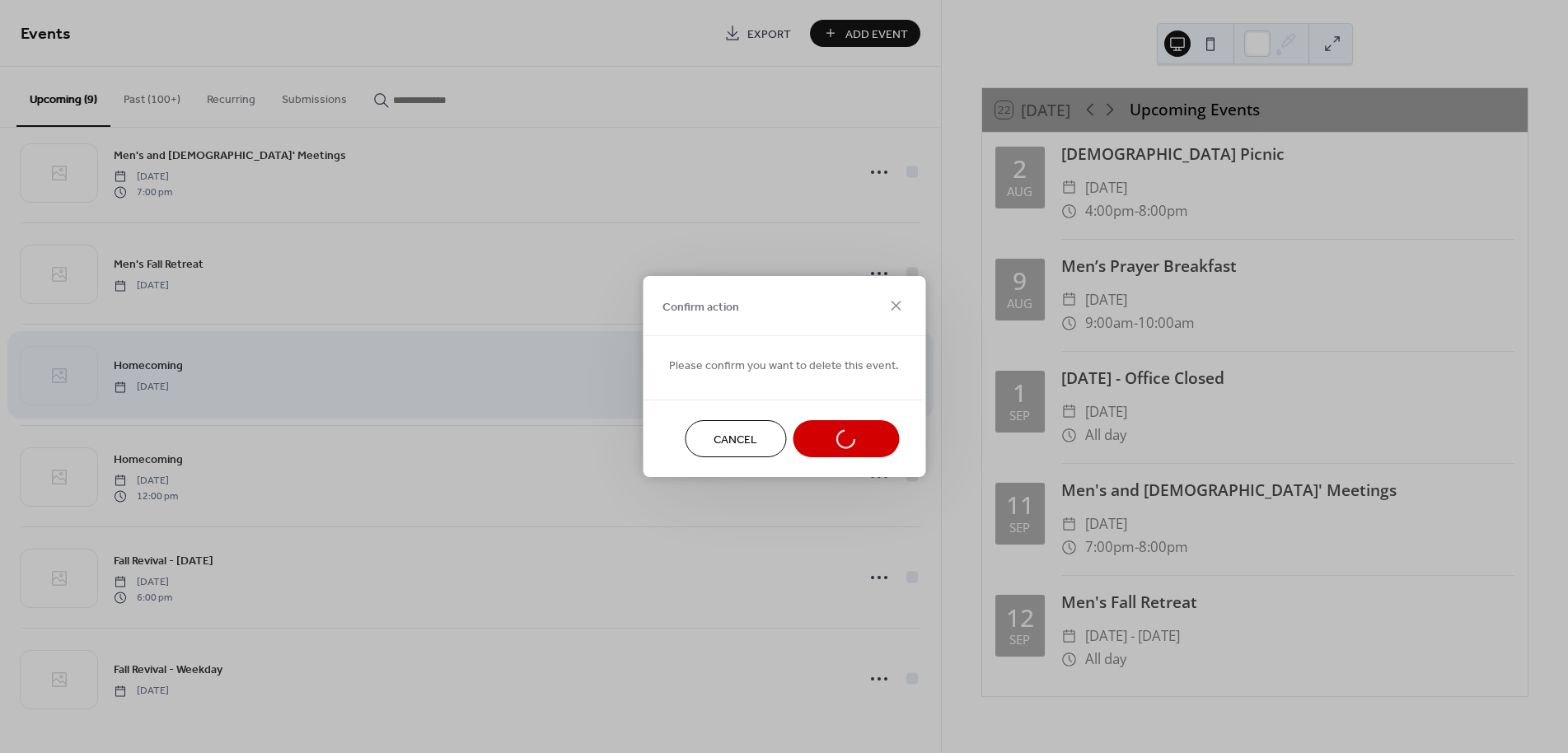 scroll, scrollTop: 233, scrollLeft: 0, axis: vertical 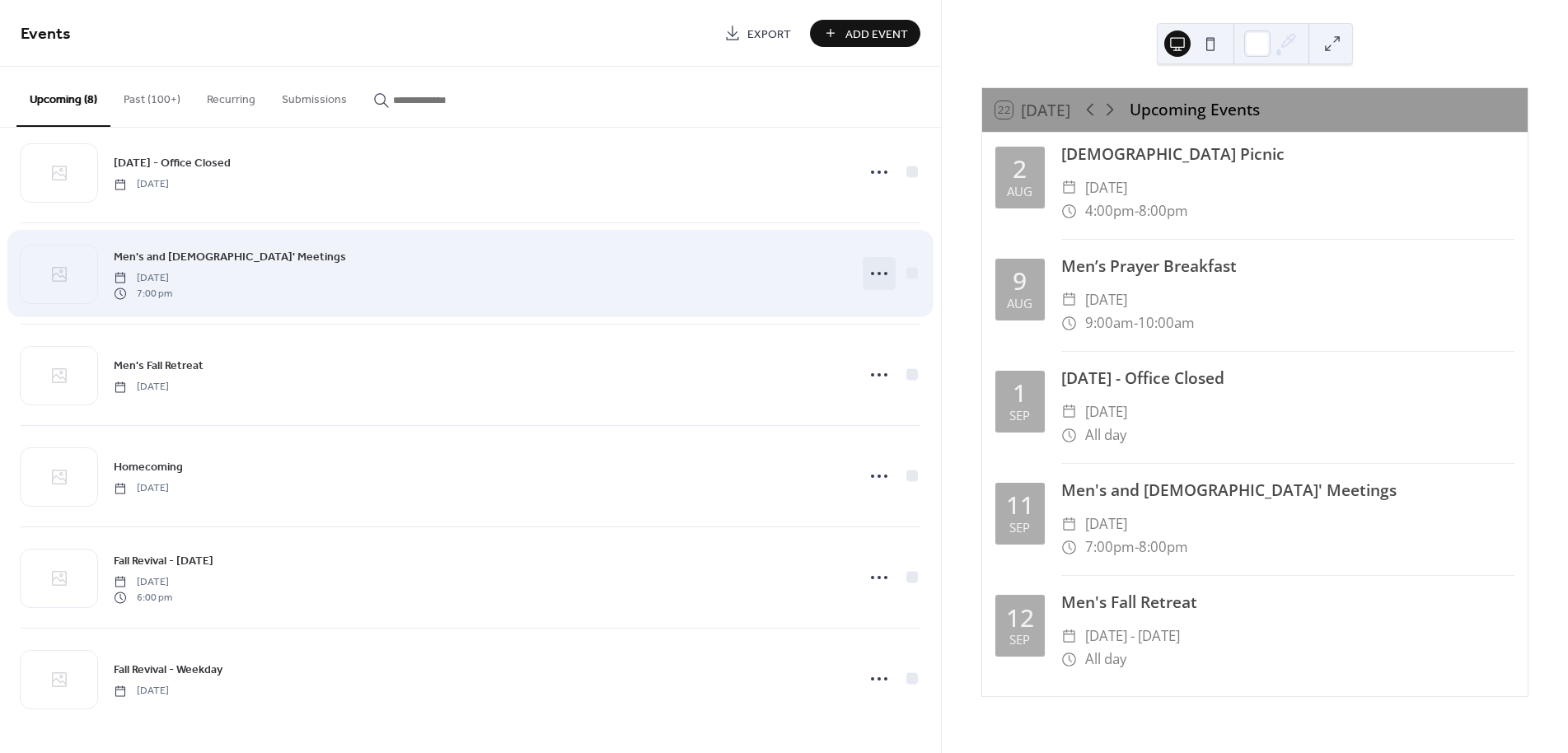 click 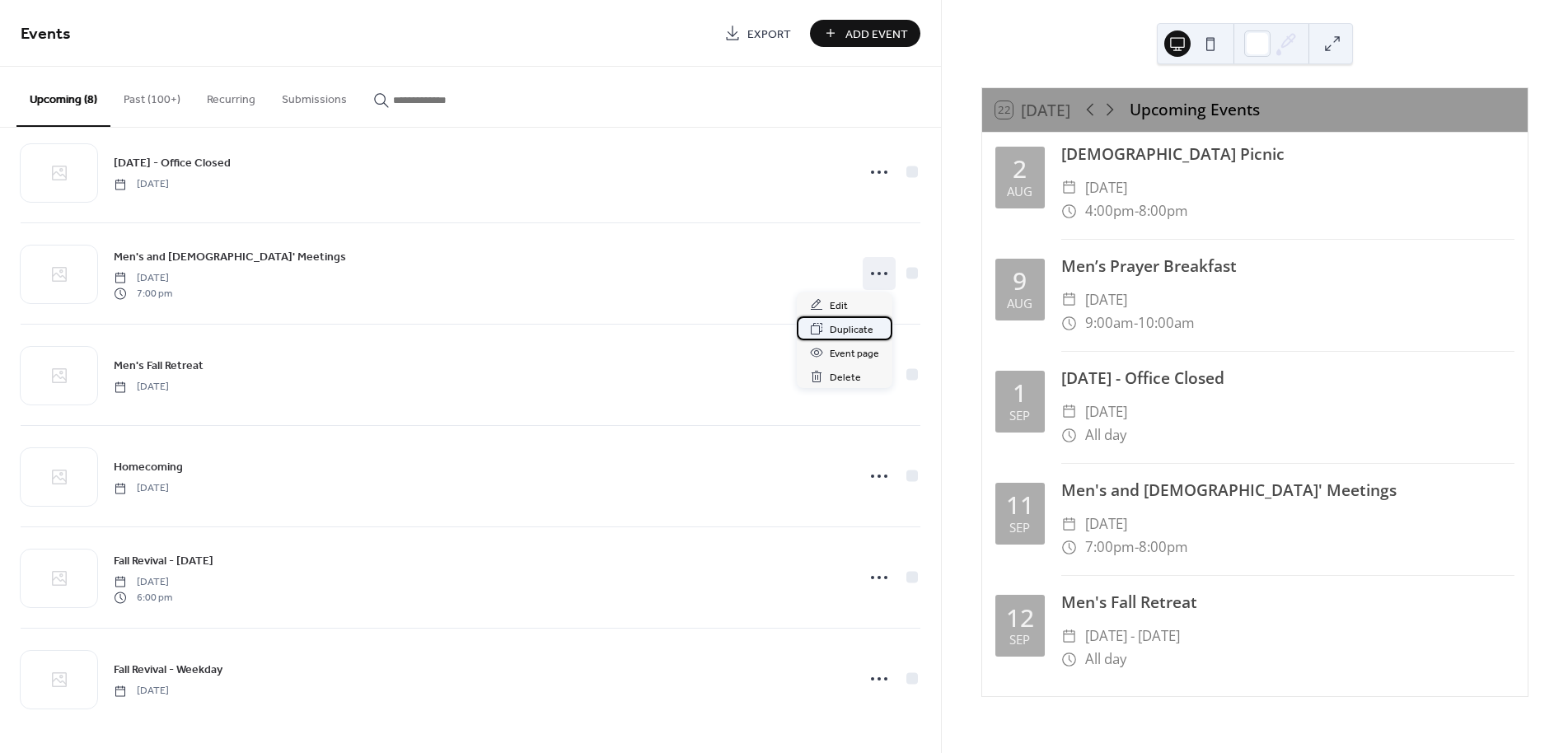 click on "Duplicate" at bounding box center [851, 330] 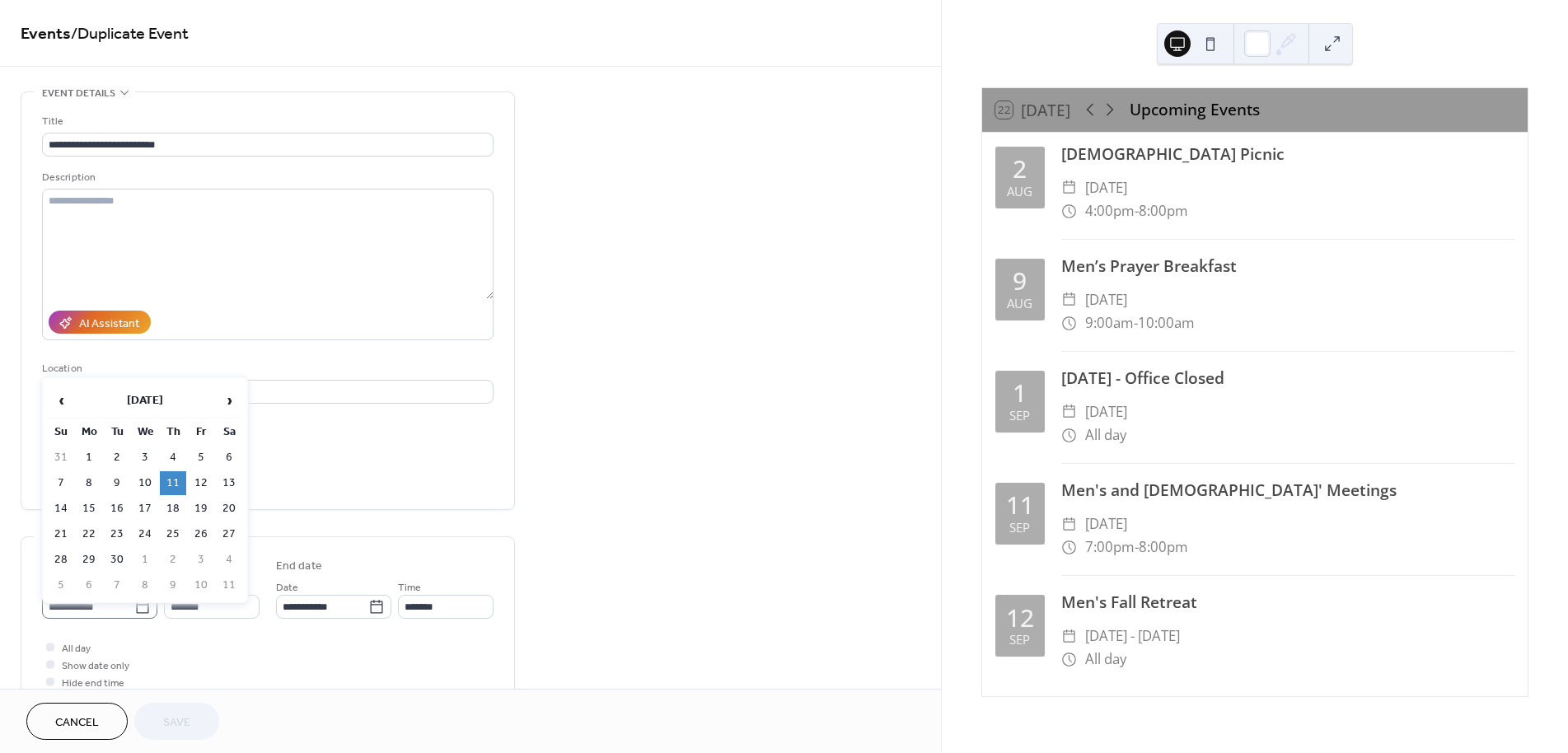 click 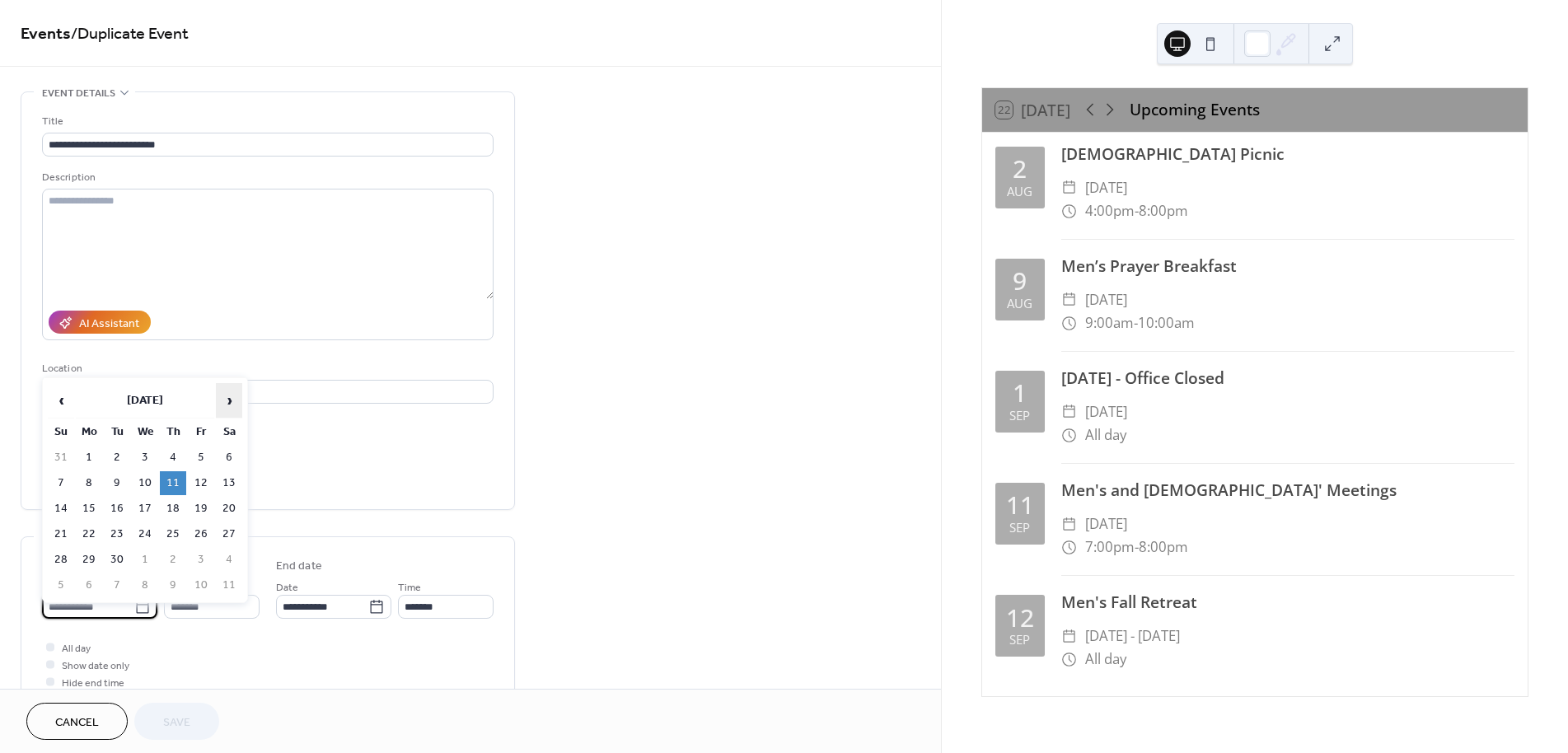 click on "›" at bounding box center [229, 400] 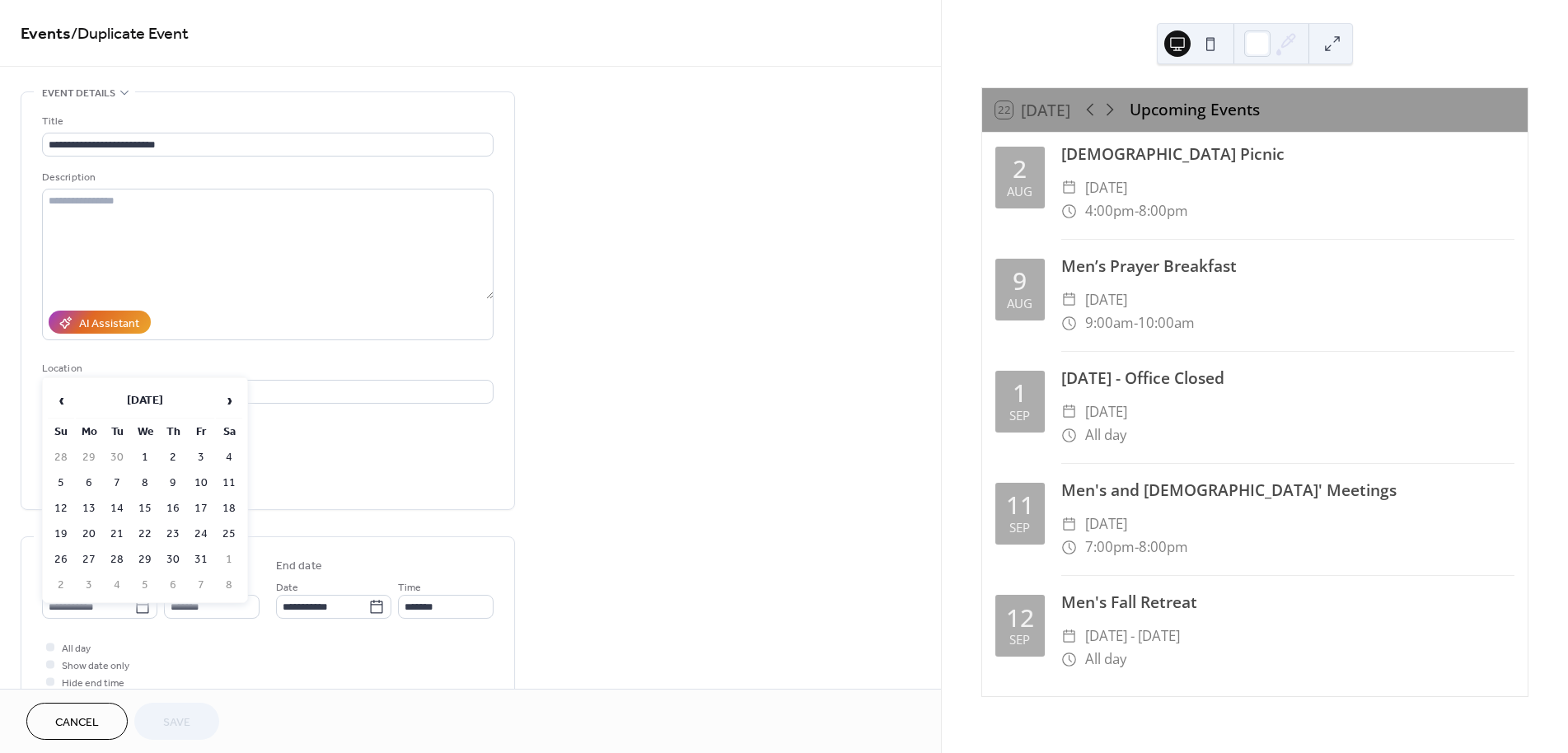 click on "9" at bounding box center [173, 483] 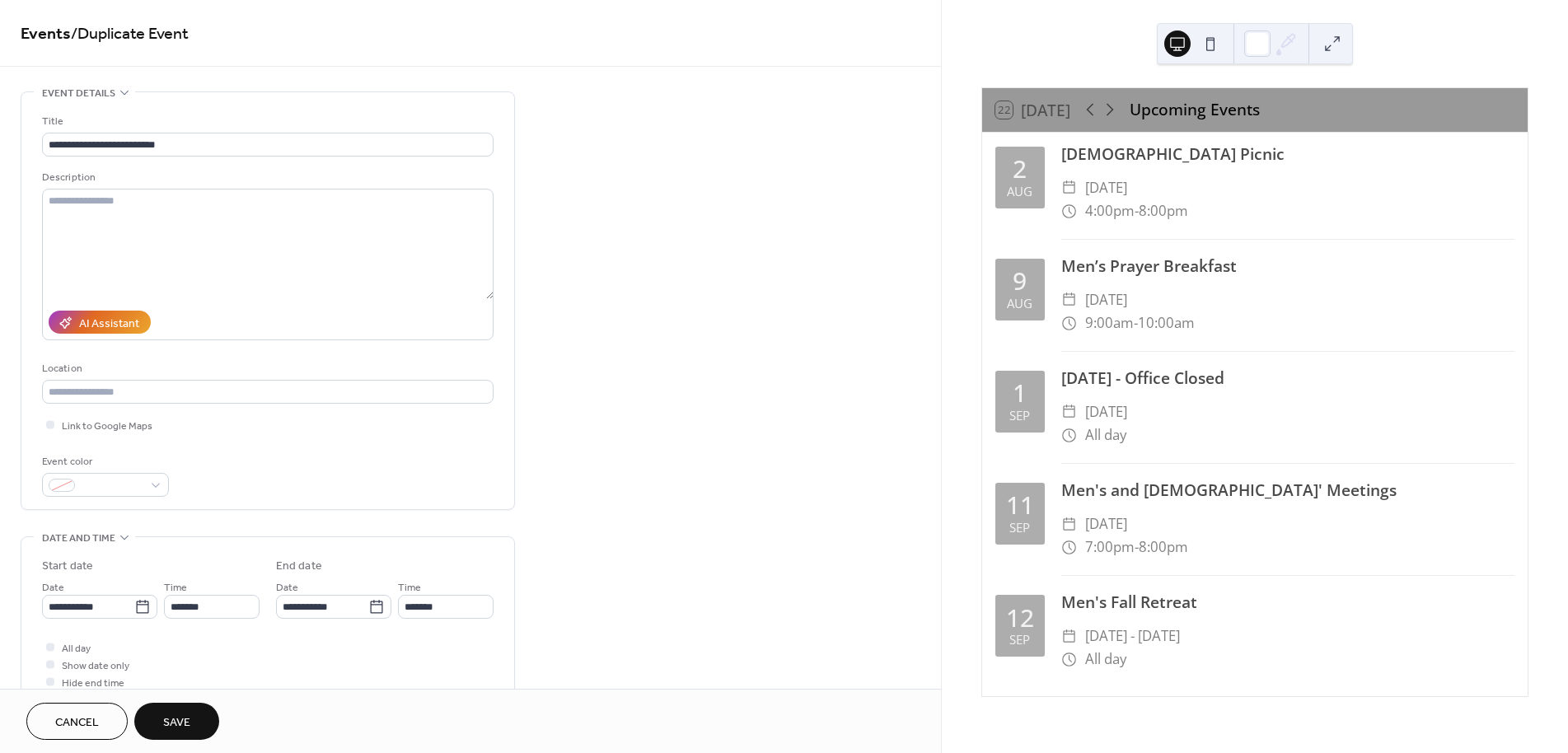 click on "Save" at bounding box center (176, 723) 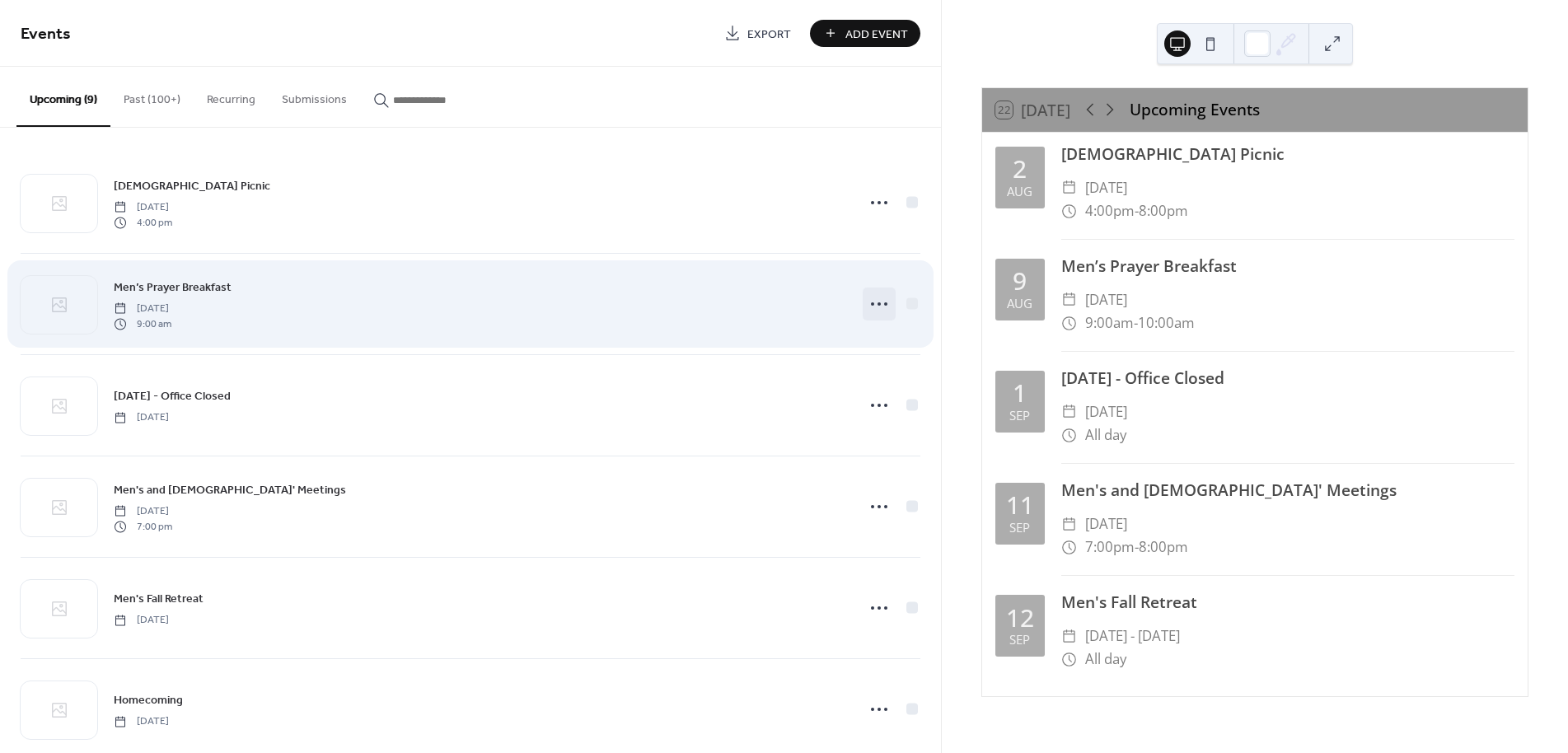 click 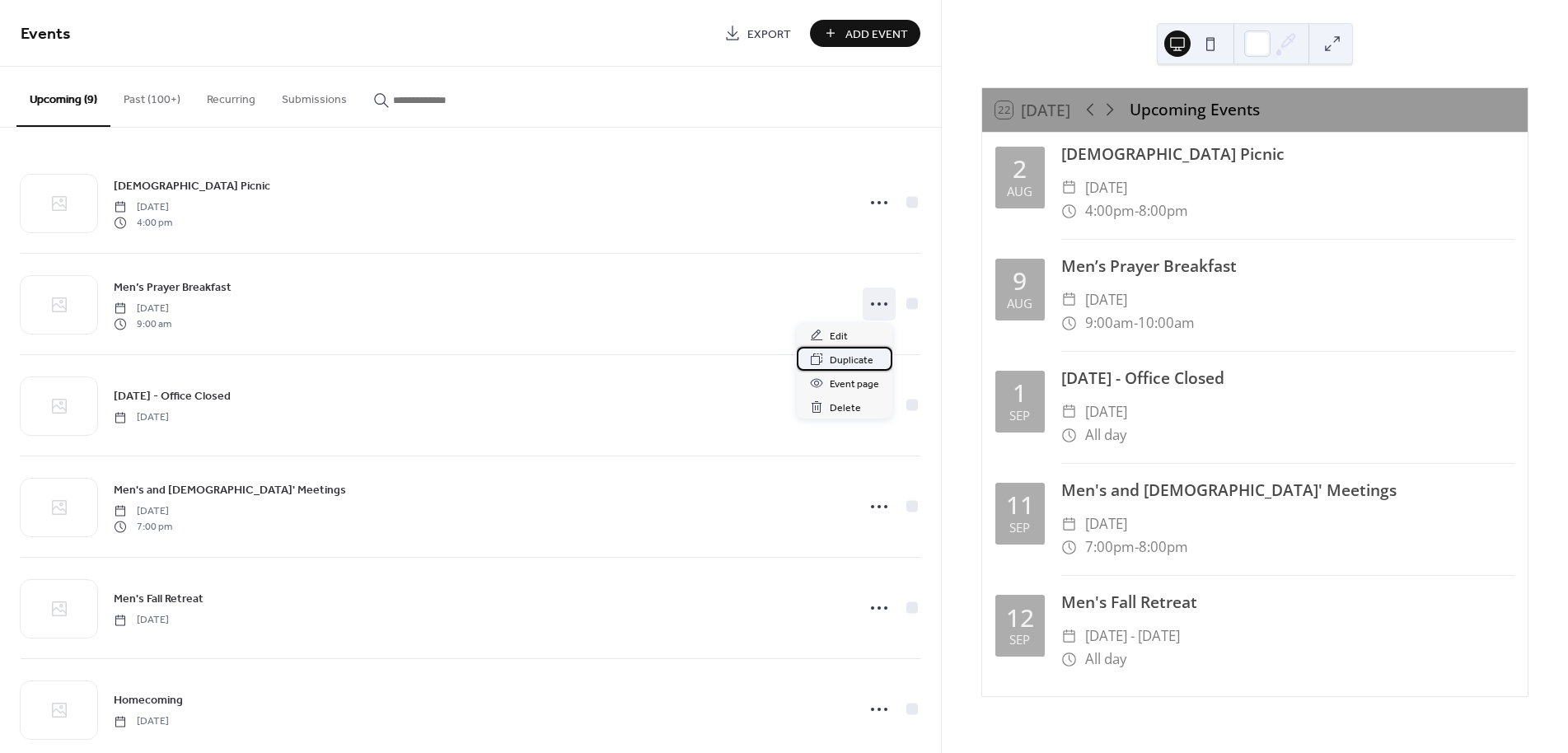 click on "Duplicate" at bounding box center [851, 360] 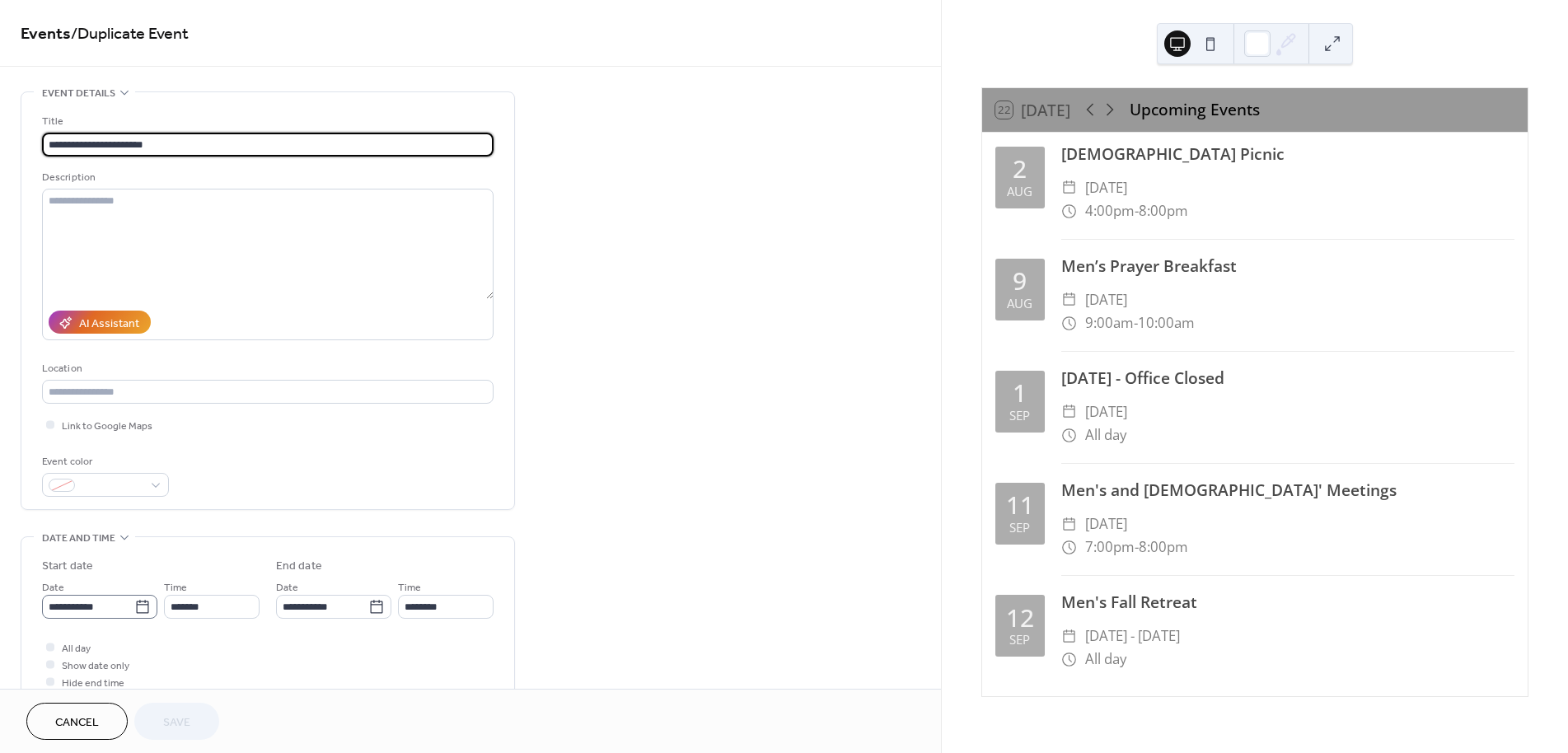 click 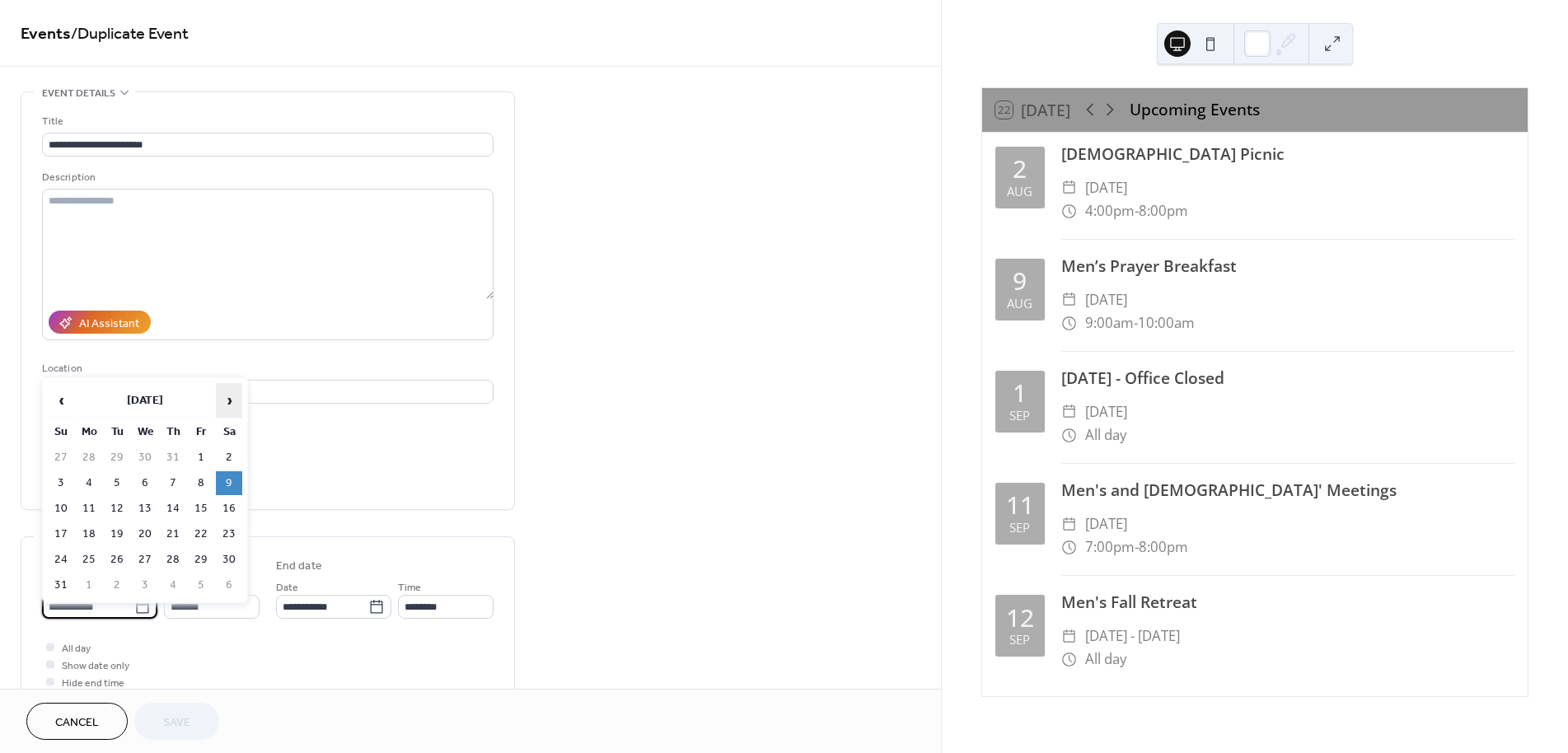click on "›" at bounding box center (229, 400) 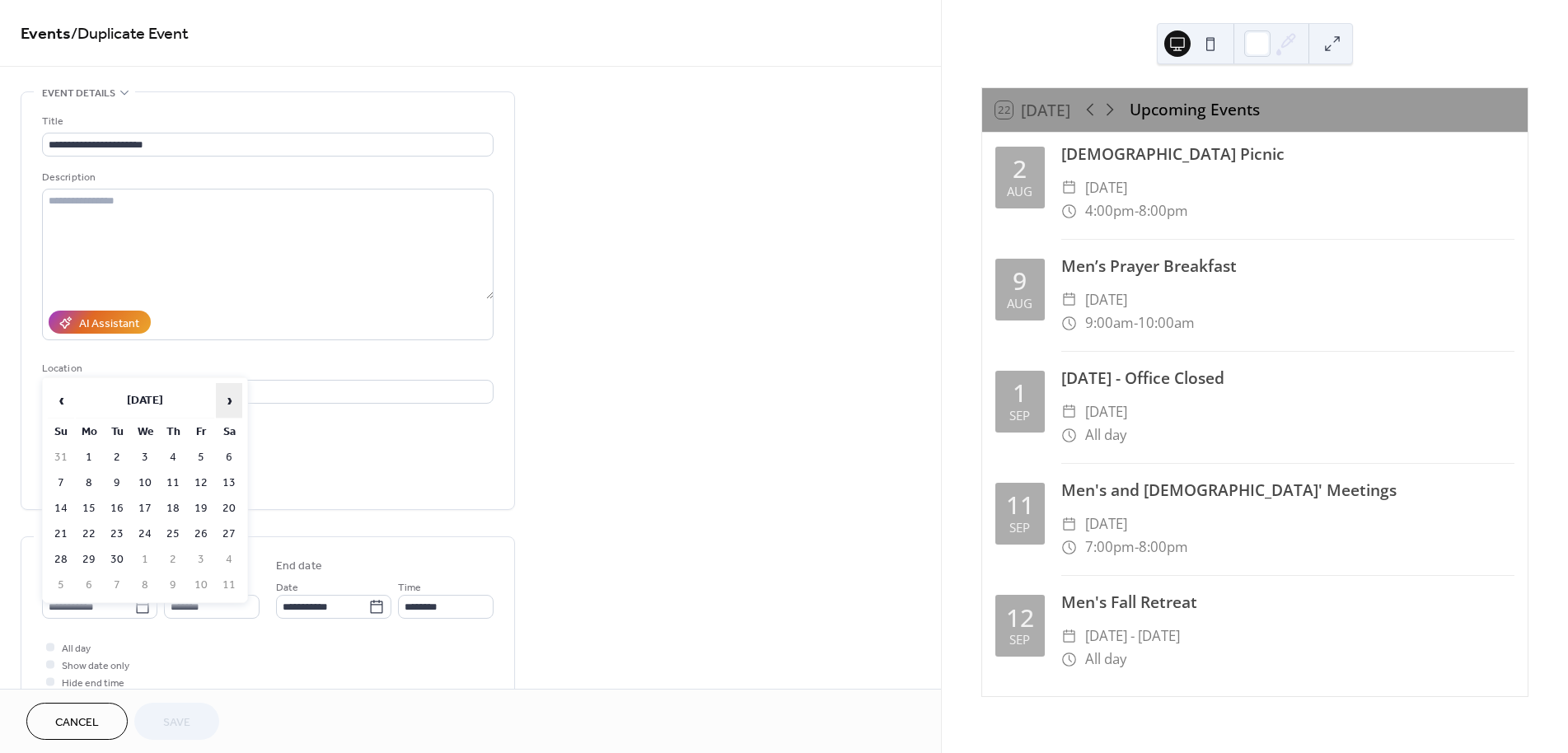 click on "›" at bounding box center [229, 400] 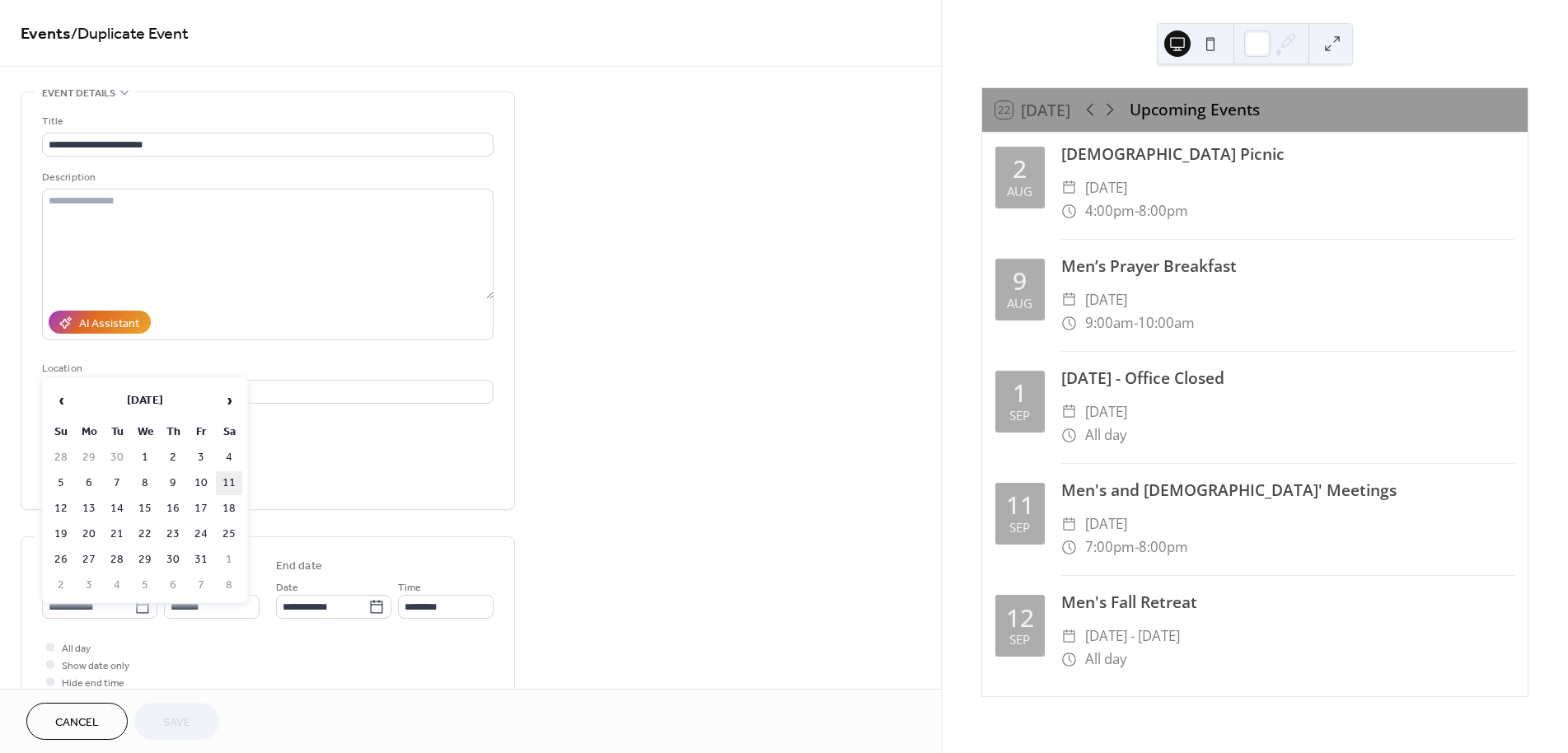 click on "11" at bounding box center [229, 483] 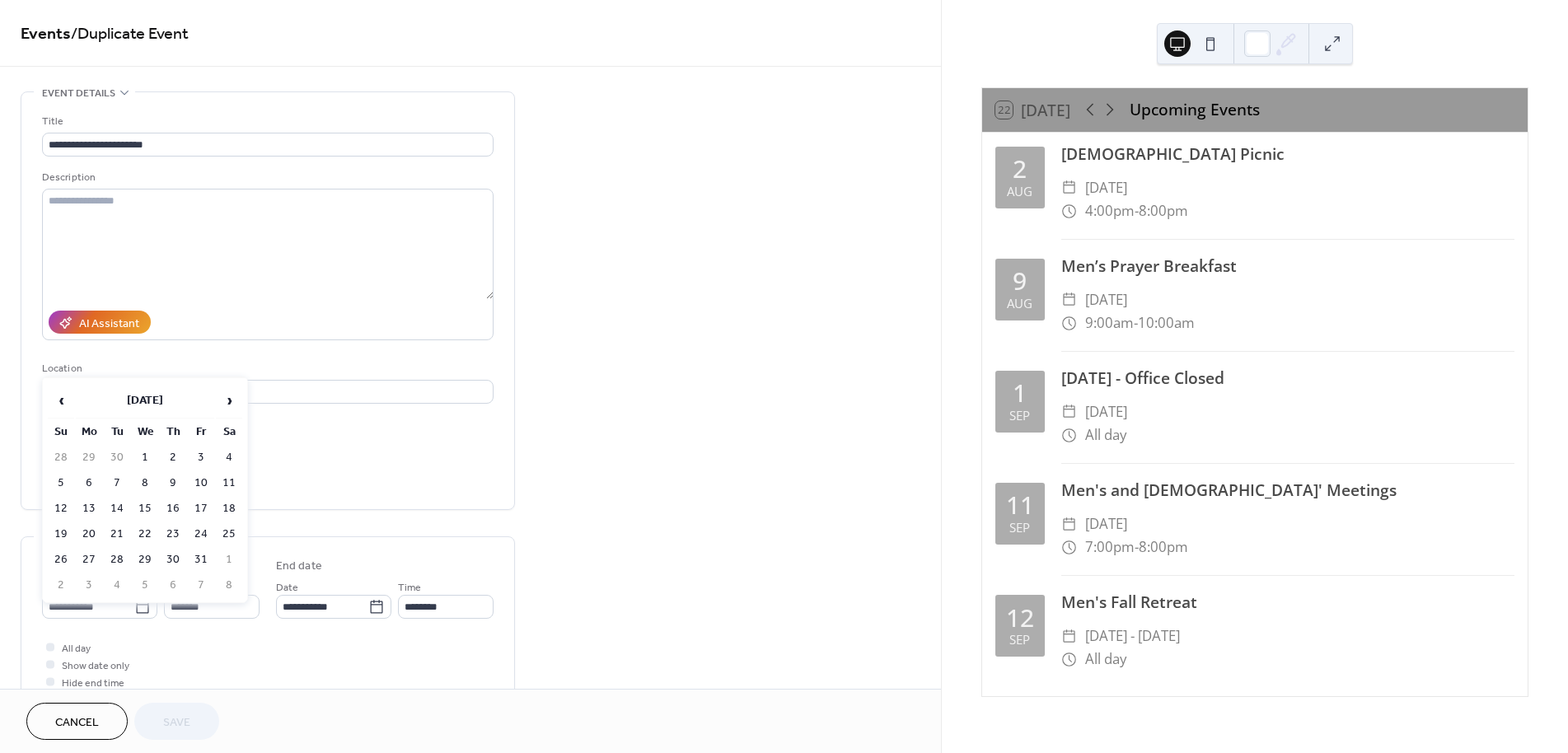 type on "**********" 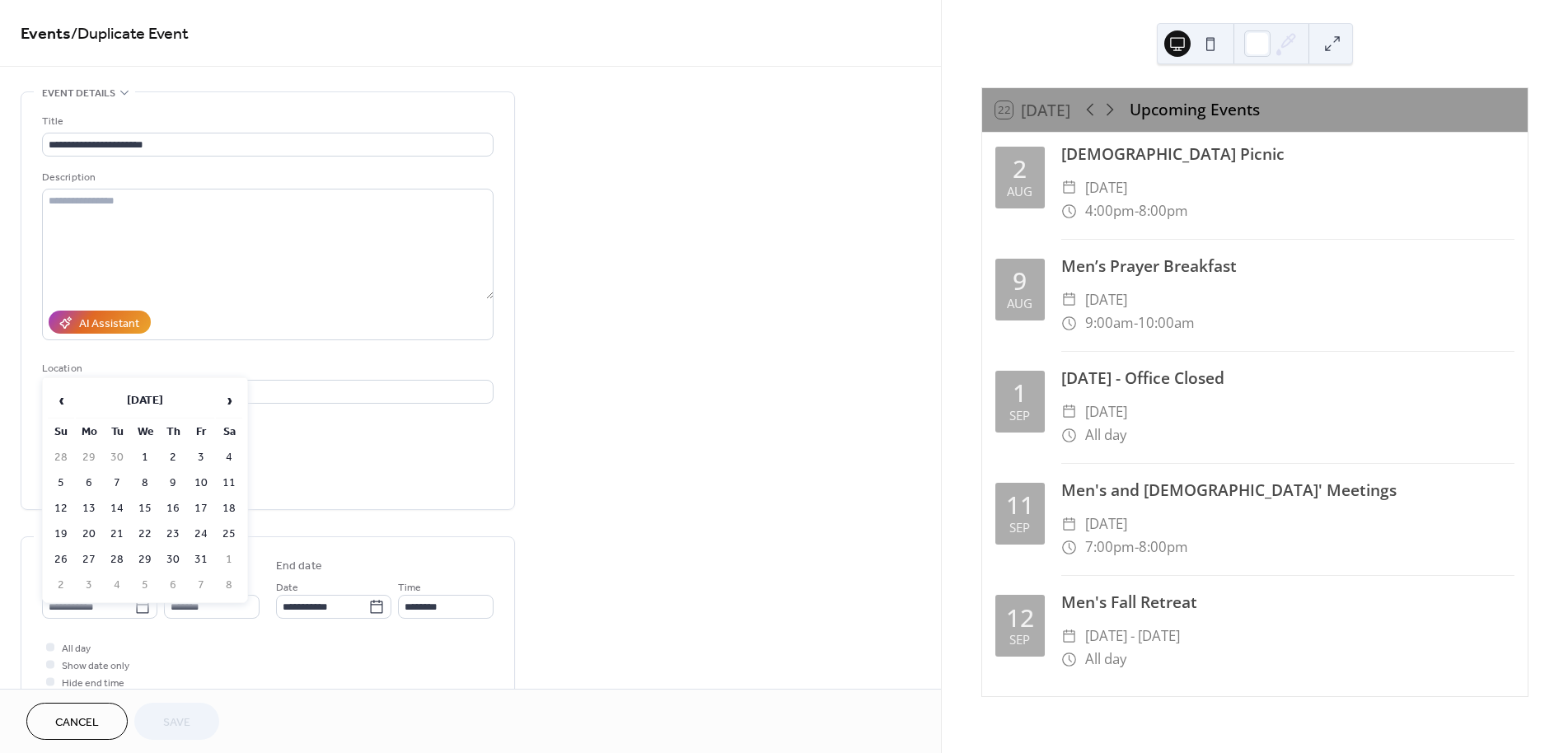 type on "**********" 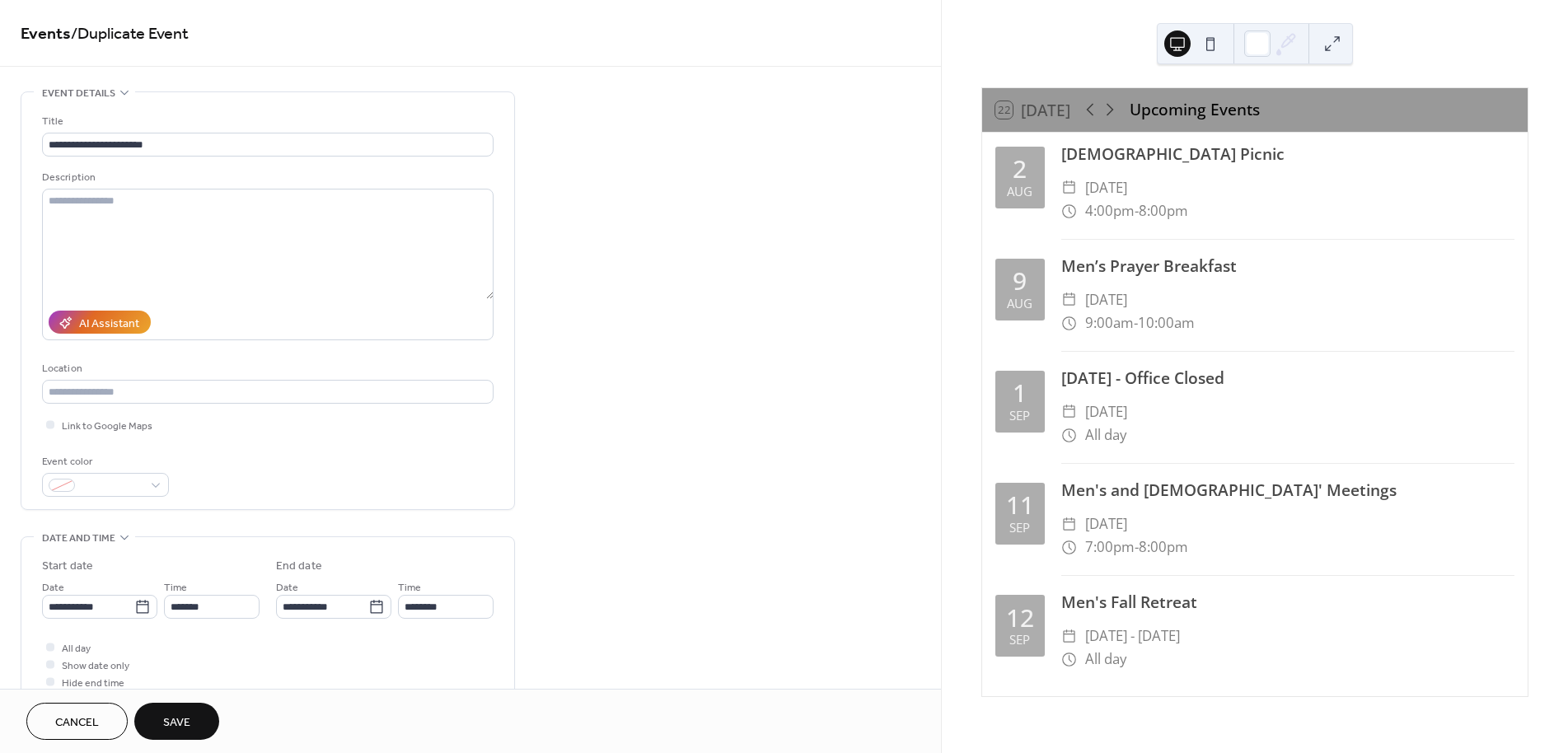 click on "Save" at bounding box center (176, 723) 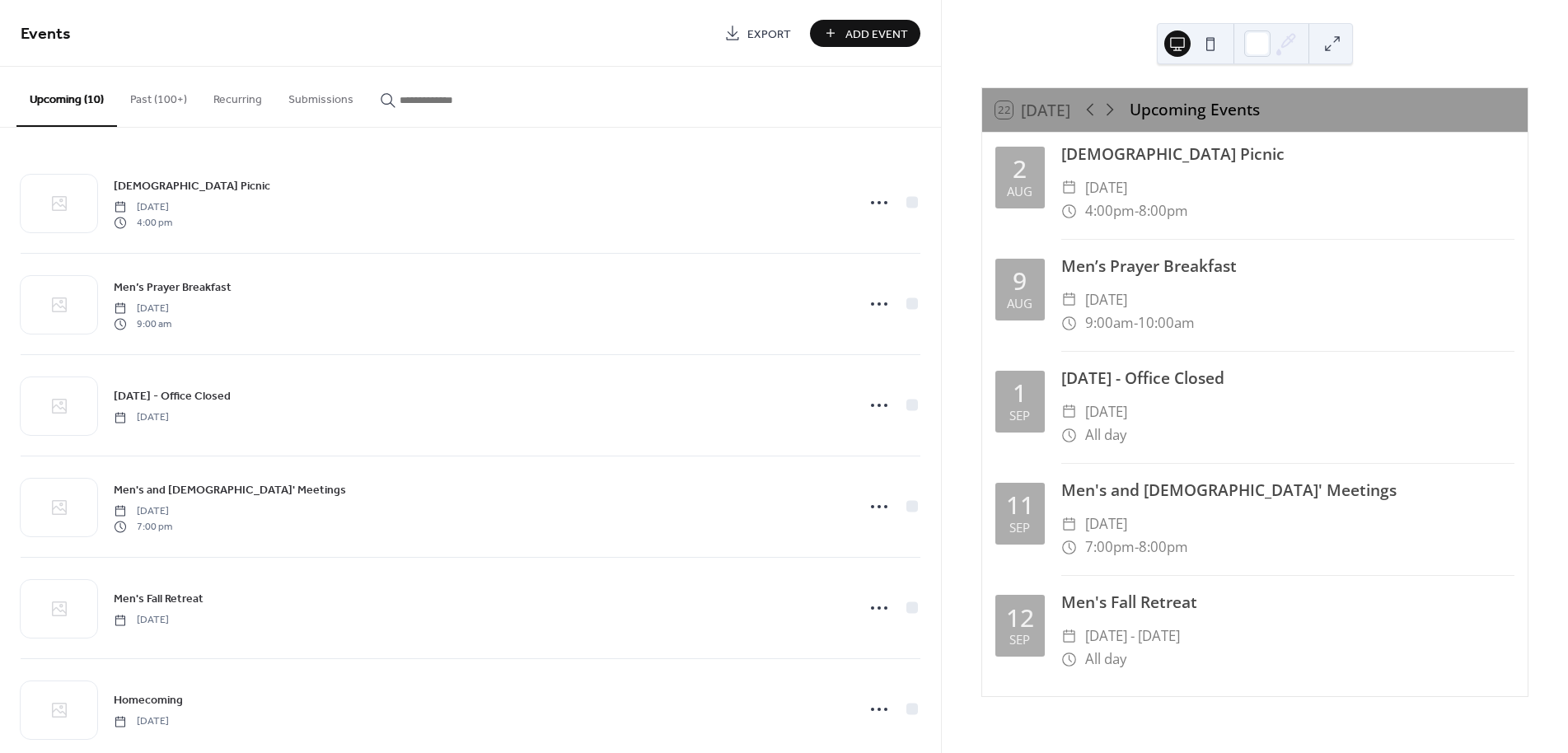 scroll, scrollTop: 437, scrollLeft: 0, axis: vertical 